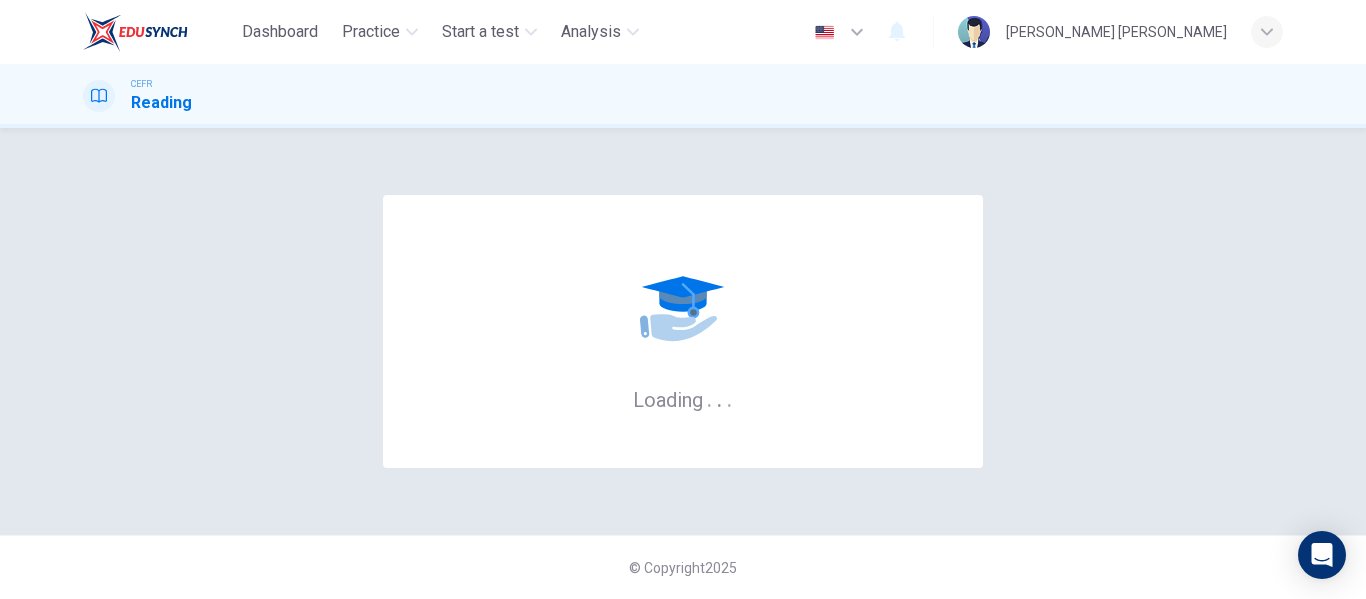 scroll, scrollTop: 0, scrollLeft: 0, axis: both 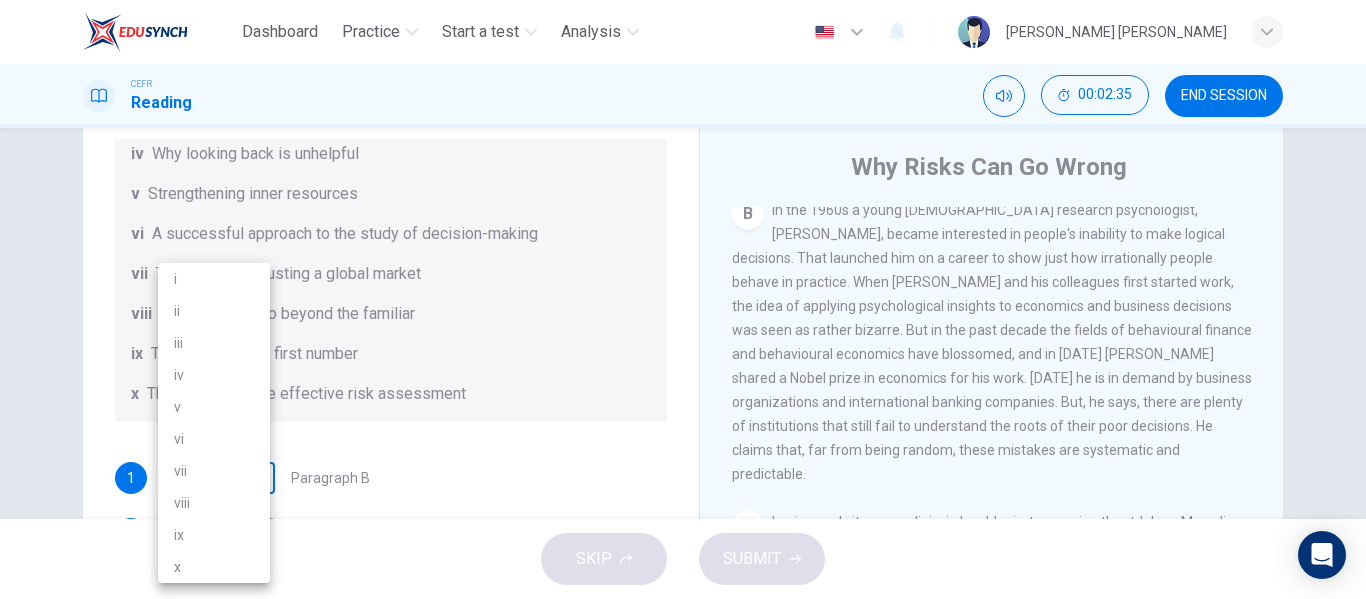 click on "Dashboard Practice Start a test Analysis English en ​ [PERSON_NAME] MAISARA [PERSON_NAME] CEFR Reading 00:02:35 END SESSION Questions 1 - 6 Reading Passage 1 has nine paragraphs  A-I
Choose the correct heading for Paragraphs  B  and  D-H  from the list of headings below.
Write the correct number  (i-xi)  in the boxes below. List of Headings i Not identifying the correct priorities ii A solution for the long term iii The difficulty of changing your mind iv Why looking back is unhelpful v Strengthening inner resources vi A successful approach to the study of decision-making vii The danger of trusting a global market viii Reluctance to go beyond the familiar ix The power of the first number x The need for more effective risk assessment 1 ​ ​ Paragraph B 2 ​ ​ Paragraph D 3 ​ ​ Paragraph E 4 ​ ​ Paragraph F 5 ​ ​ Paragraph G 6 ​ ​ Paragraph H Why Risks Can Go Wrong CLICK TO ZOOM Click to Zoom A B C D E F G H I SKIP SUBMIT EduSynch - Online Language Proficiency Testing
Dashboard i v" at bounding box center [683, 299] 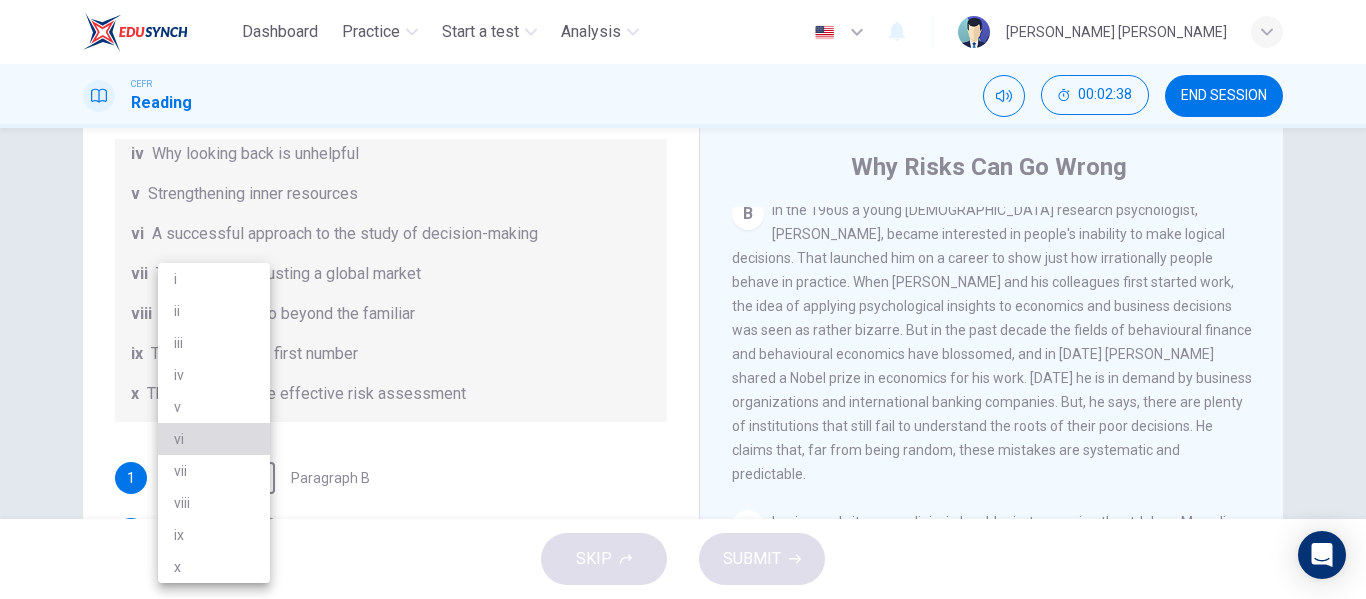 click on "vi" at bounding box center [214, 439] 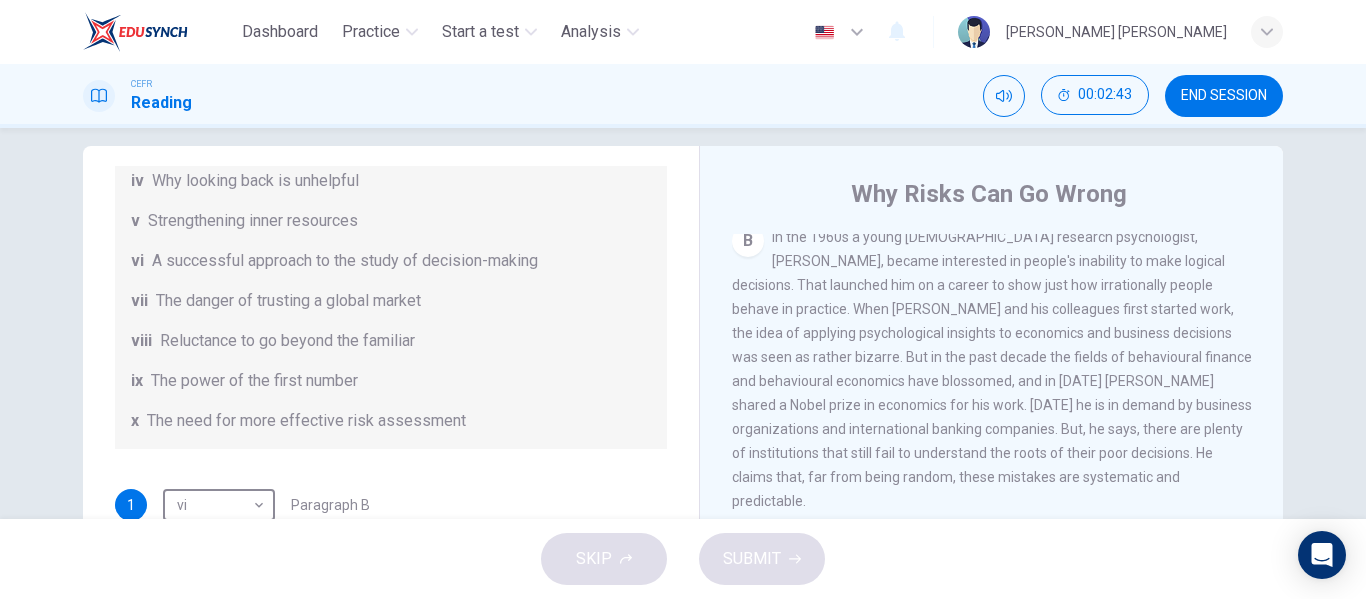 scroll, scrollTop: 21, scrollLeft: 0, axis: vertical 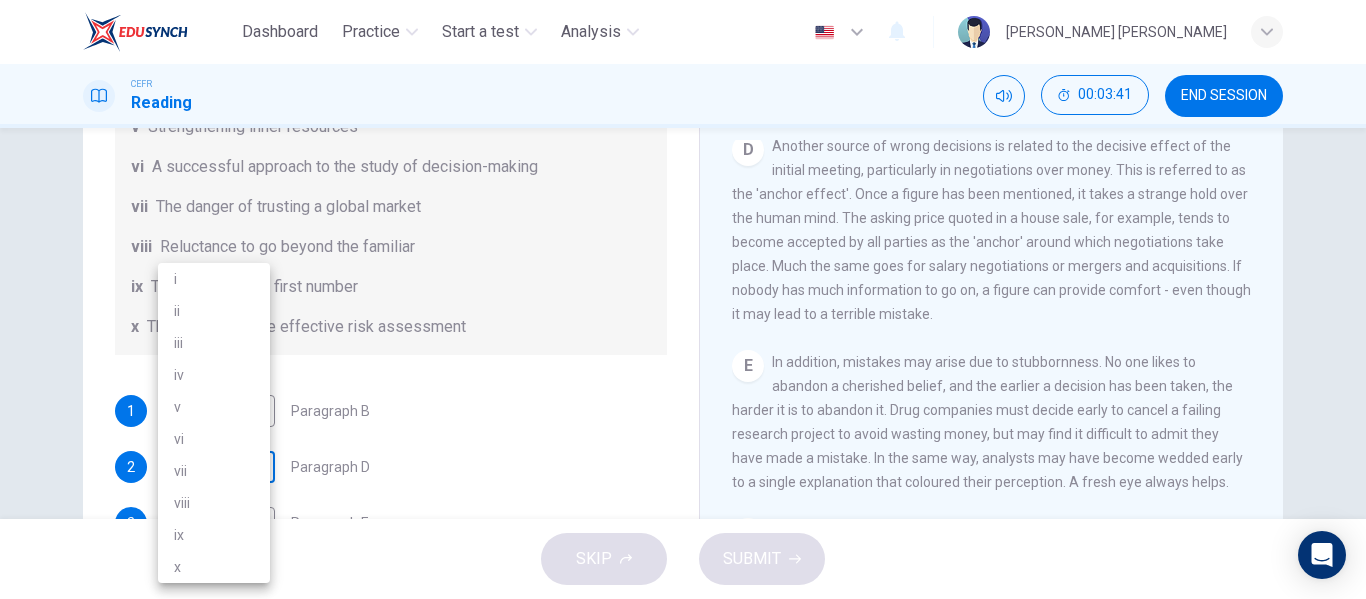 click on "Dashboard Practice Start a test Analysis English en ​ [PERSON_NAME] MAISARA [PERSON_NAME] CEFR Reading 00:03:41 END SESSION Questions 1 - 6 Reading Passage 1 has nine paragraphs  A-I
Choose the correct heading for Paragraphs  B  and  D-H  from the list of headings below.
Write the correct number  (i-xi)  in the boxes below. List of Headings i Not identifying the correct priorities ii A solution for the long term iii The difficulty of changing your mind iv Why looking back is unhelpful v Strengthening inner resources vi A successful approach to the study of decision-making vii The danger of trusting a global market viii Reluctance to go beyond the familiar ix The power of the first number x The need for more effective risk assessment 1 vi vi ​ Paragraph B 2 ​ ​ Paragraph D 3 ​ ​ Paragraph E 4 ​ ​ Paragraph F 5 ​ ​ Paragraph G 6 ​ ​ Paragraph H Why Risks Can Go Wrong CLICK TO ZOOM Click to Zoom A B C D E F G H I SKIP SUBMIT EduSynch - Online Language Proficiency Testing
Dashboard i" at bounding box center (683, 299) 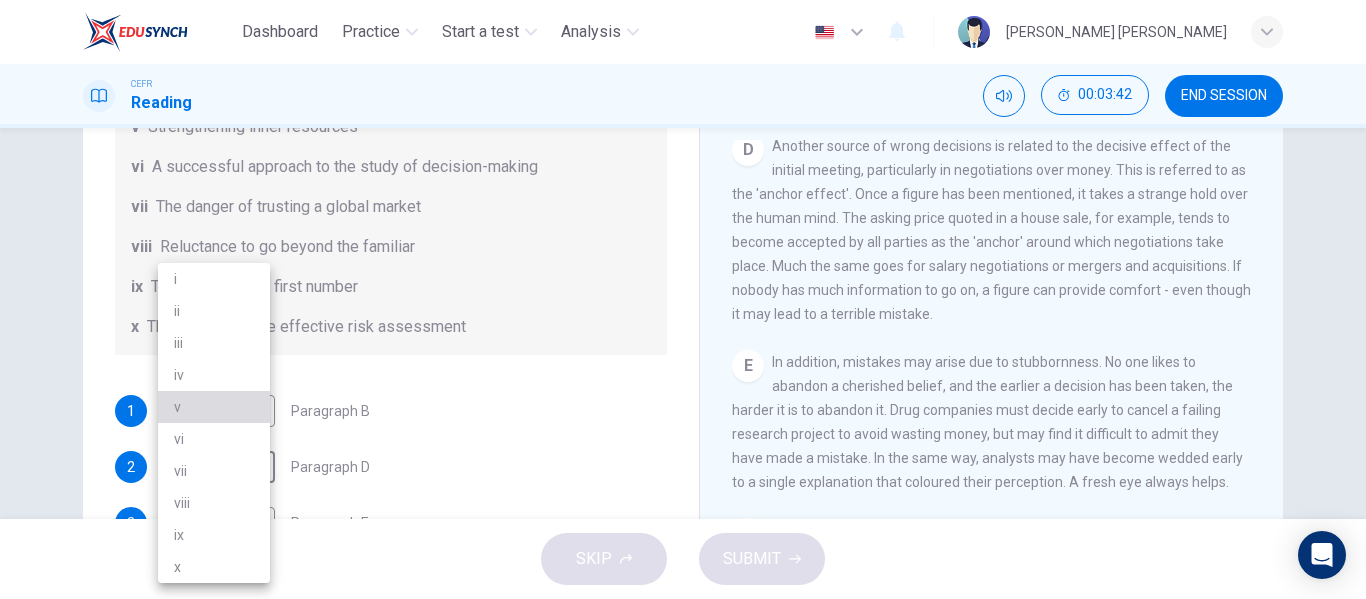 click on "v" at bounding box center [214, 407] 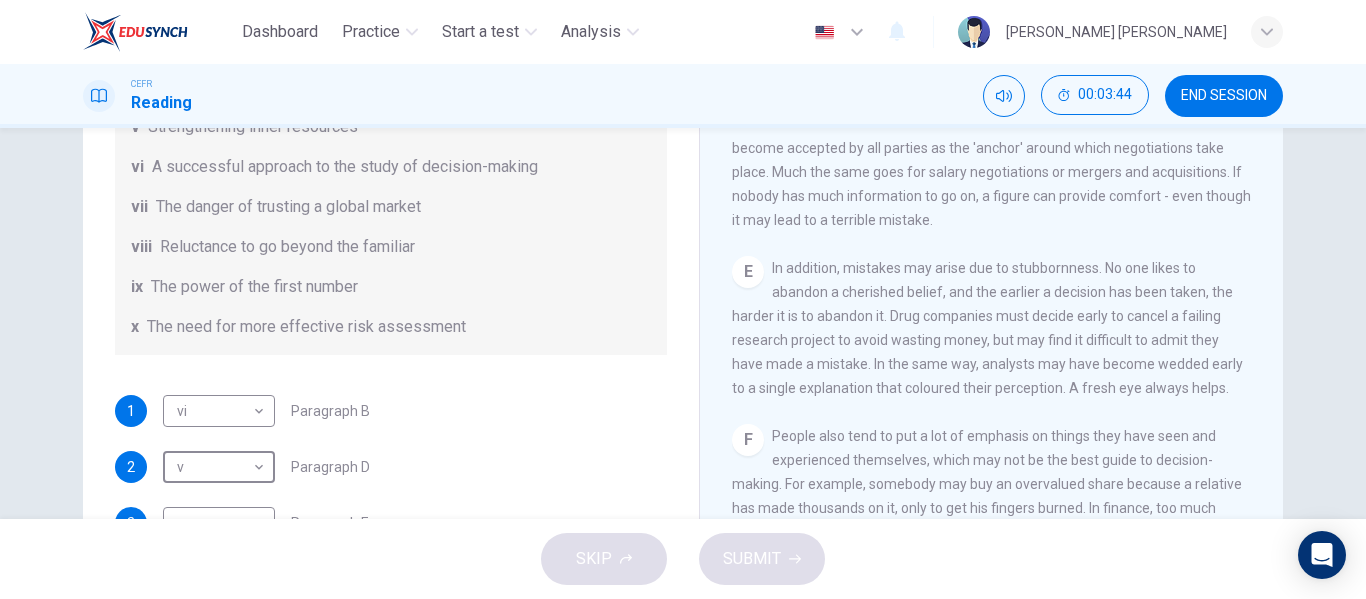scroll, scrollTop: 1338, scrollLeft: 0, axis: vertical 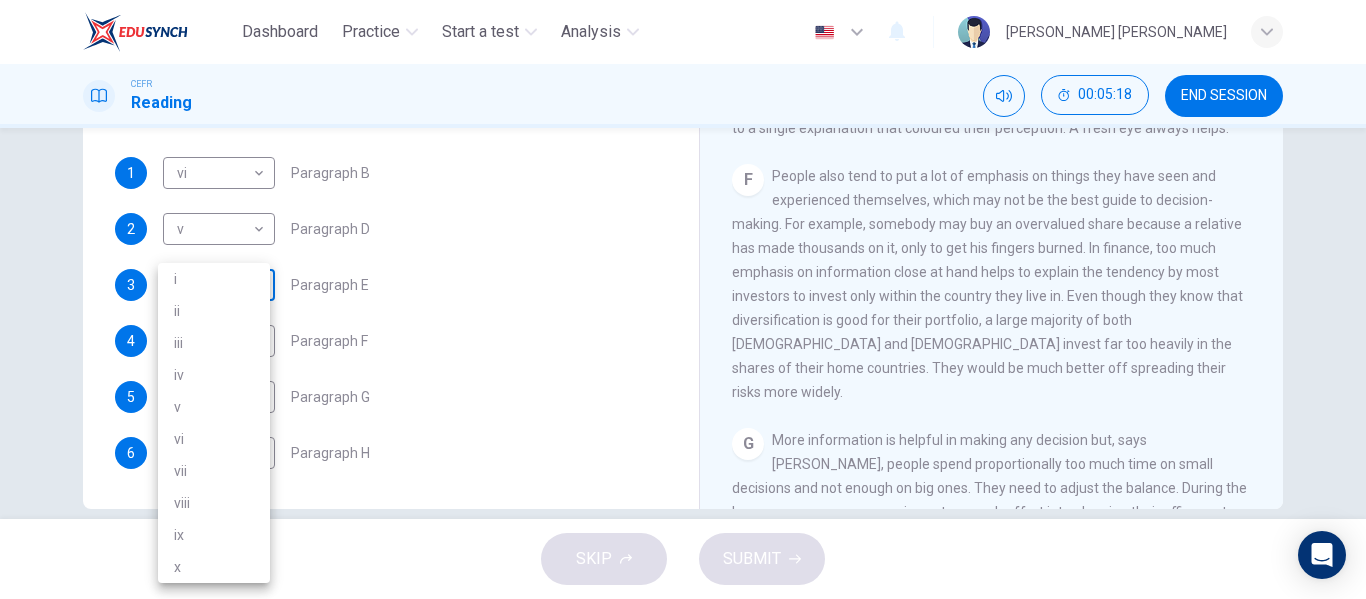 click on "Dashboard Practice Start a test Analysis English en ​ [PERSON_NAME] MAISARA [PERSON_NAME] CEFR Reading 00:05:18 END SESSION Questions 1 - 6 Reading Passage 1 has nine paragraphs  A-I
Choose the correct heading for Paragraphs  B  and  D-H  from the list of headings below.
Write the correct number  (i-xi)  in the boxes below. List of Headings i Not identifying the correct priorities ii A solution for the long term iii The difficulty of changing your mind iv Why looking back is unhelpful v Strengthening inner resources vi A successful approach to the study of decision-making vii The danger of trusting a global market viii Reluctance to go beyond the familiar ix The power of the first number x The need for more effective risk assessment 1 vi vi ​ Paragraph B 2 v v ​ Paragraph D 3 ​ ​ Paragraph E 4 ​ ​ Paragraph F 5 ​ ​ Paragraph G 6 ​ ​ Paragraph H Why Risks Can Go Wrong CLICK TO ZOOM Click to Zoom A B C D E F G H I SKIP SUBMIT EduSynch - Online Language Proficiency Testing
Dashboard i" at bounding box center [683, 299] 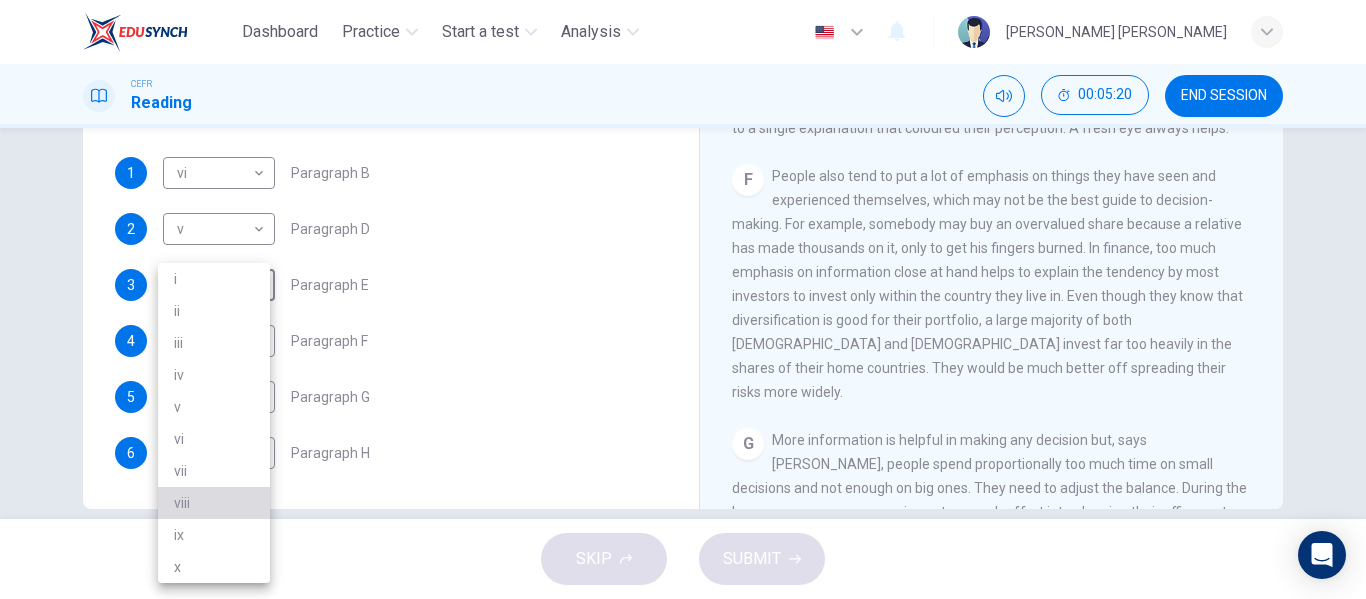click on "viii" at bounding box center (214, 503) 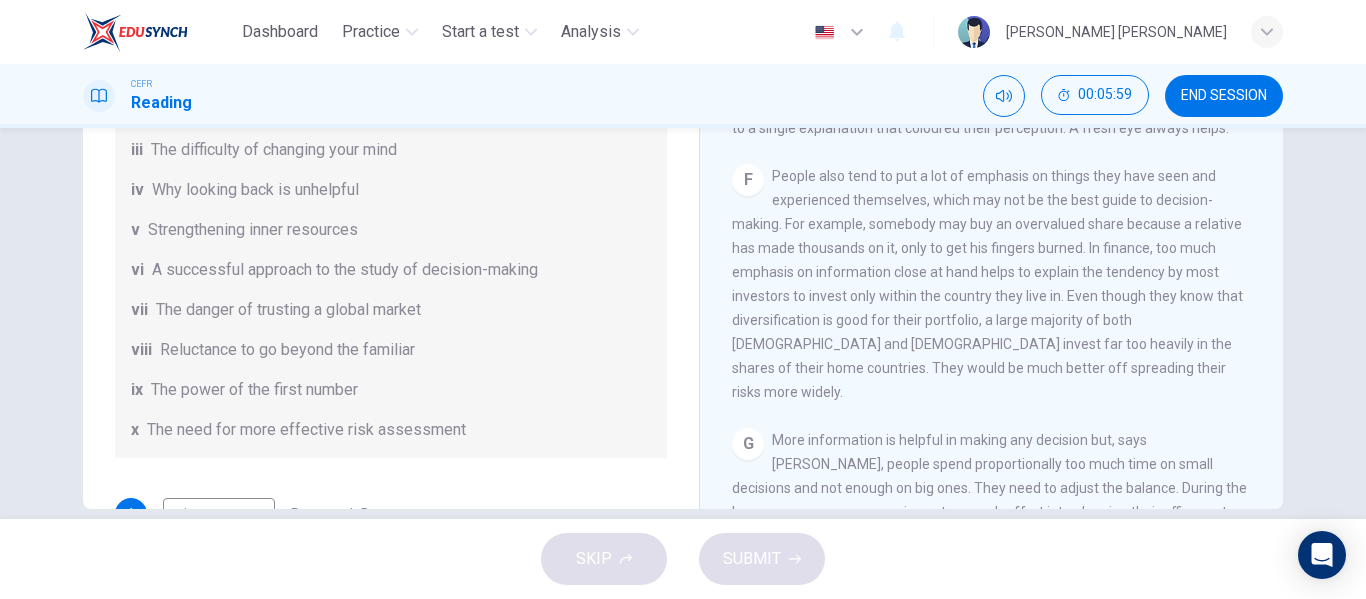 scroll, scrollTop: 385, scrollLeft: 0, axis: vertical 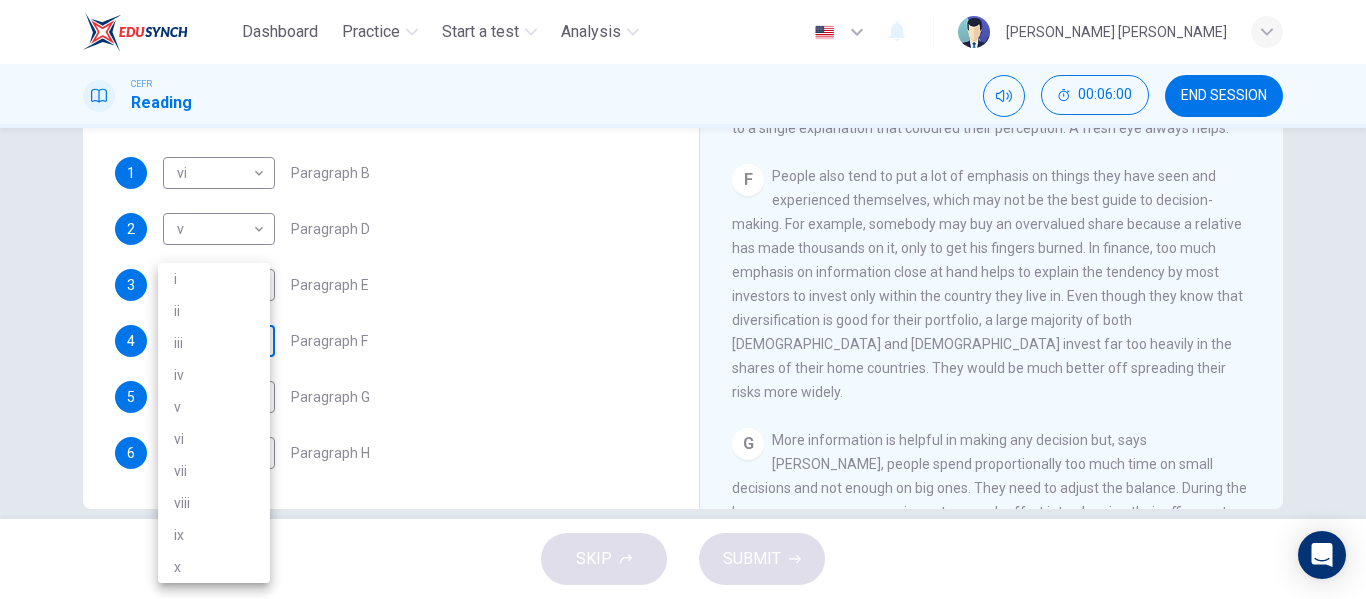 click on "Dashboard Practice Start a test Analysis English en ​ [PERSON_NAME] MAISARA [PERSON_NAME] CEFR Reading 00:06:00 END SESSION Questions 1 - 6 Reading Passage 1 has nine paragraphs  A-I
Choose the correct heading for Paragraphs  B  and  D-H  from the list of headings below.
Write the correct number  (i-xi)  in the boxes below. List of Headings i Not identifying the correct priorities ii A solution for the long term iii The difficulty of changing your mind iv Why looking back is unhelpful v Strengthening inner resources vi A successful approach to the study of decision-making vii The danger of trusting a global market viii Reluctance to go beyond the familiar ix The power of the first number x The need for more effective risk assessment 1 vi vi ​ Paragraph B 2 v v ​ Paragraph D 3 viii viii ​ Paragraph E 4 ​ ​ Paragraph F 5 ​ ​ Paragraph G 6 ​ ​ Paragraph H Why Risks Can Go Wrong CLICK TO ZOOM Click to Zoom A B C D E F G H I SKIP SUBMIT EduSynch - Online Language Proficiency Testing
2025" at bounding box center (683, 299) 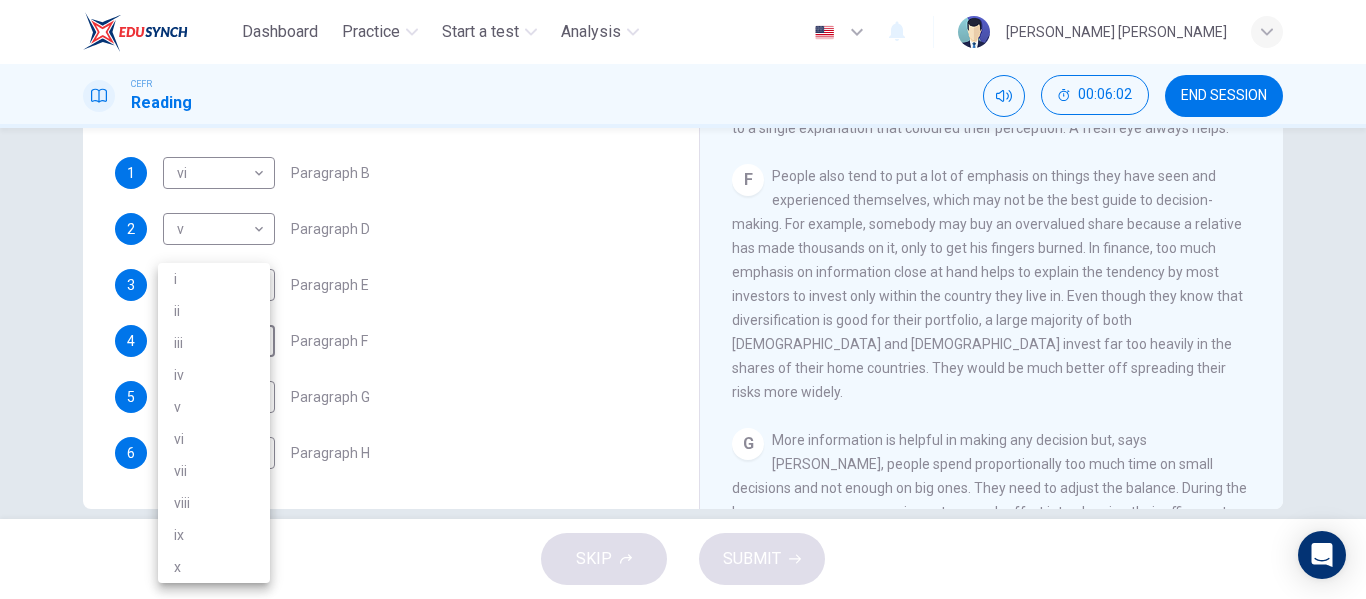 click on "viii" at bounding box center [214, 503] 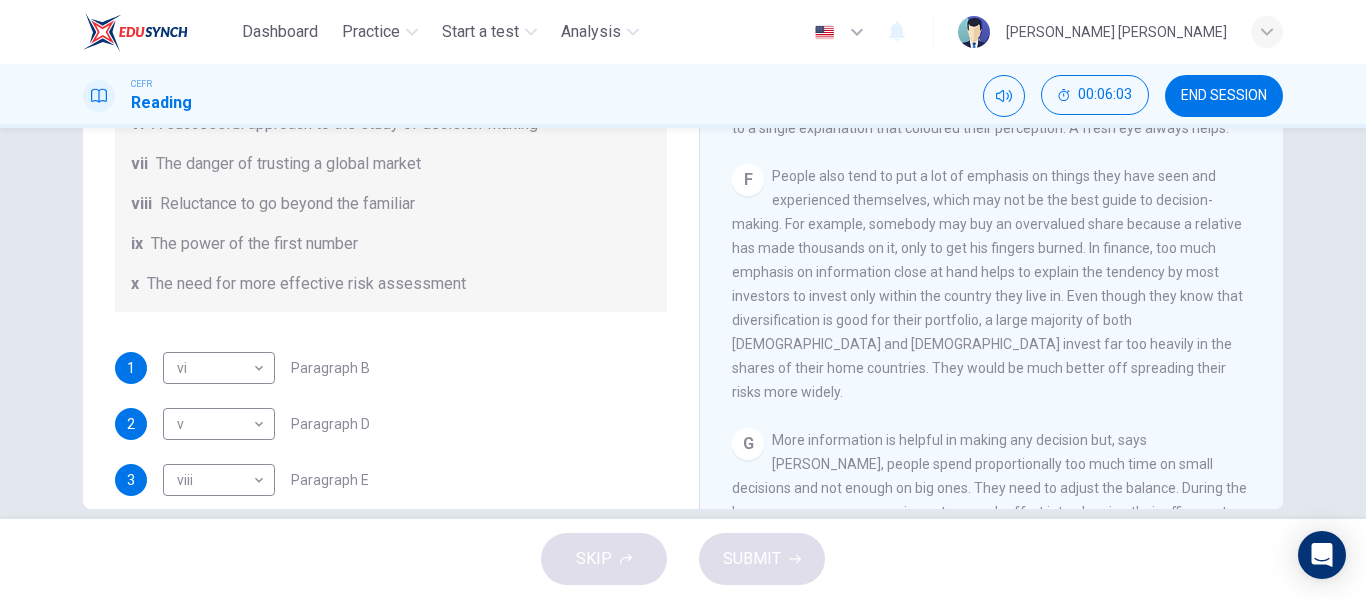 scroll, scrollTop: 189, scrollLeft: 0, axis: vertical 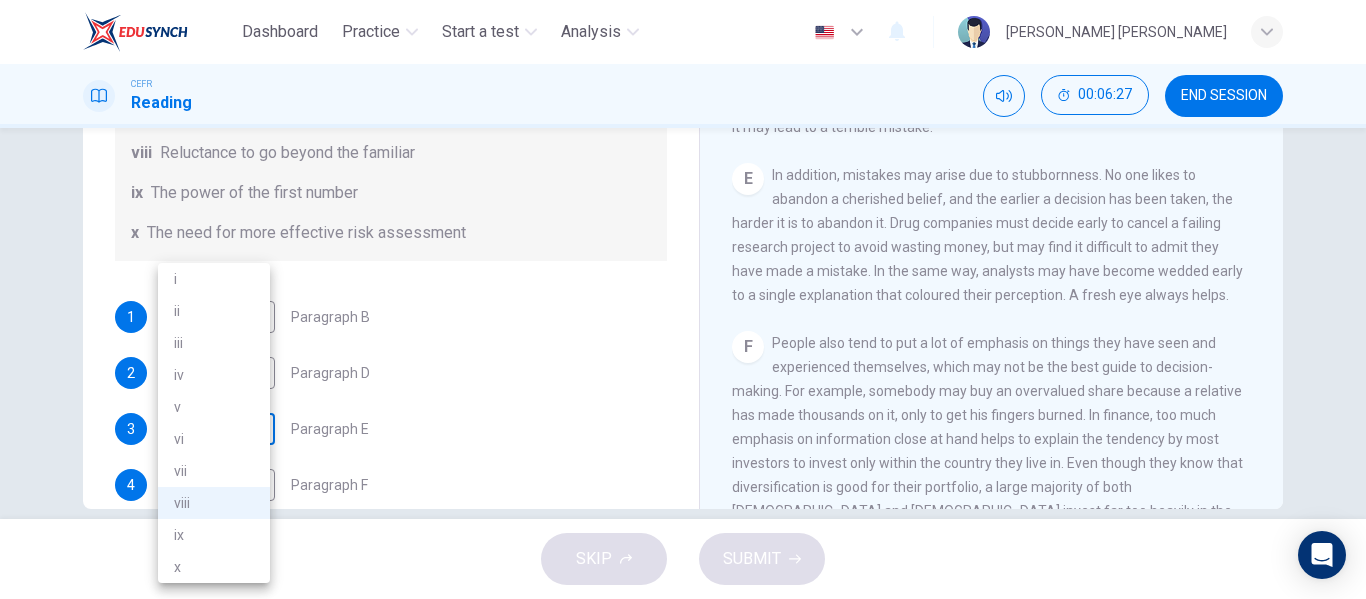 click on "Dashboard Practice Start a test Analysis English en ​ [PERSON_NAME] MAISARA [PERSON_NAME] CEFR Reading 00:06:27 END SESSION Questions 1 - 6 Reading Passage 1 has nine paragraphs  A-I
Choose the correct heading for Paragraphs  B  and  D-H  from the list of headings below.
Write the correct number  (i-xi)  in the boxes below. List of Headings i Not identifying the correct priorities ii A solution for the long term iii The difficulty of changing your mind iv Why looking back is unhelpful v Strengthening inner resources vi A successful approach to the study of decision-making vii The danger of trusting a global market viii Reluctance to go beyond the familiar ix The power of the first number x The need for more effective risk assessment 1 vi vi ​ Paragraph B 2 v v ​ Paragraph D 3 viii viii ​ Paragraph E 4 viii viii ​ Paragraph F 5 ​ ​ Paragraph G 6 ​ ​ Paragraph H Why Risks Can Go Wrong CLICK TO ZOOM Click to Zoom A B C D E F G H I SKIP SUBMIT EduSynch - Online Language Proficiency Testing" at bounding box center (683, 299) 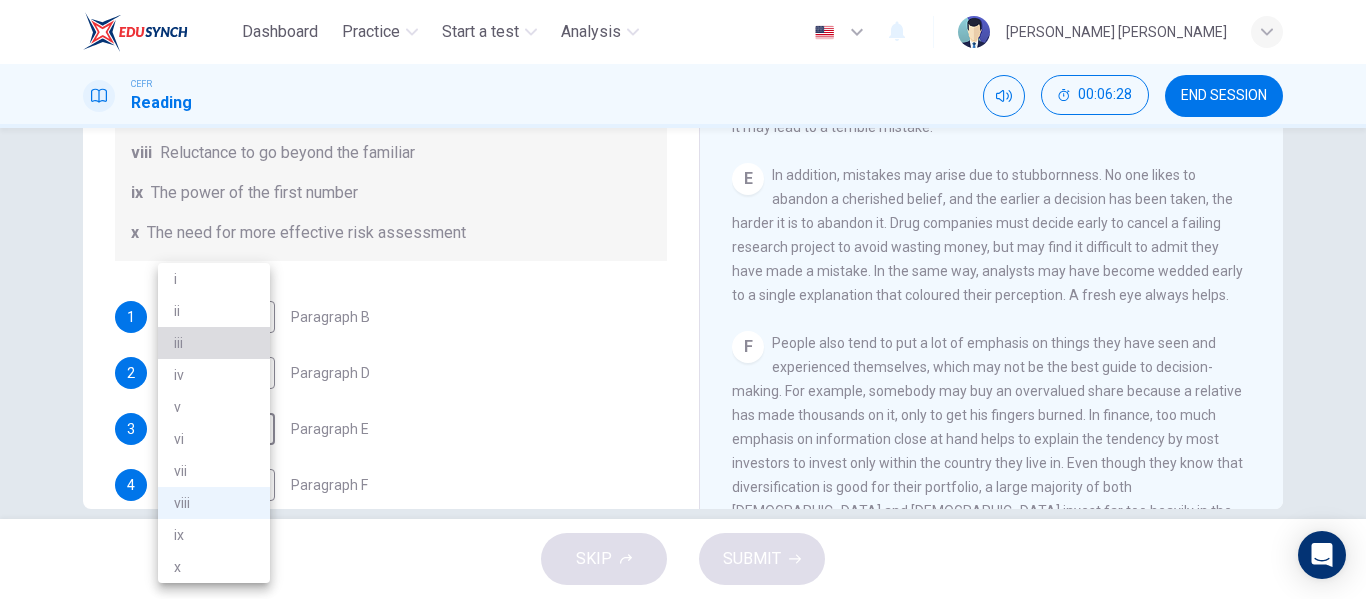 click on "iii" at bounding box center (214, 343) 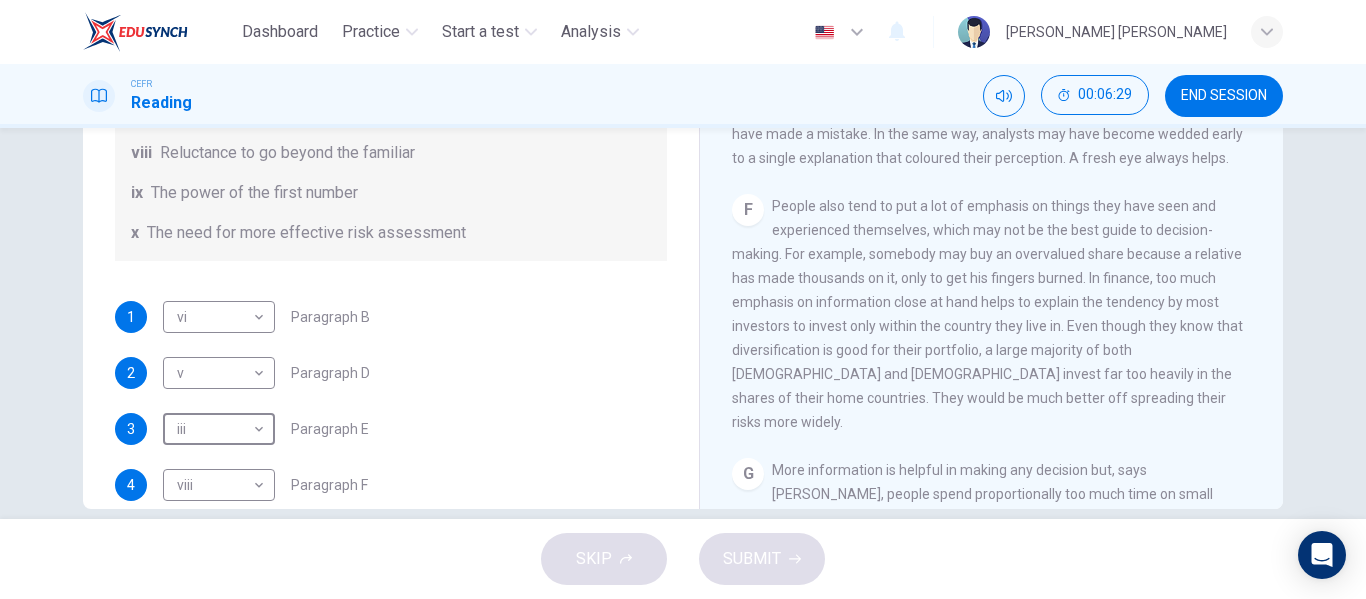 scroll, scrollTop: 1330, scrollLeft: 0, axis: vertical 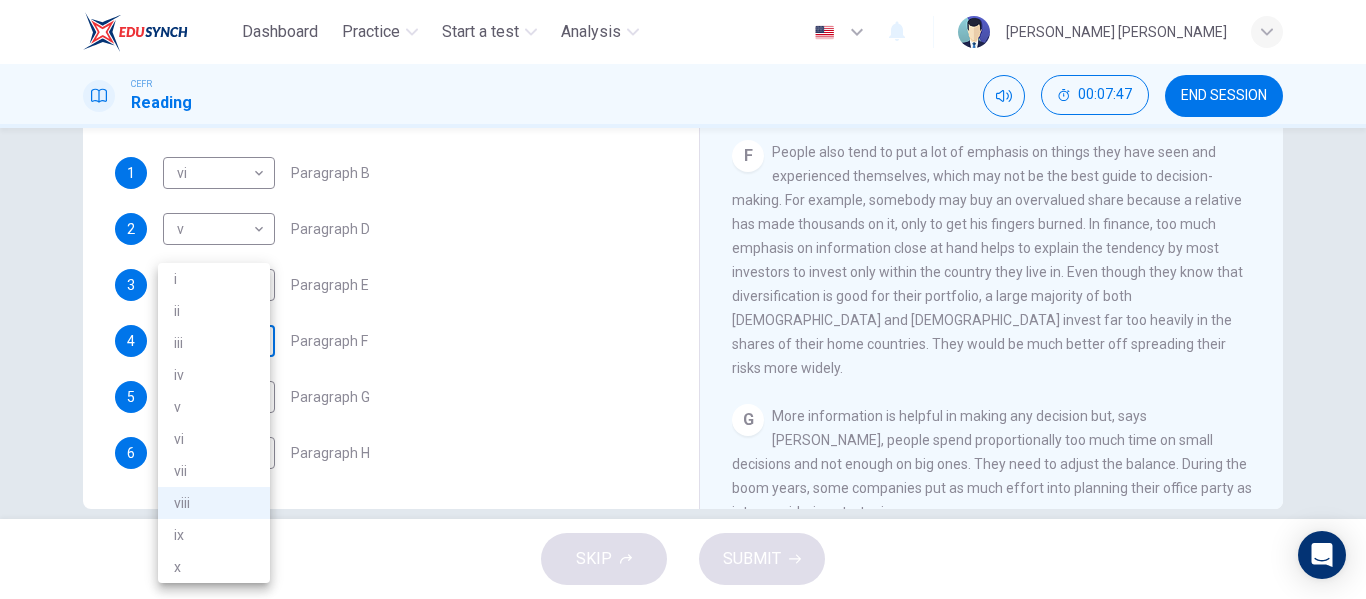 click on "Dashboard Practice Start a test Analysis English en ​ [PERSON_NAME] MAISARA [PERSON_NAME] CEFR Reading 00:07:47 END SESSION Questions 1 - 6 Reading Passage 1 has nine paragraphs  A-I
Choose the correct heading for Paragraphs  B  and  D-H  from the list of headings below.
Write the correct number  (i-xi)  in the boxes below. List of Headings i Not identifying the correct priorities ii A solution for the long term iii The difficulty of changing your mind iv Why looking back is unhelpful v Strengthening inner resources vi A successful approach to the study of decision-making vii The danger of trusting a global market viii Reluctance to go beyond the familiar ix The power of the first number x The need for more effective risk assessment 1 vi vi ​ Paragraph B 2 v v ​ Paragraph D 3 iii iii ​ Paragraph E 4 viii viii ​ Paragraph F 5 ​ ​ Paragraph G 6 ​ ​ Paragraph H Why Risks Can Go Wrong CLICK TO ZOOM Click to Zoom A B C D E F G H I SKIP SUBMIT EduSynch - Online Language Proficiency Testing
i" at bounding box center [683, 299] 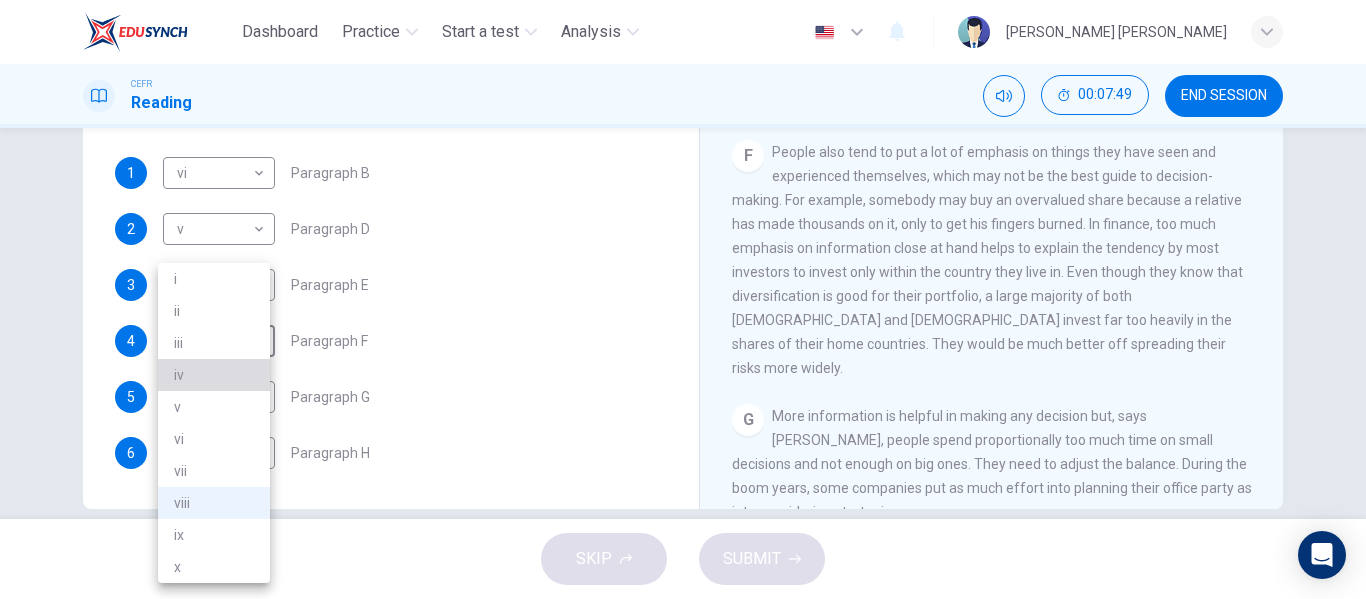 click on "iv" at bounding box center [214, 375] 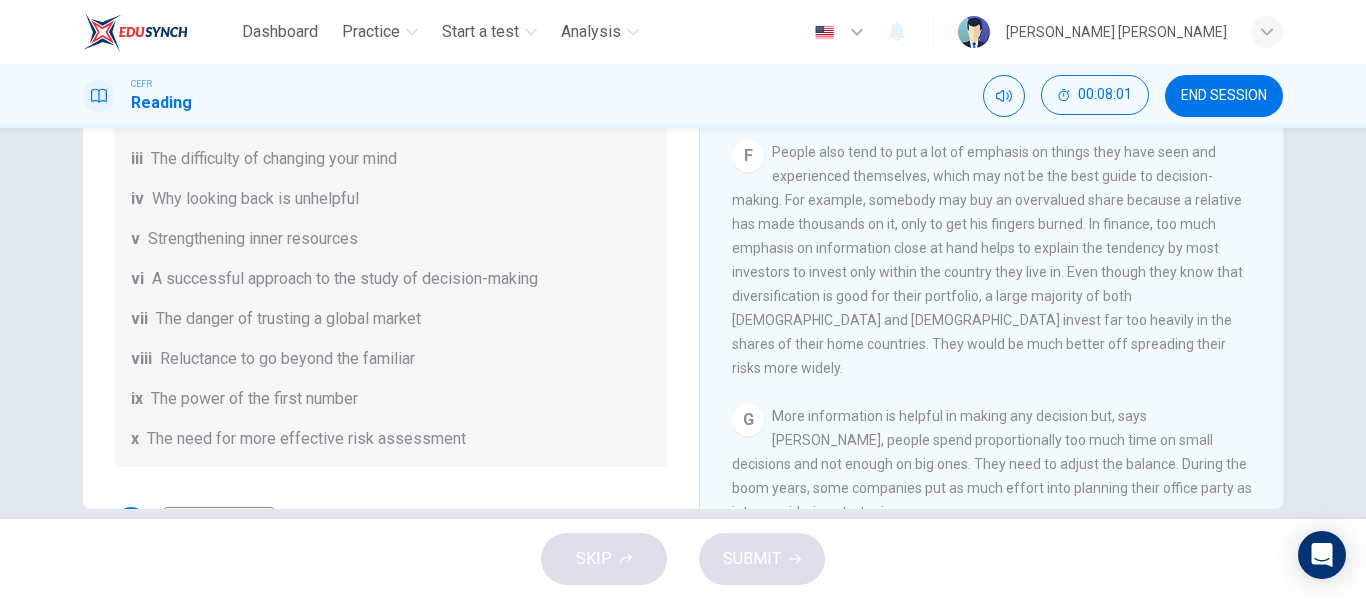 scroll, scrollTop: 37, scrollLeft: 0, axis: vertical 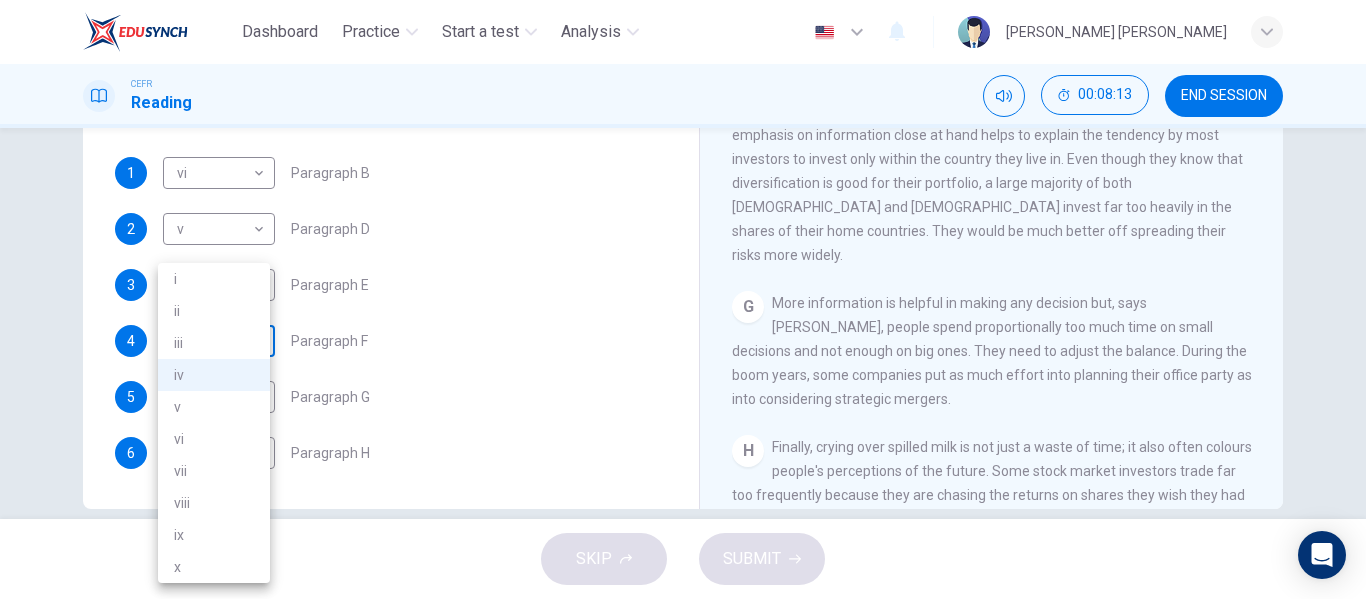 click on "Dashboard Practice Start a test Analysis English en ​ [PERSON_NAME] MAISARA [PERSON_NAME] CEFR Reading 00:08:13 END SESSION Questions 1 - 6 Reading Passage 1 has nine paragraphs  A-I
Choose the correct heading for Paragraphs  B  and  D-H  from the list of headings below.
Write the correct number  (i-xi)  in the boxes below. List of Headings i Not identifying the correct priorities ii A solution for the long term iii The difficulty of changing your mind iv Why looking back is unhelpful v Strengthening inner resources vi A successful approach to the study of decision-making vii The danger of trusting a global market viii Reluctance to go beyond the familiar ix The power of the first number x The need for more effective risk assessment 1 vi vi ​ Paragraph B 2 v v ​ Paragraph D 3 iii iii ​ Paragraph E 4 iv iv ​ Paragraph F 5 ​ ​ Paragraph G 6 ​ ​ Paragraph H Why Risks Can Go Wrong CLICK TO ZOOM Click to Zoom A B C D E F G H I SKIP SUBMIT EduSynch - Online Language Proficiency Testing
2025" at bounding box center (683, 299) 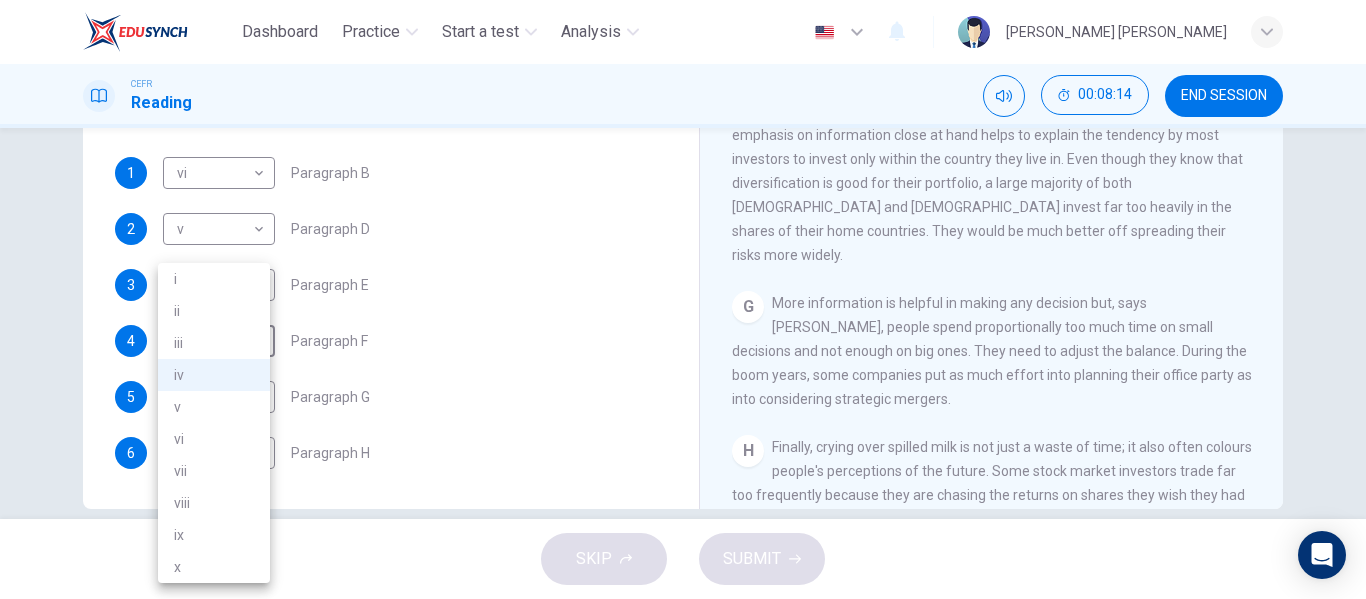 click at bounding box center (683, 299) 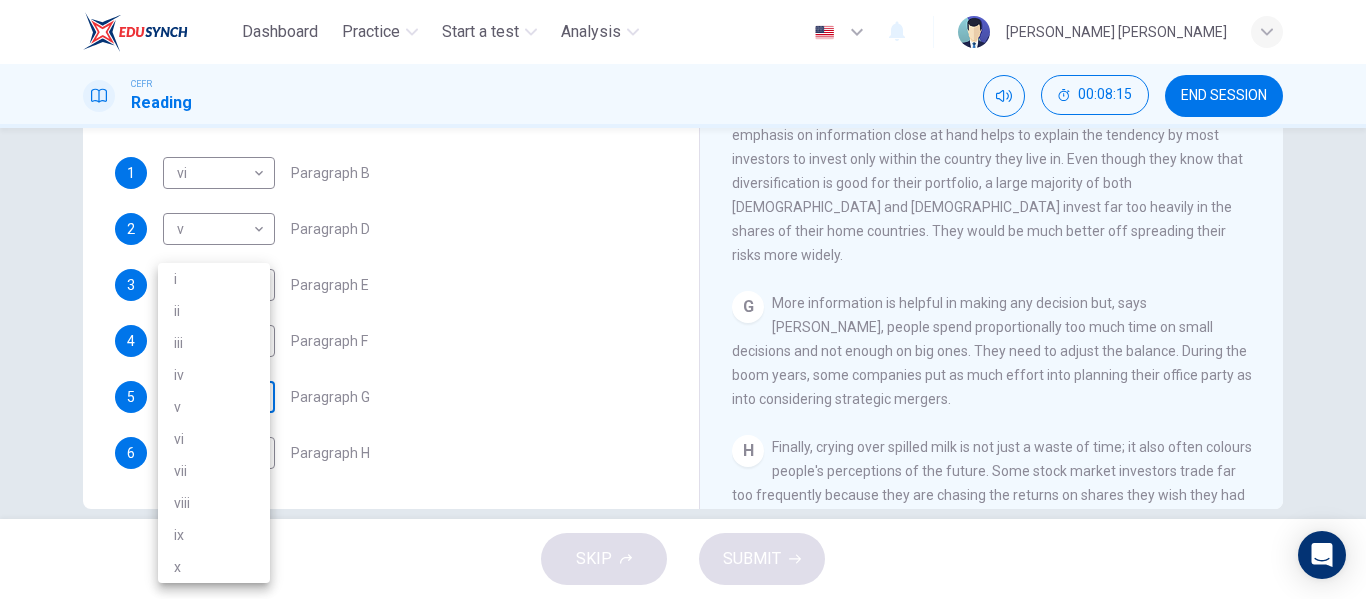 click on "Dashboard Practice Start a test Analysis English en ​ [PERSON_NAME] MAISARA [PERSON_NAME] CEFR Reading 00:08:15 END SESSION Questions 1 - 6 Reading Passage 1 has nine paragraphs  A-I
Choose the correct heading for Paragraphs  B  and  D-H  from the list of headings below.
Write the correct number  (i-xi)  in the boxes below. List of Headings i Not identifying the correct priorities ii A solution for the long term iii The difficulty of changing your mind iv Why looking back is unhelpful v Strengthening inner resources vi A successful approach to the study of decision-making vii The danger of trusting a global market viii Reluctance to go beyond the familiar ix The power of the first number x The need for more effective risk assessment 1 vi vi ​ Paragraph B 2 v v ​ Paragraph D 3 iii iii ​ Paragraph E 4 iv iv ​ Paragraph F 5 ​ ​ Paragraph G 6 ​ ​ Paragraph H Why Risks Can Go Wrong CLICK TO ZOOM Click to Zoom A B C D E F G H I SKIP SUBMIT EduSynch - Online Language Proficiency Testing
2025" at bounding box center [683, 299] 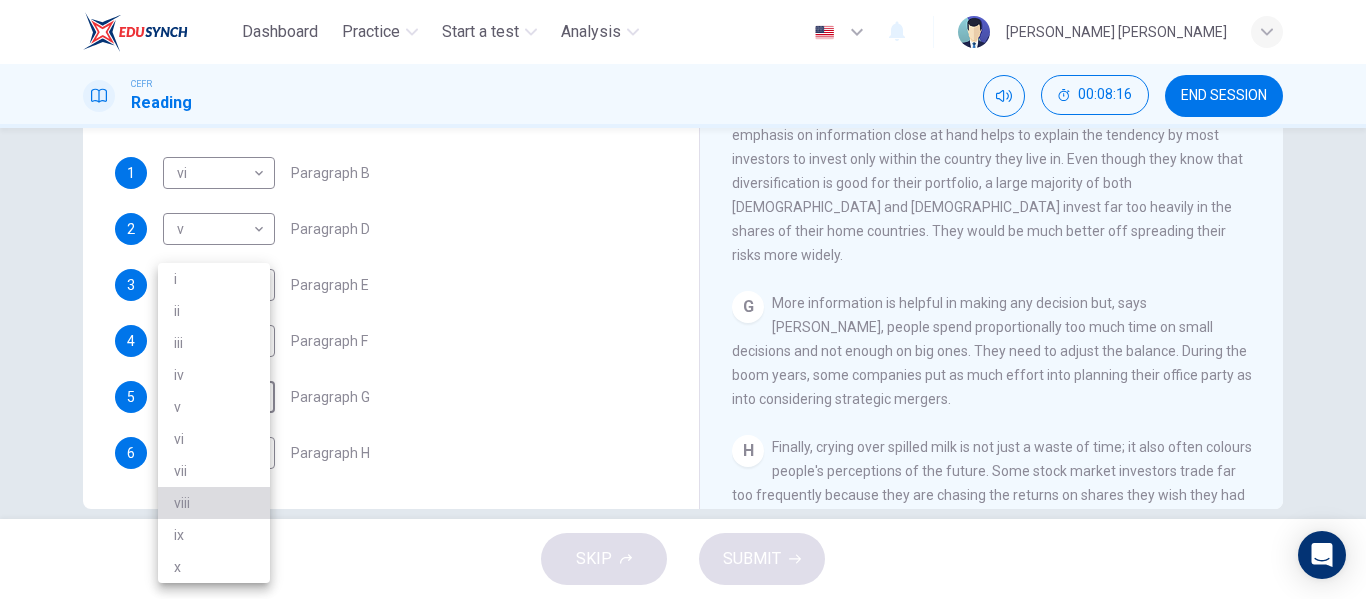 click on "viii" at bounding box center [214, 503] 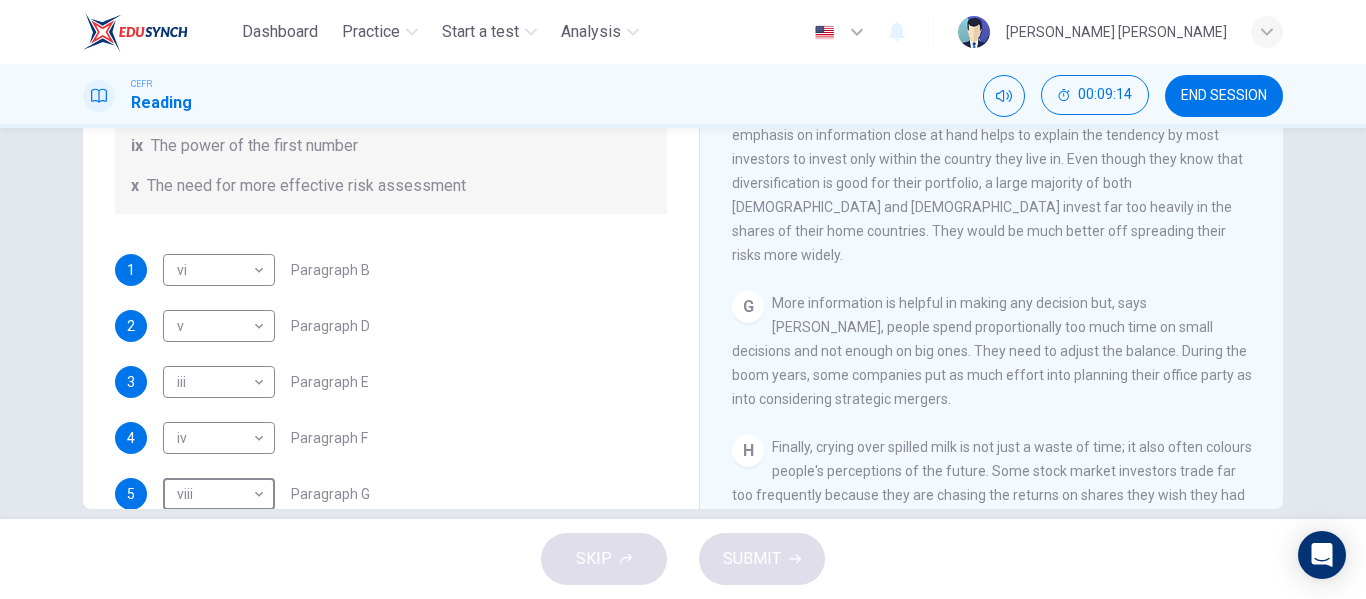 scroll, scrollTop: 289, scrollLeft: 0, axis: vertical 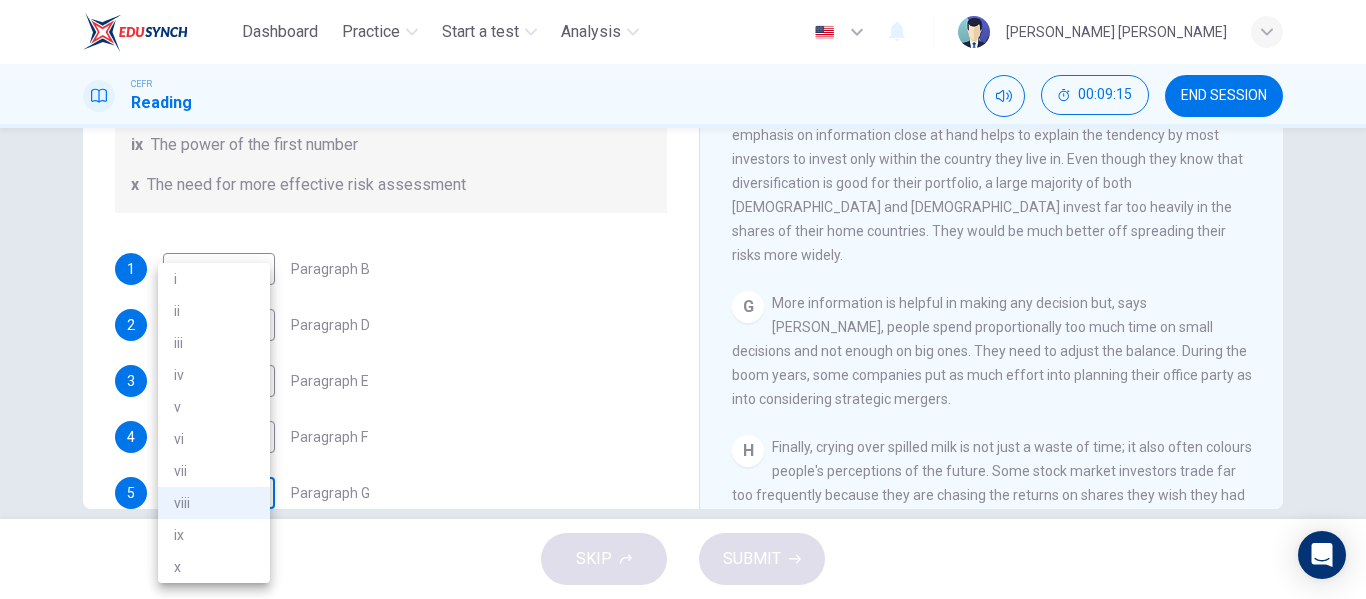 click on "Dashboard Practice Start a test Analysis English en ​ [PERSON_NAME] MAISARA [PERSON_NAME] CEFR Reading 00:09:15 END SESSION Questions 1 - 6 Reading Passage 1 has nine paragraphs  A-I
Choose the correct heading for Paragraphs  B  and  D-H  from the list of headings below.
Write the correct number  (i-xi)  in the boxes below. List of Headings i Not identifying the correct priorities ii A solution for the long term iii The difficulty of changing your mind iv Why looking back is unhelpful v Strengthening inner resources vi A successful approach to the study of decision-making vii The danger of trusting a global market viii Reluctance to go beyond the familiar ix The power of the first number x The need for more effective risk assessment 1 vi vi ​ Paragraph B 2 v v ​ Paragraph D 3 iii iii ​ Paragraph E 4 iv iv ​ Paragraph F 5 viii viii ​ Paragraph G 6 ​ ​ Paragraph H Why Risks Can Go Wrong CLICK TO ZOOM Click to Zoom A B C D E F G H I SKIP SUBMIT EduSynch - Online Language Proficiency Testing" at bounding box center [683, 299] 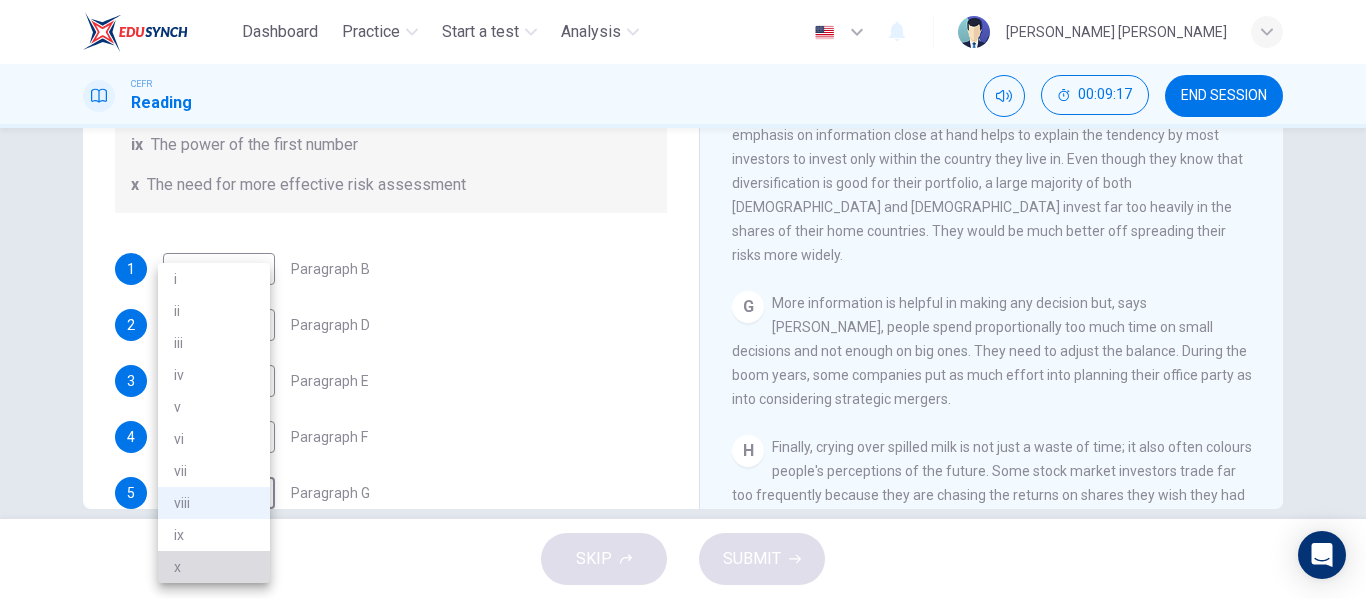 click on "x" at bounding box center [214, 567] 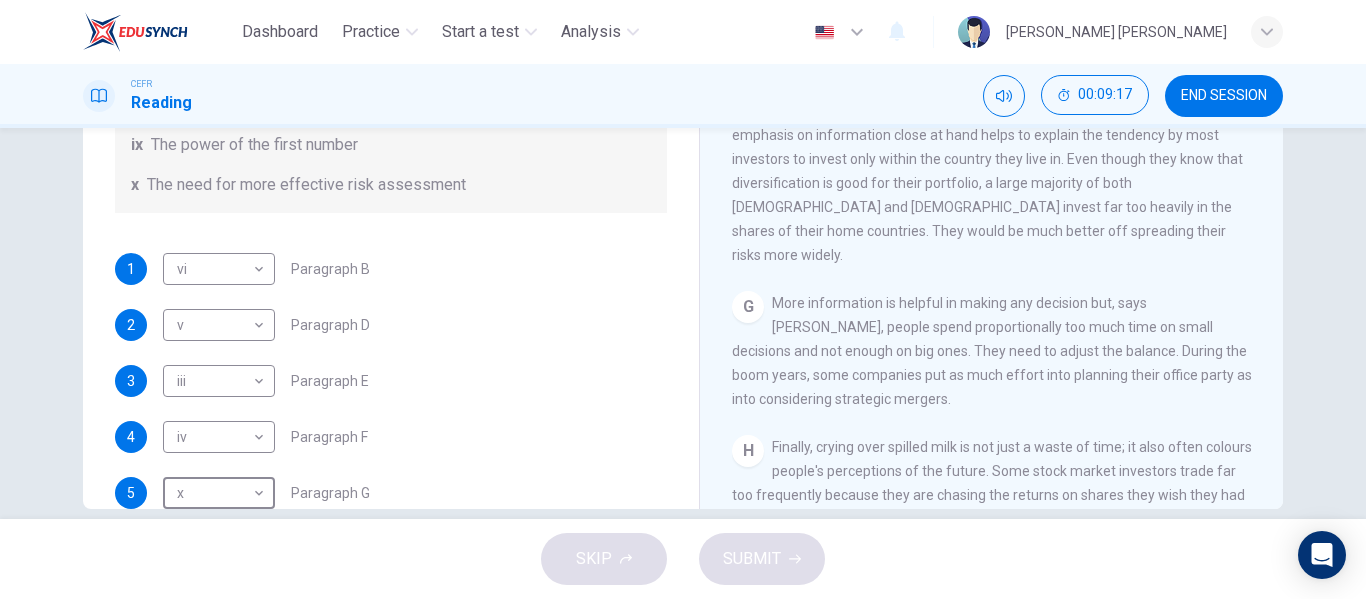 scroll, scrollTop: 302, scrollLeft: 0, axis: vertical 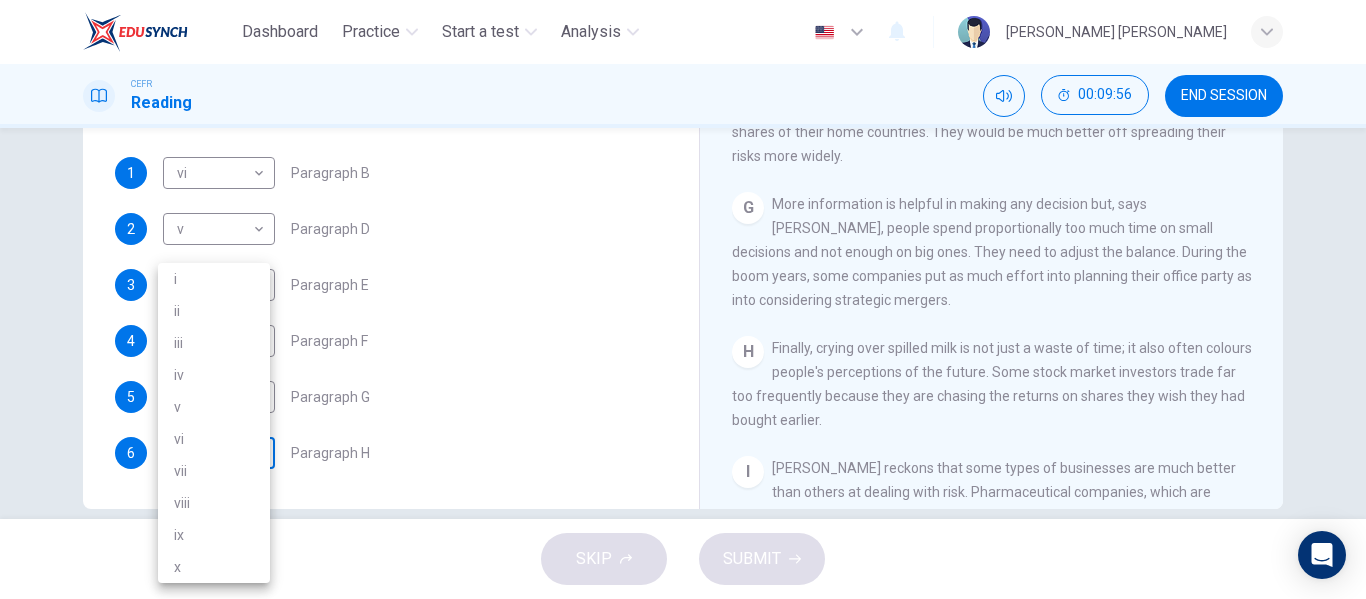 click on "Dashboard Practice Start a test Analysis English en ​ [PERSON_NAME] MAISARA [PERSON_NAME] CEFR Reading 00:09:56 END SESSION Questions 1 - 6 Reading Passage 1 has nine paragraphs  A-I
Choose the correct heading for Paragraphs  B  and  D-H  from the list of headings below.
Write the correct number  (i-xi)  in the boxes below. List of Headings i Not identifying the correct priorities ii A solution for the long term iii The difficulty of changing your mind iv Why looking back is unhelpful v Strengthening inner resources vi A successful approach to the study of decision-making vii The danger of trusting a global market viii Reluctance to go beyond the familiar ix The power of the first number x The need for more effective risk assessment 1 vi vi ​ Paragraph B 2 v v ​ Paragraph D 3 iii iii ​ Paragraph E 4 iv iv ​ Paragraph F 5 x x ​ Paragraph G 6 ​ ​ Paragraph H Why Risks Can Go Wrong CLICK TO ZOOM Click to Zoom A B C D E F G H I SKIP SUBMIT EduSynch - Online Language Proficiency Testing
2025" at bounding box center [683, 299] 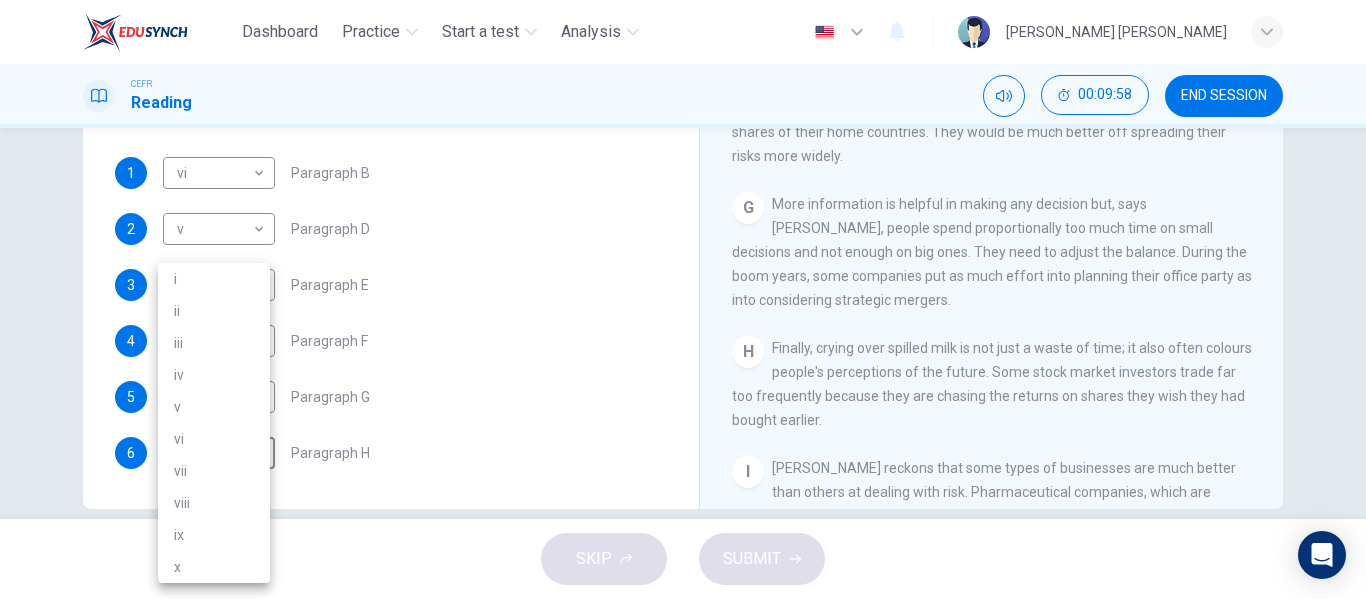 click on "iv" at bounding box center (214, 375) 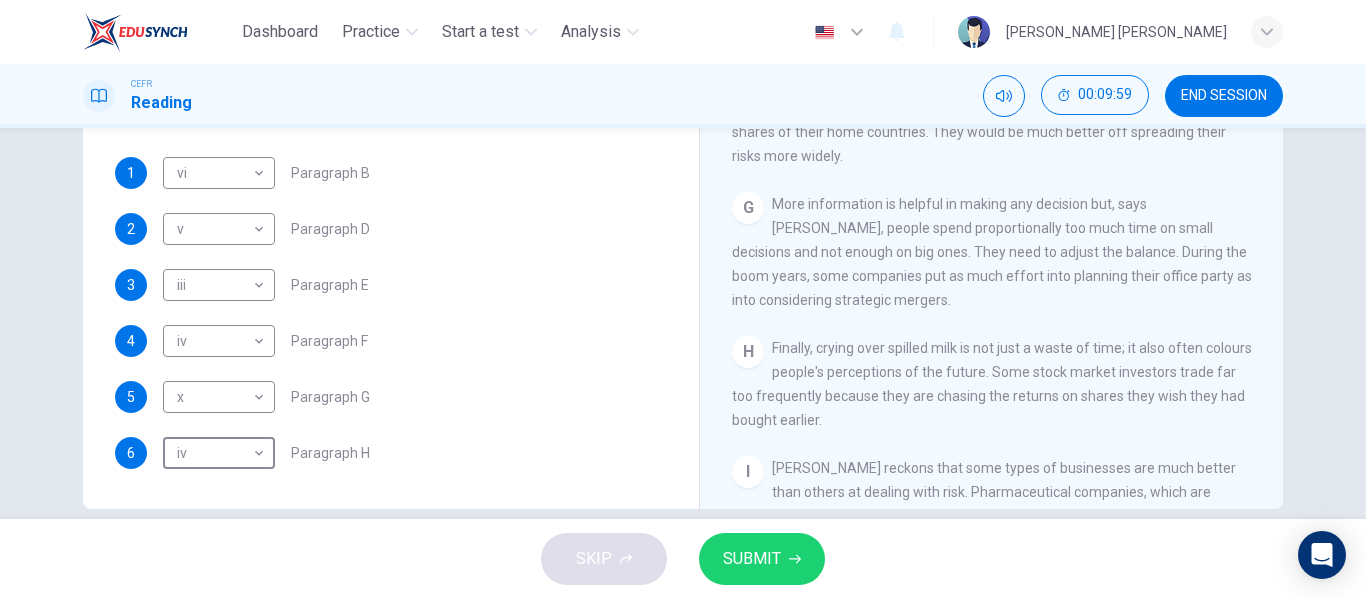 scroll, scrollTop: 0, scrollLeft: 0, axis: both 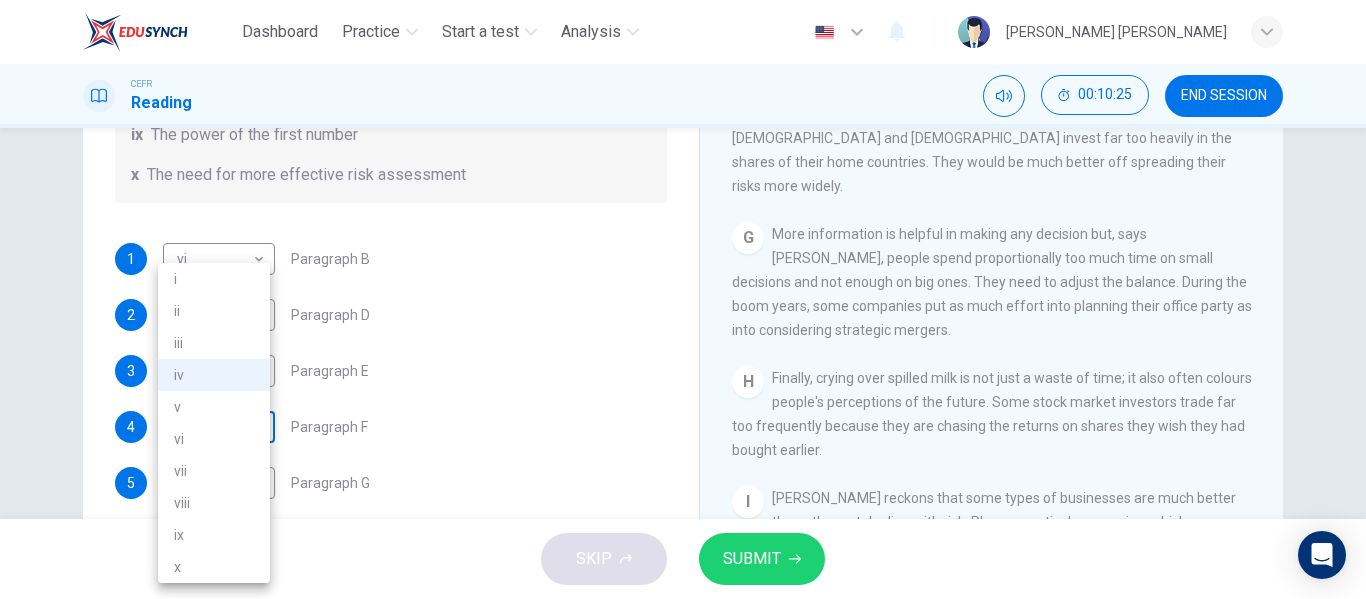 click on "Dashboard Practice Start a test Analysis English en ​ [PERSON_NAME] MAISARA [PERSON_NAME] CEFR Reading 00:10:25 END SESSION Questions 1 - 6 Reading Passage 1 has nine paragraphs  A-I
Choose the correct heading for Paragraphs  B  and  D-H  from the list of headings below.
Write the correct number  (i-xi)  in the boxes below. List of Headings i Not identifying the correct priorities ii A solution for the long term iii The difficulty of changing your mind iv Why looking back is unhelpful v Strengthening inner resources vi A successful approach to the study of decision-making vii The danger of trusting a global market viii Reluctance to go beyond the familiar ix The power of the first number x The need for more effective risk assessment 1 vi vi ​ Paragraph B 2 v v ​ Paragraph D 3 iii iii ​ Paragraph E 4 iv iv ​ Paragraph F 5 x x ​ Paragraph G 6 iv iv ​ Paragraph H Why Risks Can Go Wrong CLICK TO ZOOM Click to Zoom A B C D E F G H I SKIP SUBMIT EduSynch - Online Language Proficiency Testing
i v" at bounding box center [683, 299] 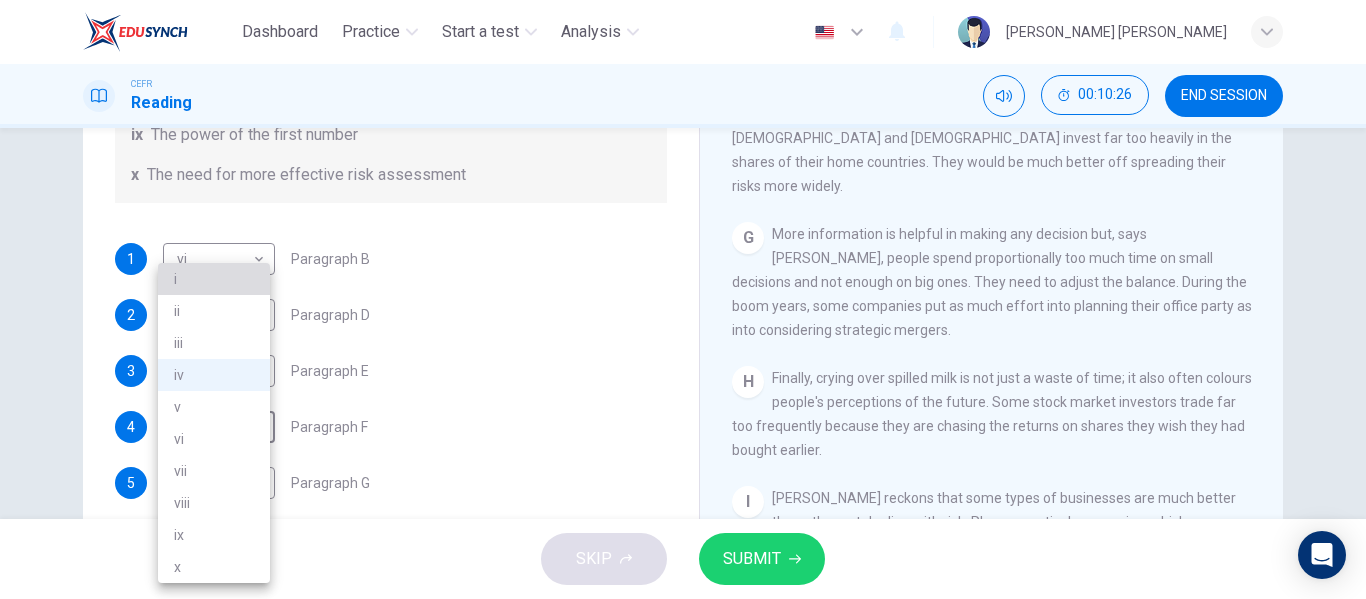 click on "i" at bounding box center (214, 279) 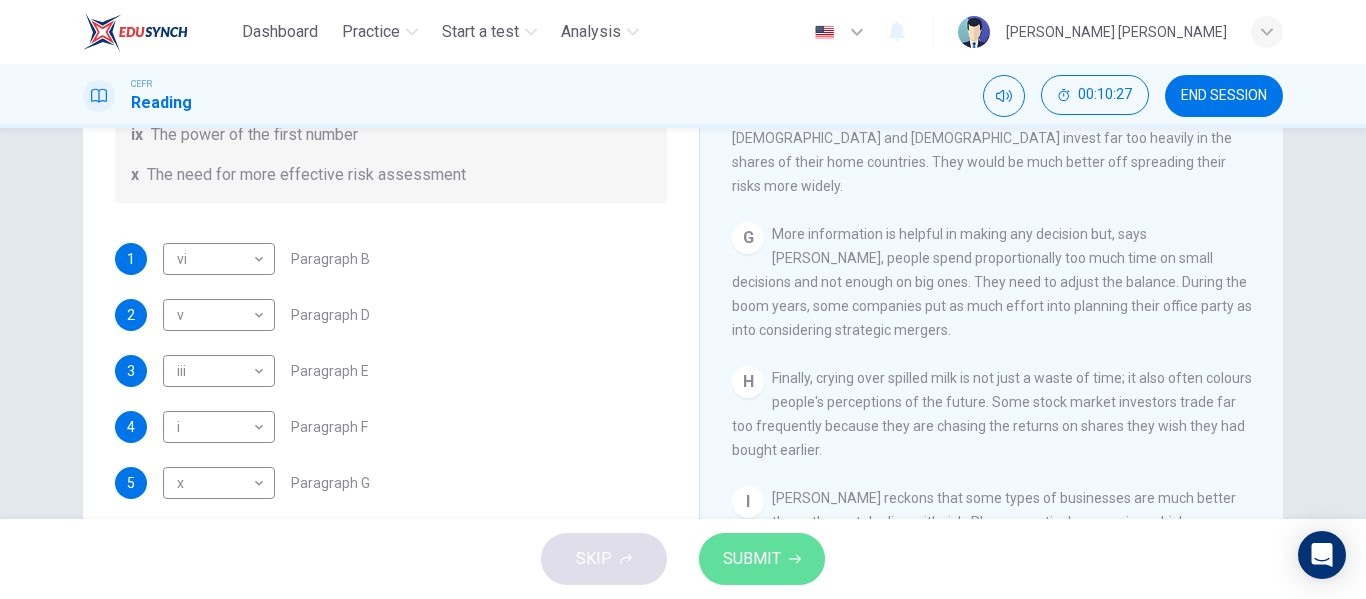 click on "SUBMIT" at bounding box center (752, 559) 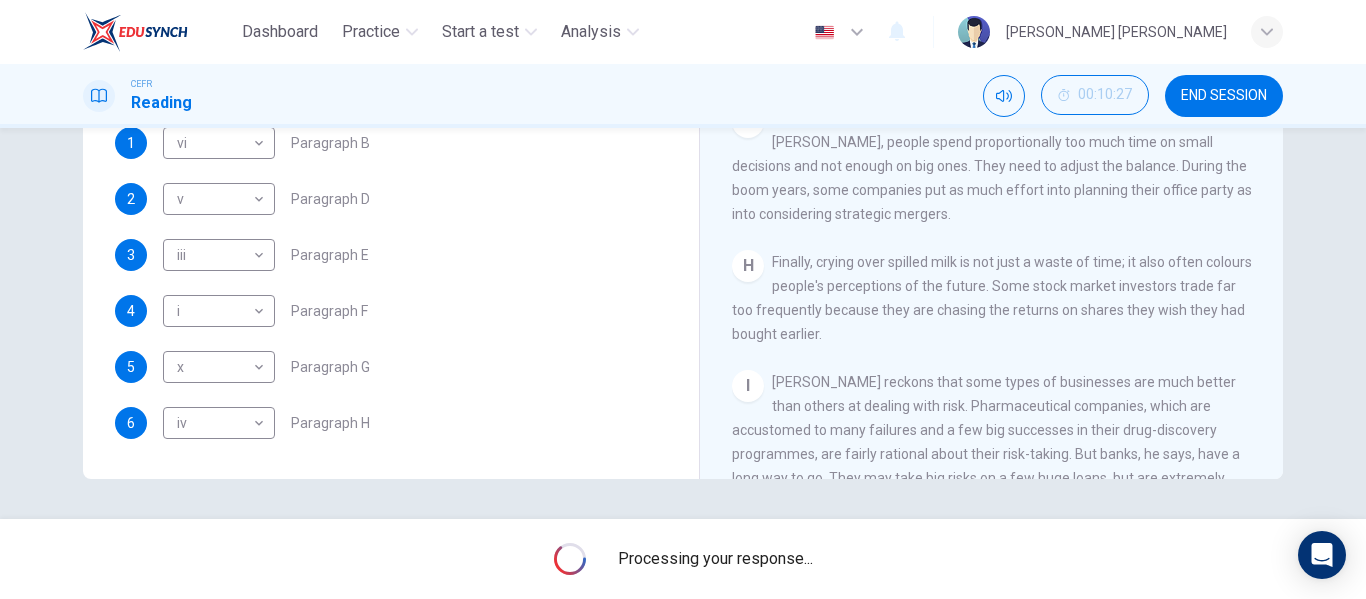 scroll, scrollTop: 369, scrollLeft: 0, axis: vertical 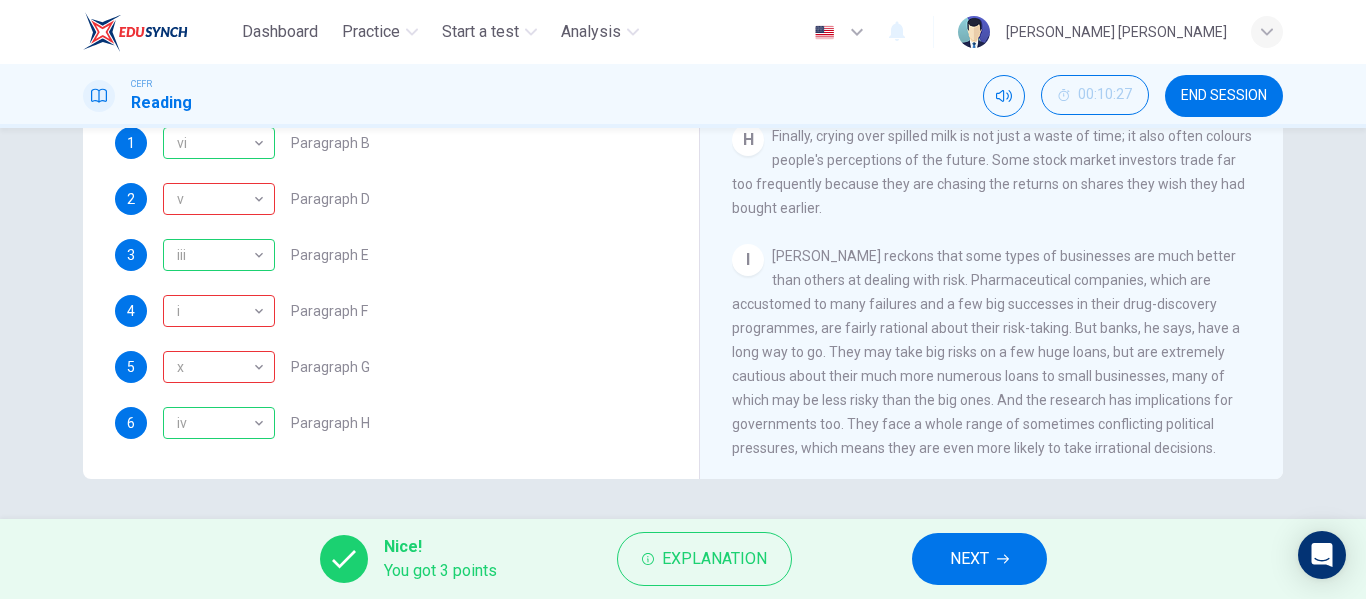 click on "NEXT" at bounding box center [979, 559] 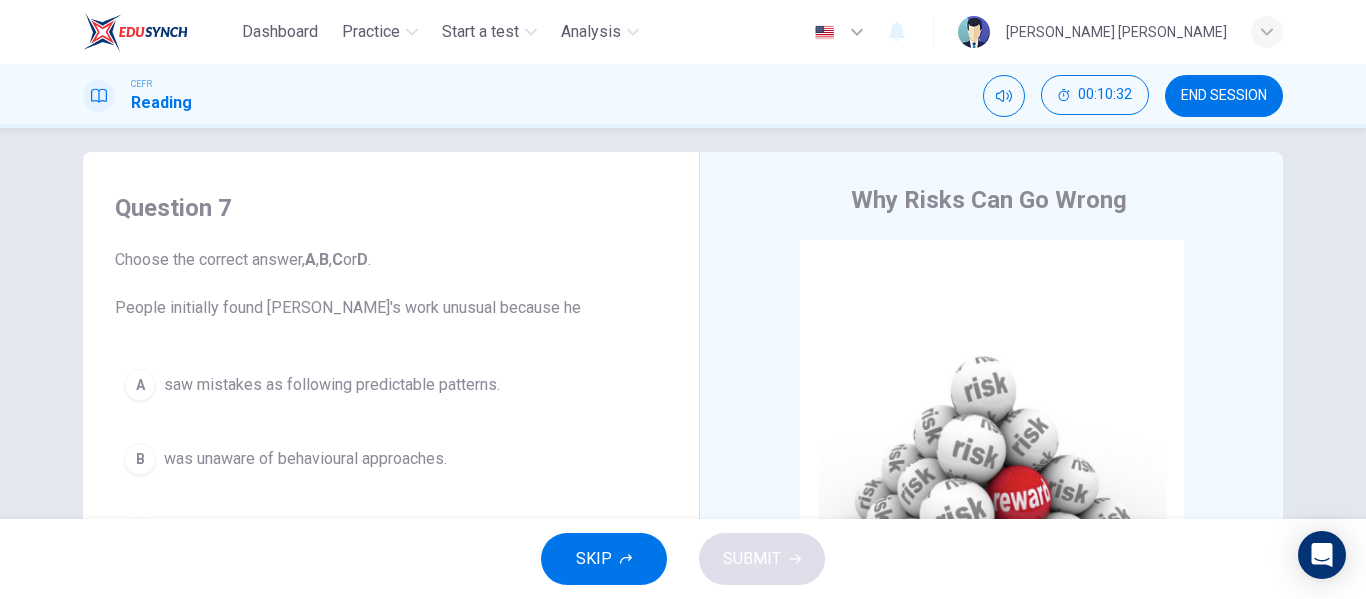 scroll, scrollTop: 15, scrollLeft: 0, axis: vertical 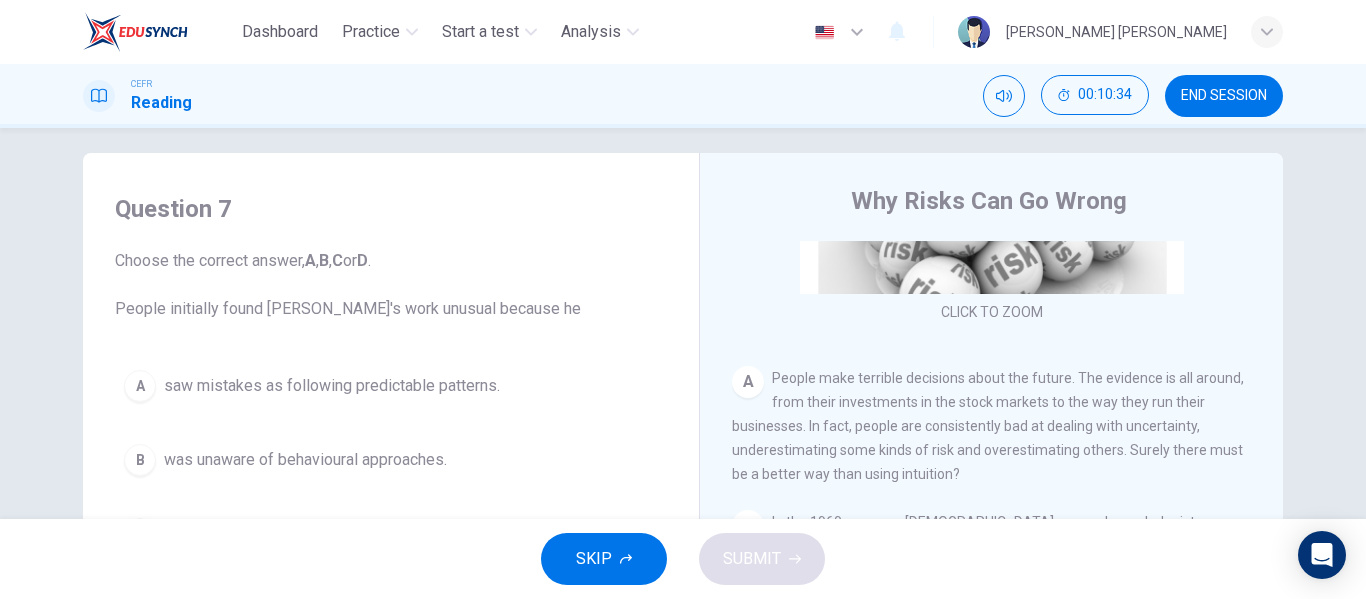 click on "Question 7" at bounding box center (391, 209) 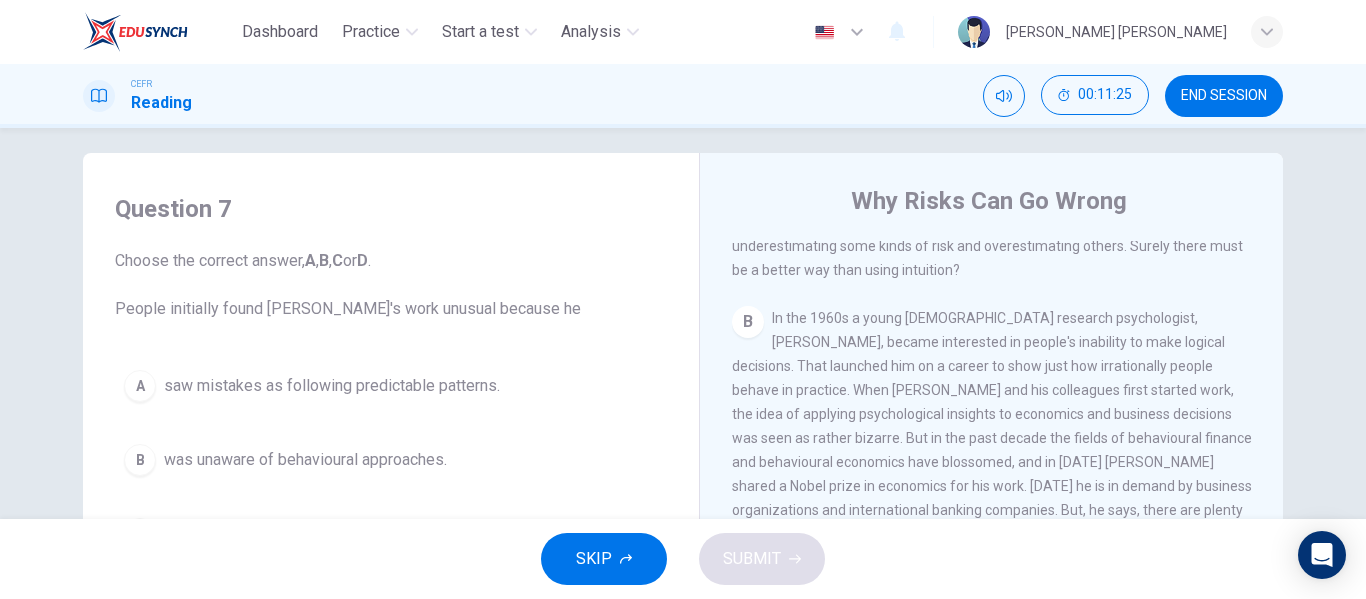 scroll, scrollTop: 501, scrollLeft: 0, axis: vertical 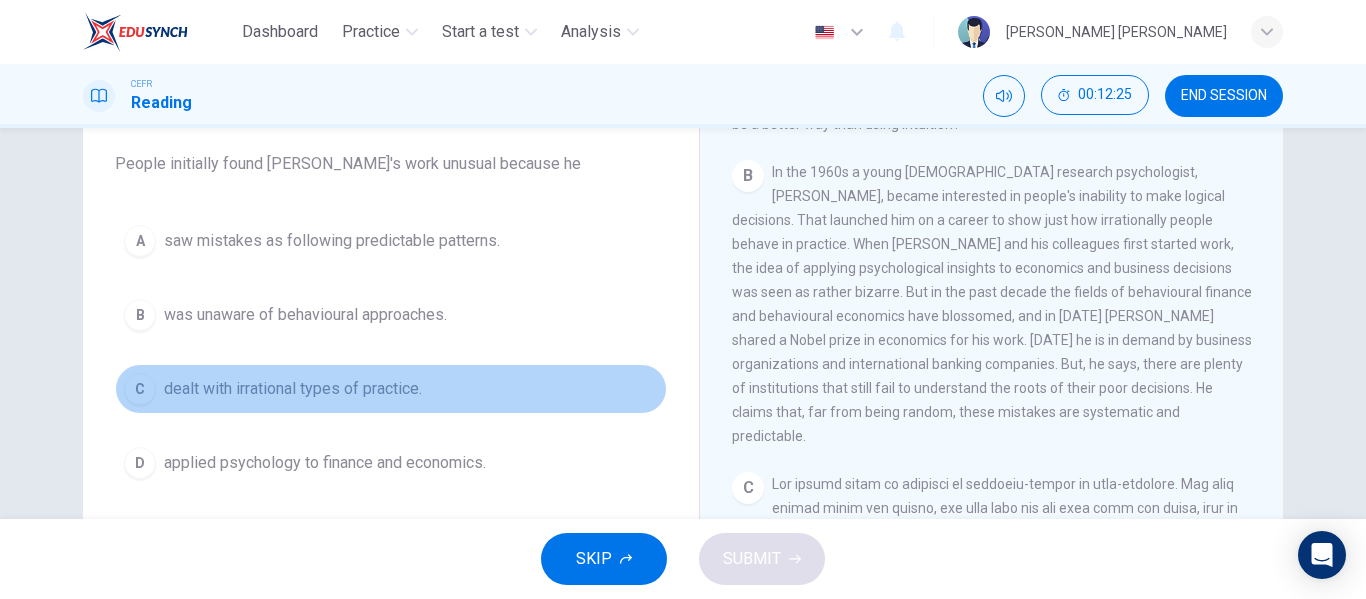 click on "C dealt with irrational types of practice." at bounding box center (391, 389) 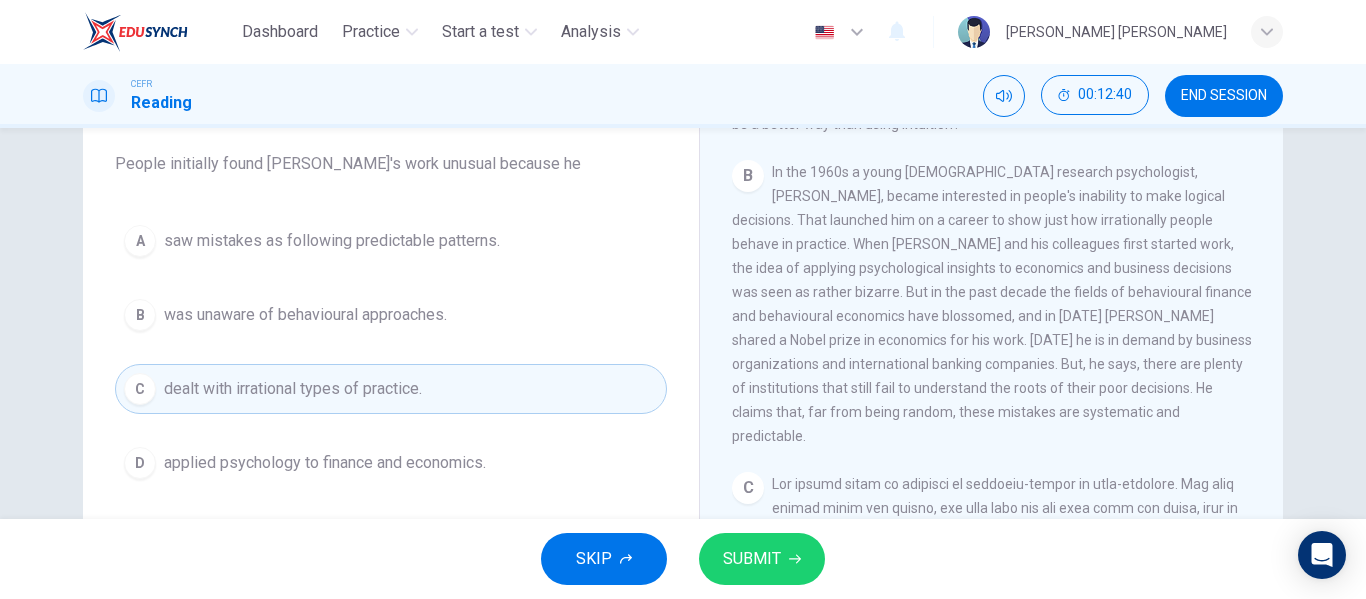 click on "SUBMIT" at bounding box center [752, 559] 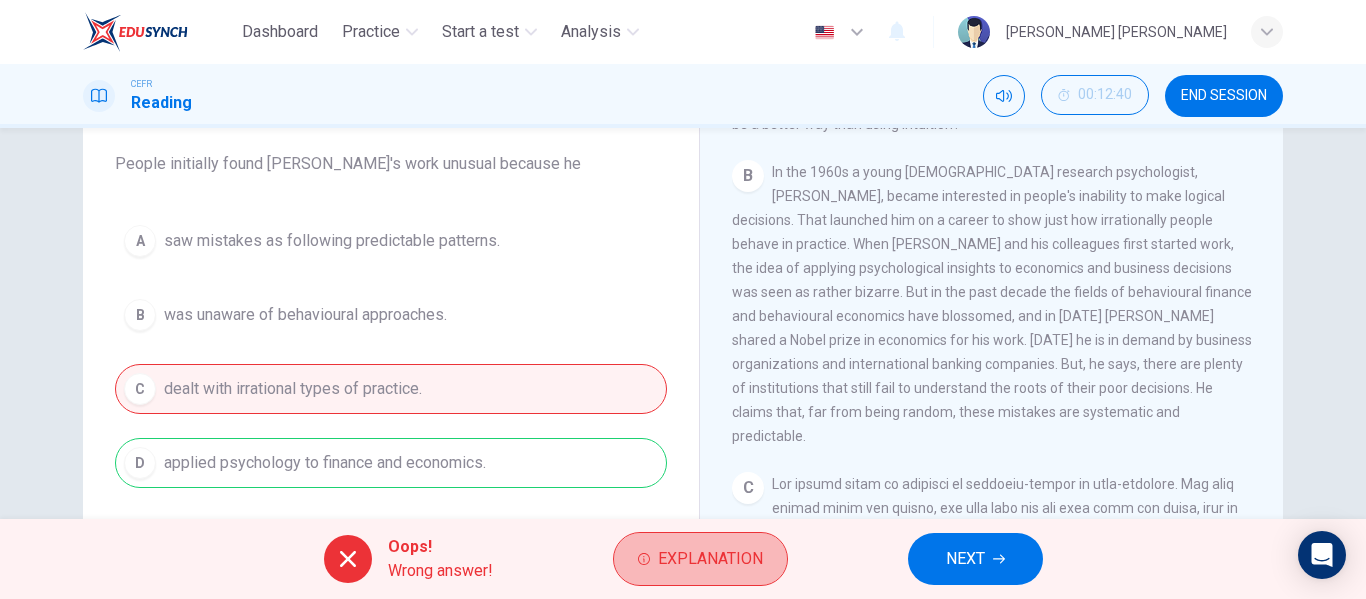 click on "Explanation" at bounding box center (710, 559) 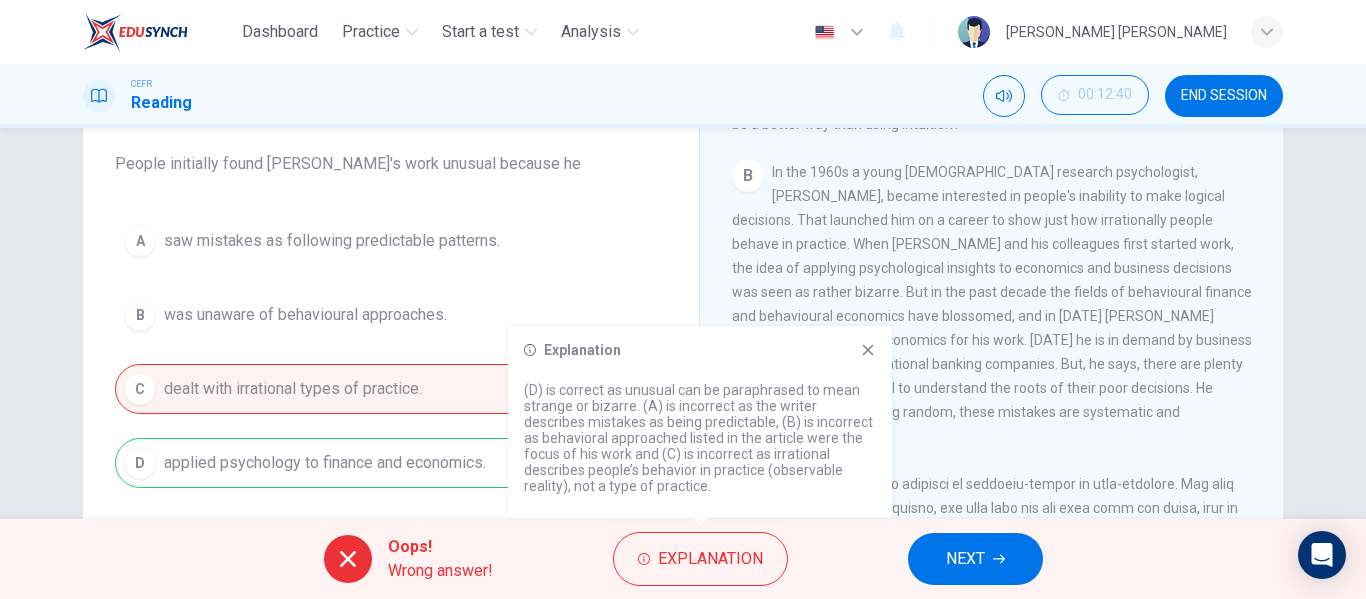 click on "Oops! Wrong answer! Explanation NEXT" at bounding box center [683, 559] 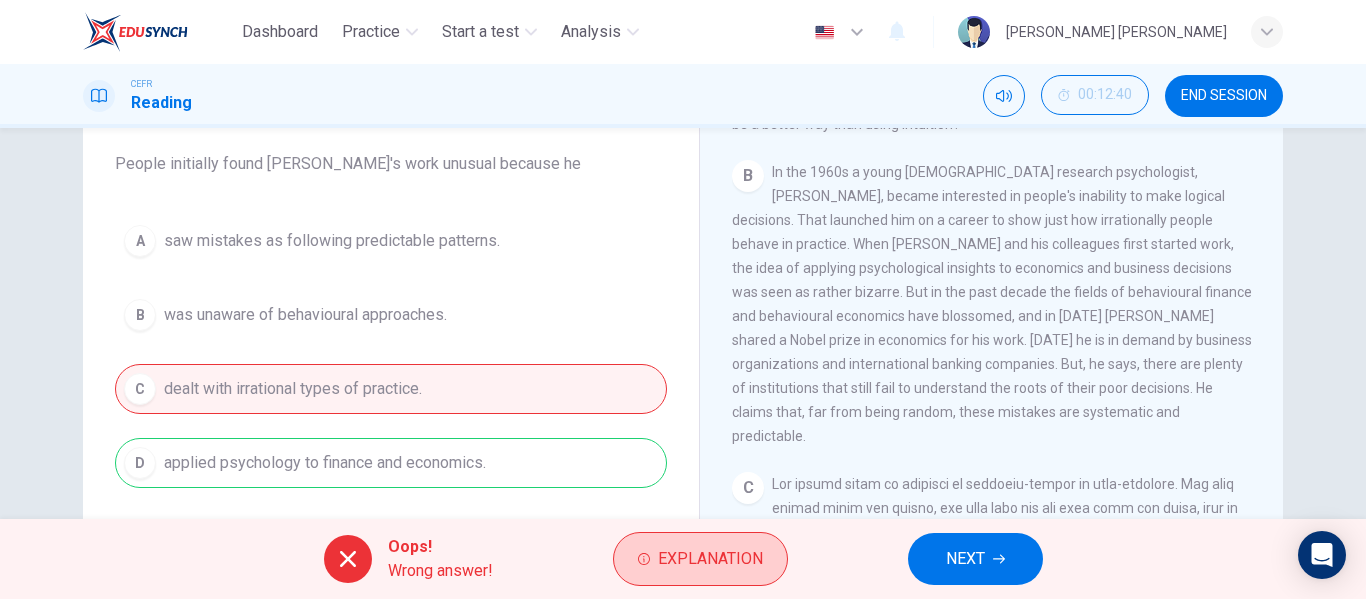 click on "Explanation" at bounding box center [700, 559] 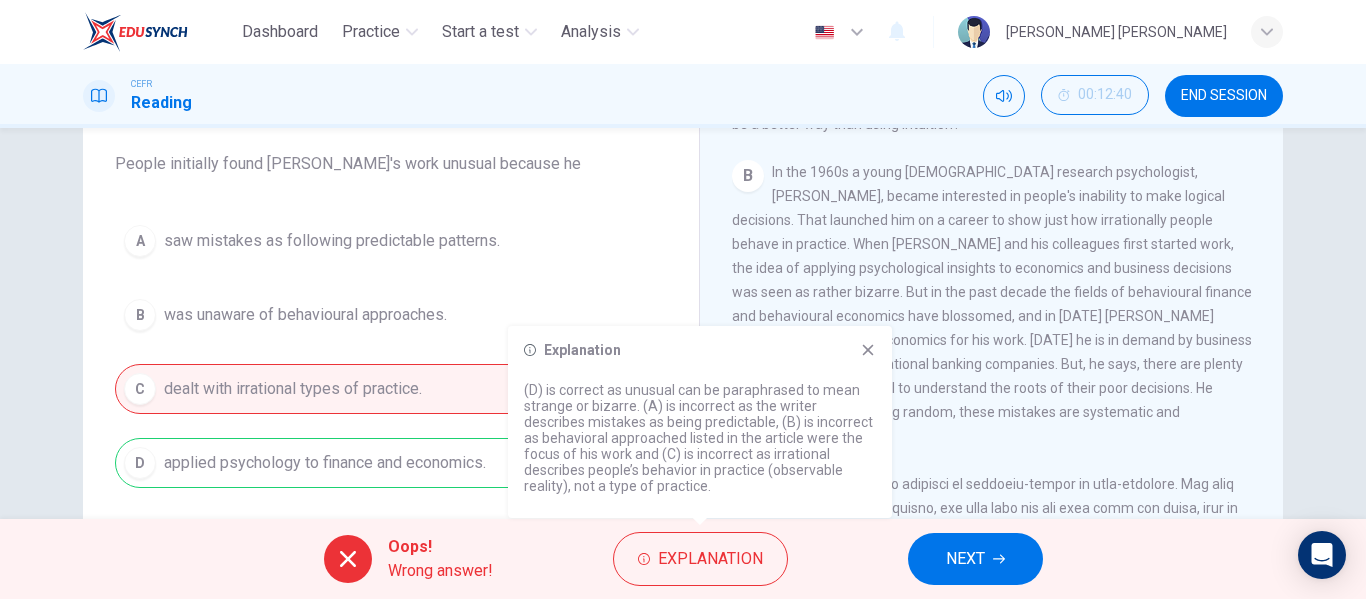 click on "Explanation (D) is correct as unusual can be paraphrased to mean strange or bizarre. (A) is incorrect as the writer describes mistakes as being predictable, (B) is incorrect as behavioral approached listed in the article were the focus of his work and (C) is incorrect as irrational describes people’s behavior in practice (observable reality), not a type of practice." at bounding box center (700, 422) 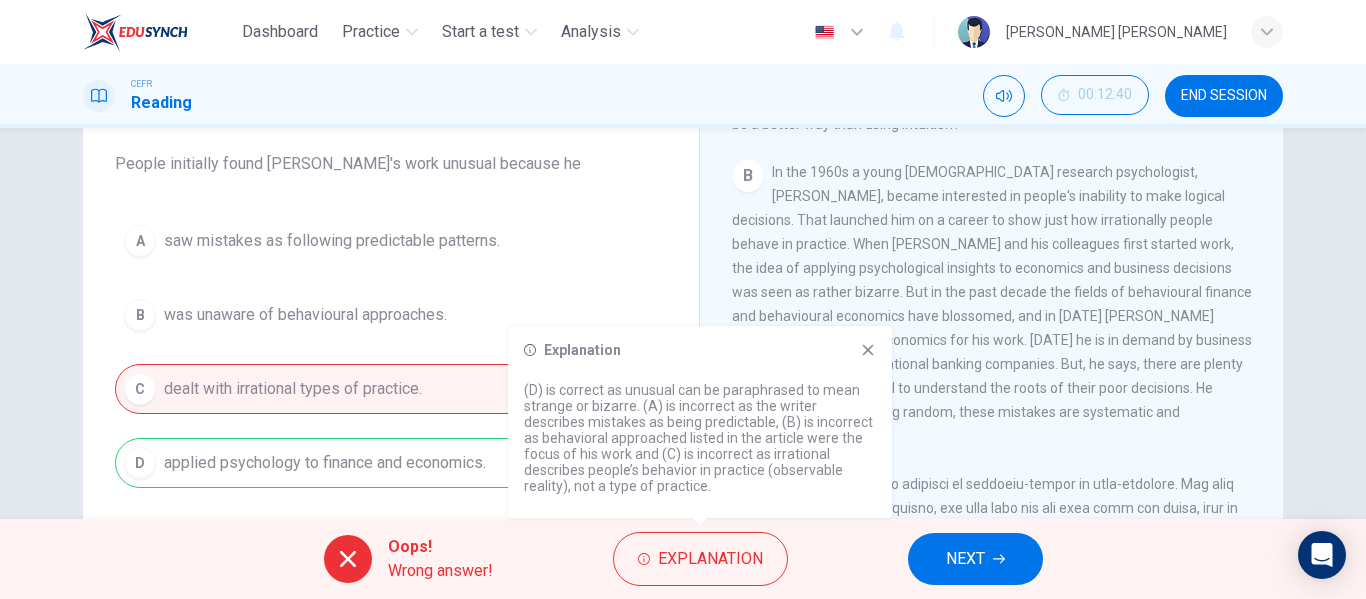 click on "Explanation (D) is correct as unusual can be paraphrased to mean strange or bizarre. (A) is incorrect as the writer describes mistakes as being predictable, (B) is incorrect as behavioral approached listed in the article were the focus of his work and (C) is incorrect as irrational describes people’s behavior in practice (observable reality), not a type of practice." at bounding box center [700, 422] 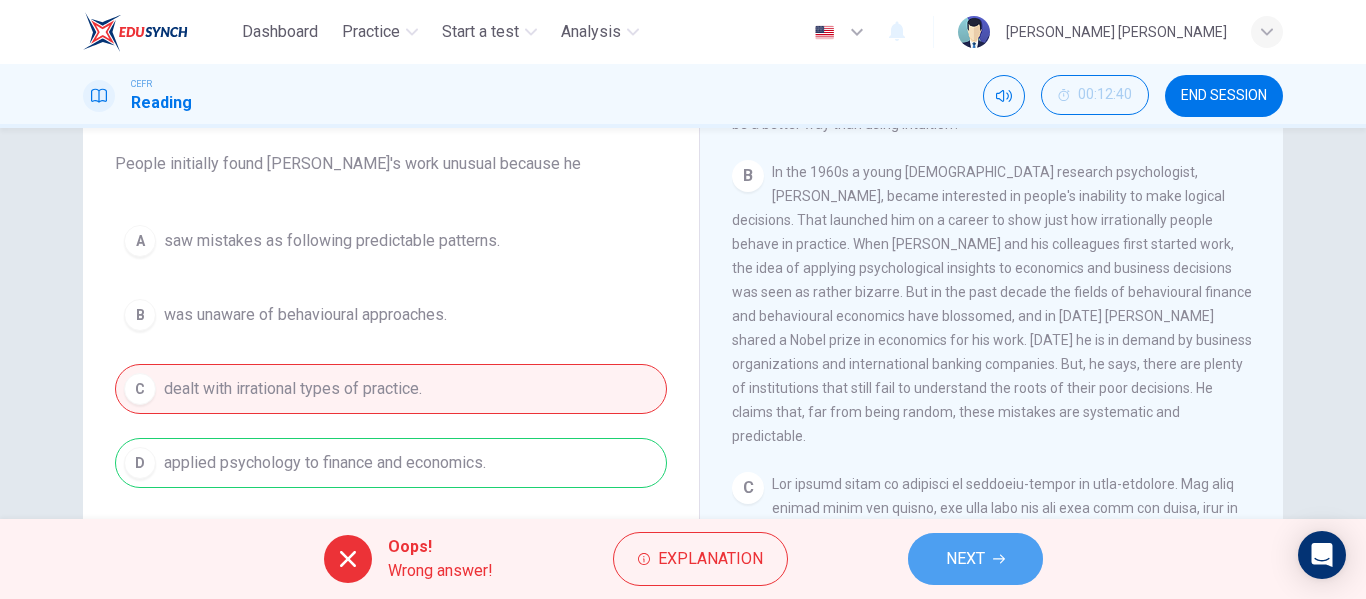 click on "NEXT" at bounding box center [965, 559] 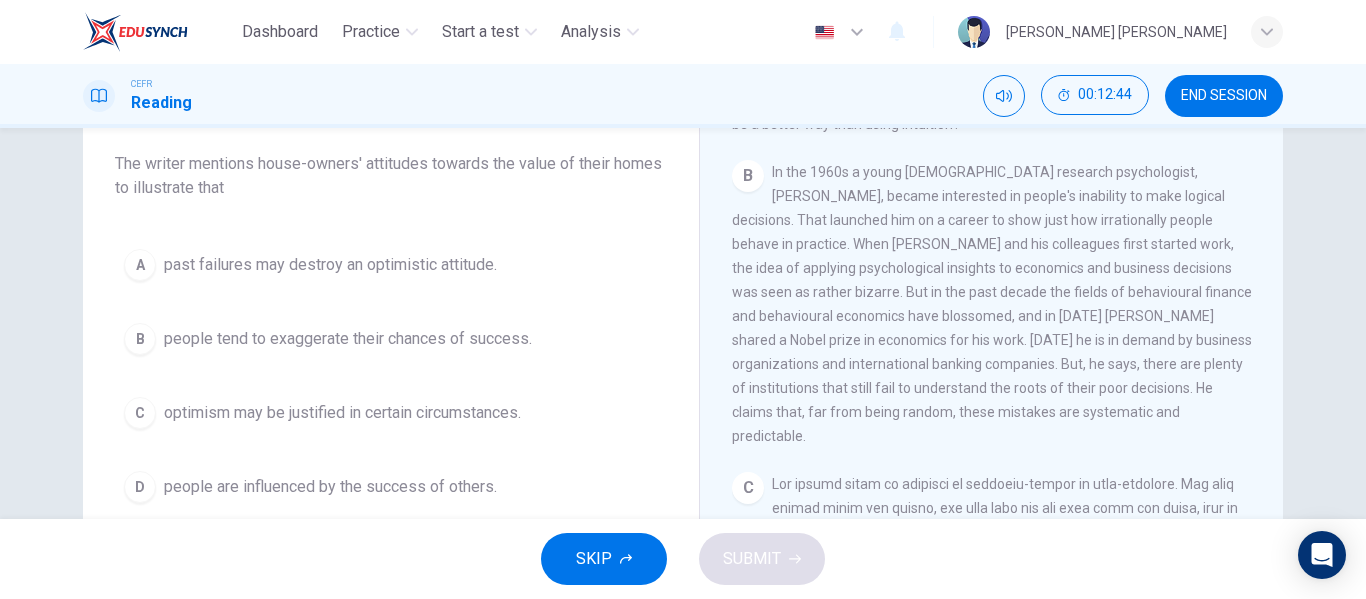 scroll, scrollTop: 161, scrollLeft: 0, axis: vertical 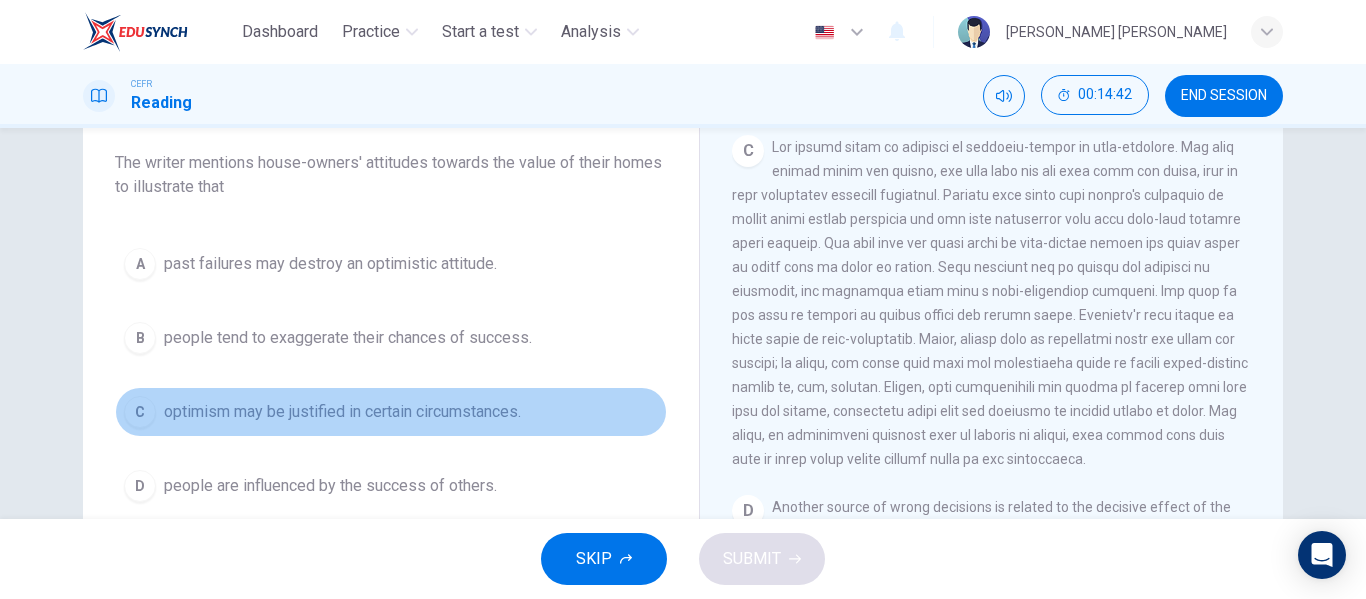 click on "optimism may be justified in certain circumstances." at bounding box center [342, 412] 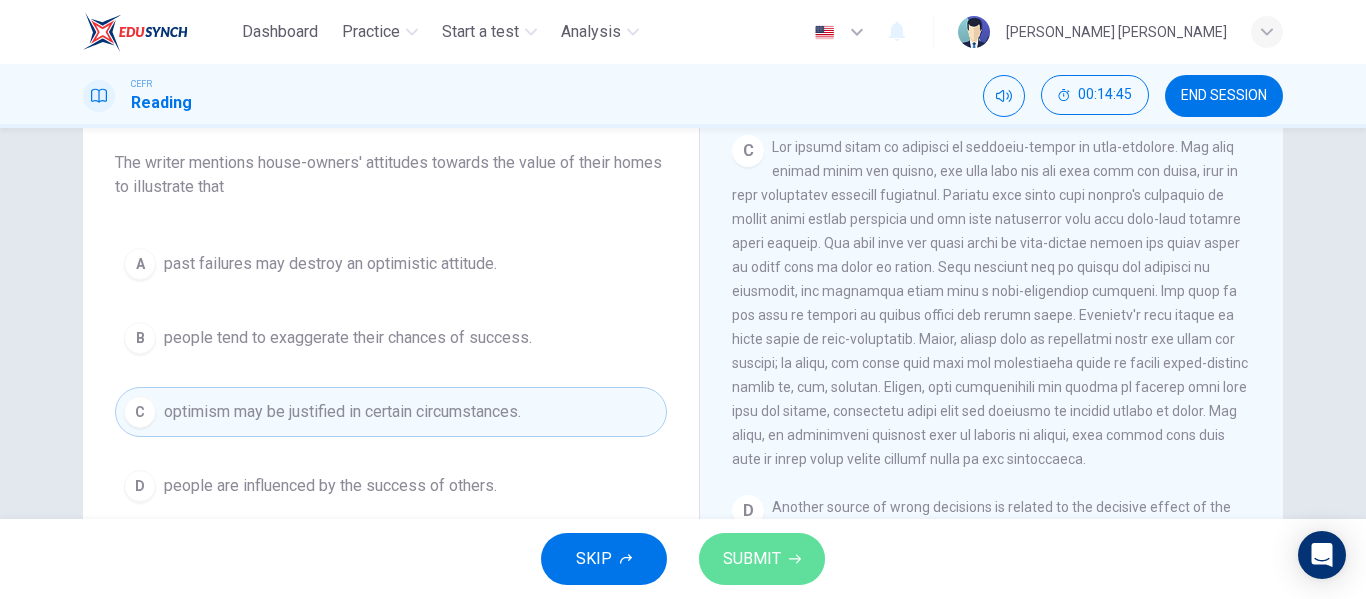 click on "SUBMIT" at bounding box center (752, 559) 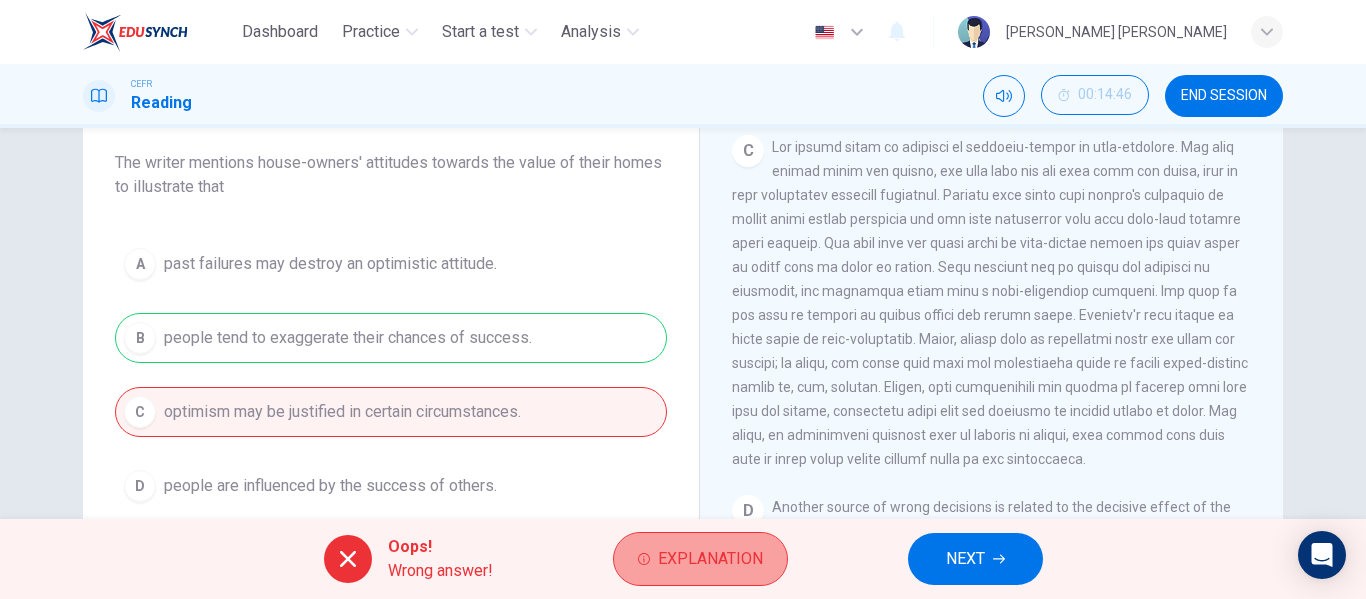 click on "Explanation" at bounding box center (700, 559) 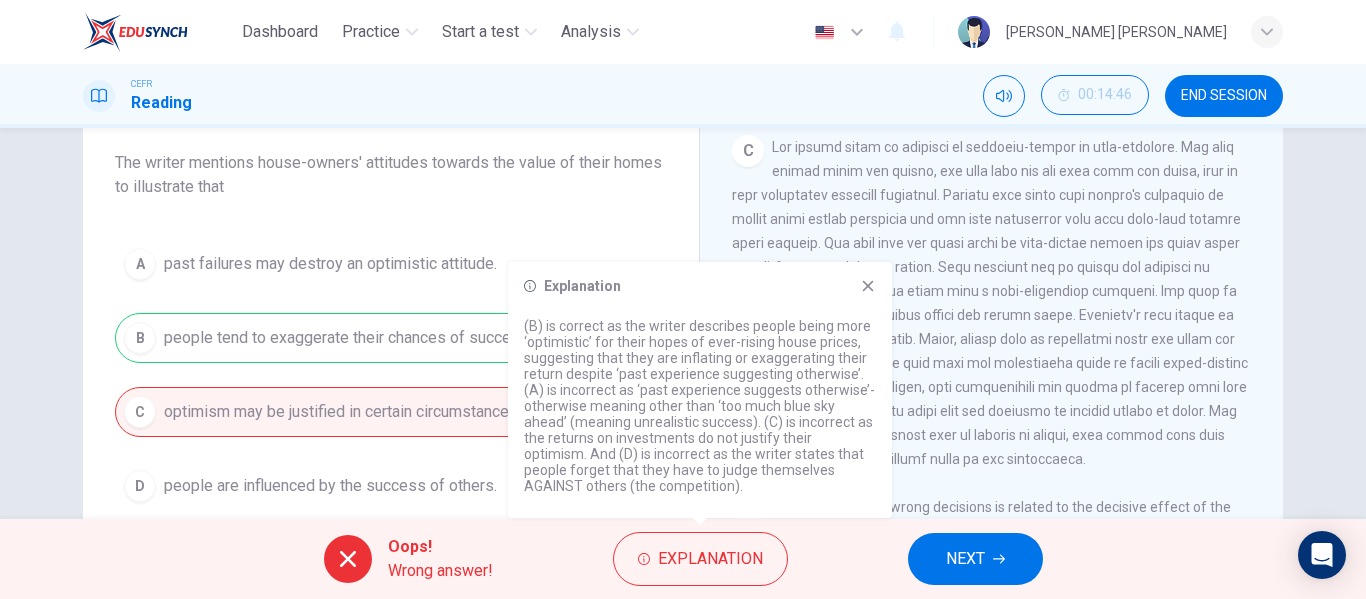 click at bounding box center [990, 303] 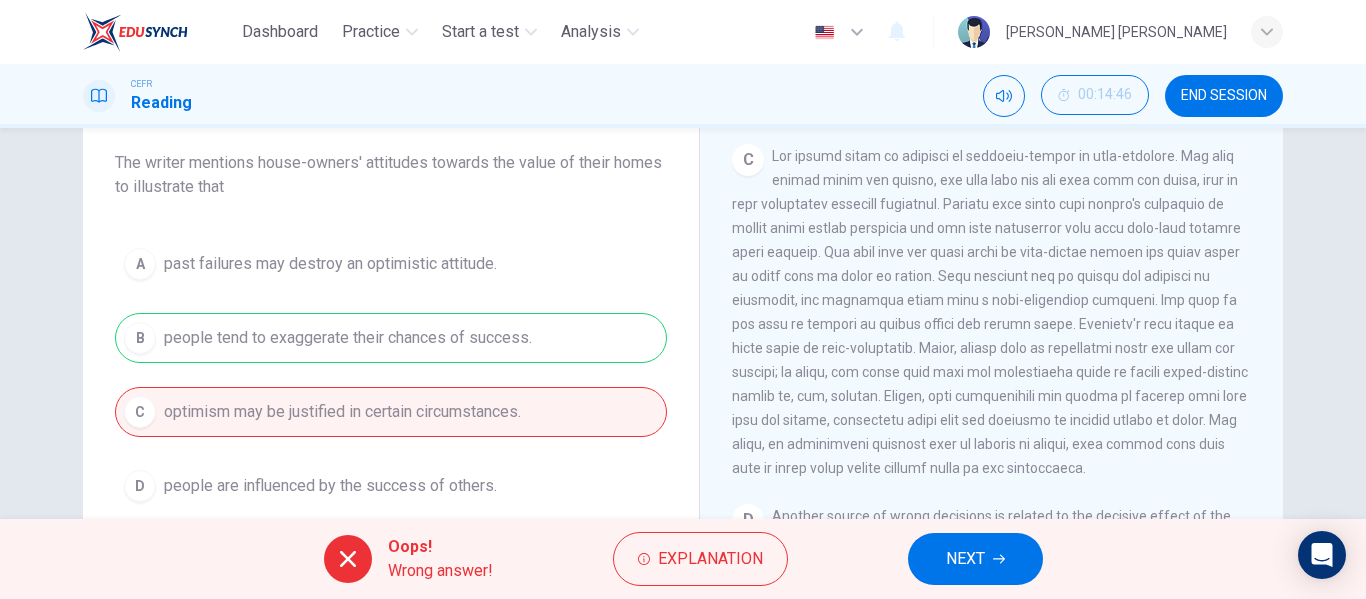 scroll, scrollTop: 827, scrollLeft: 0, axis: vertical 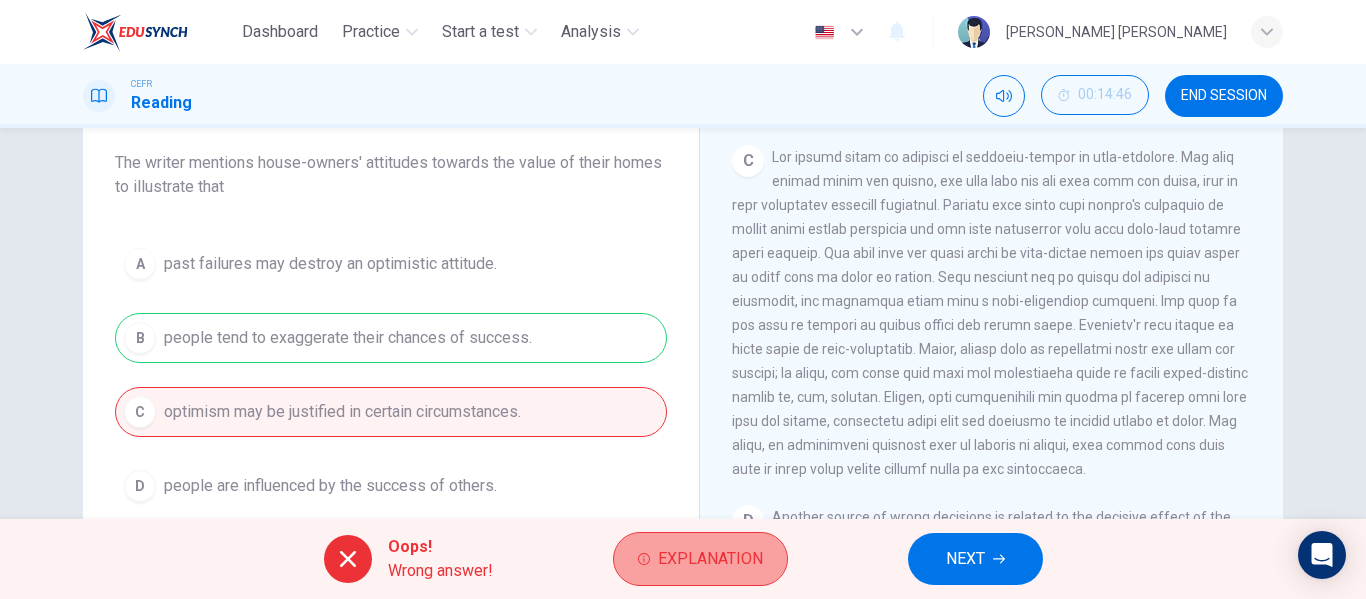 click on "Explanation" at bounding box center (710, 559) 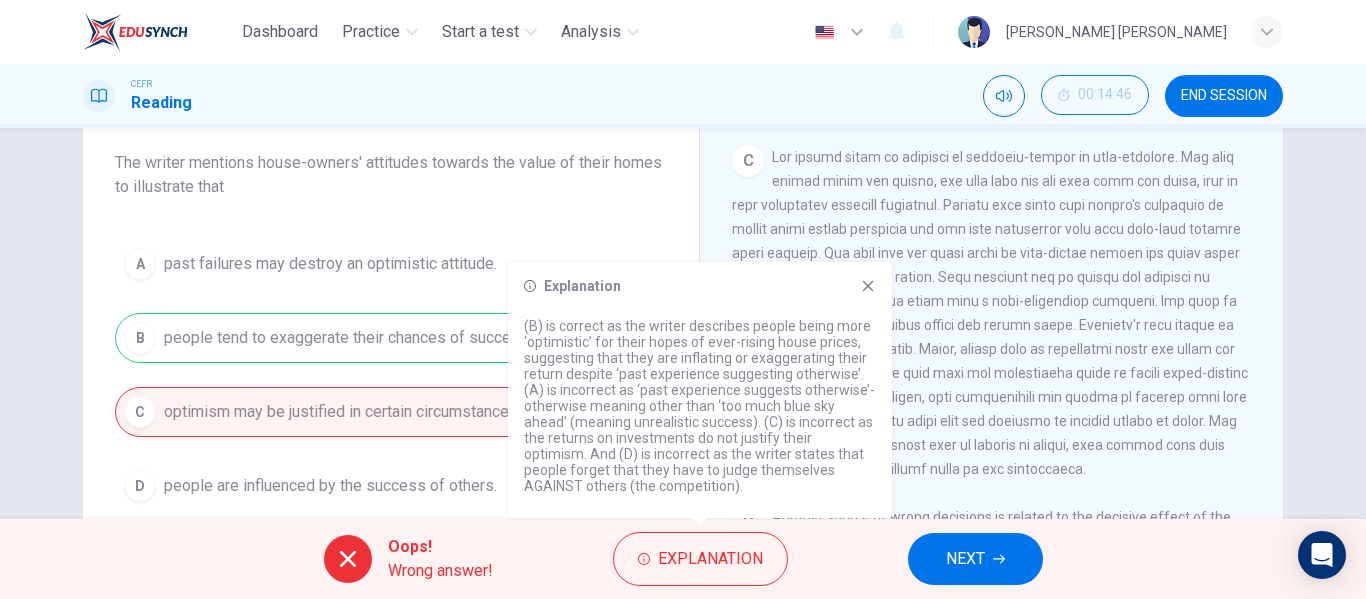 click on "Choose the correct answer,  A ,  B ,  C  or  D .
The writer mentions house-owners' attitudes towards the value of their homes to illustrate that" at bounding box center [391, 151] 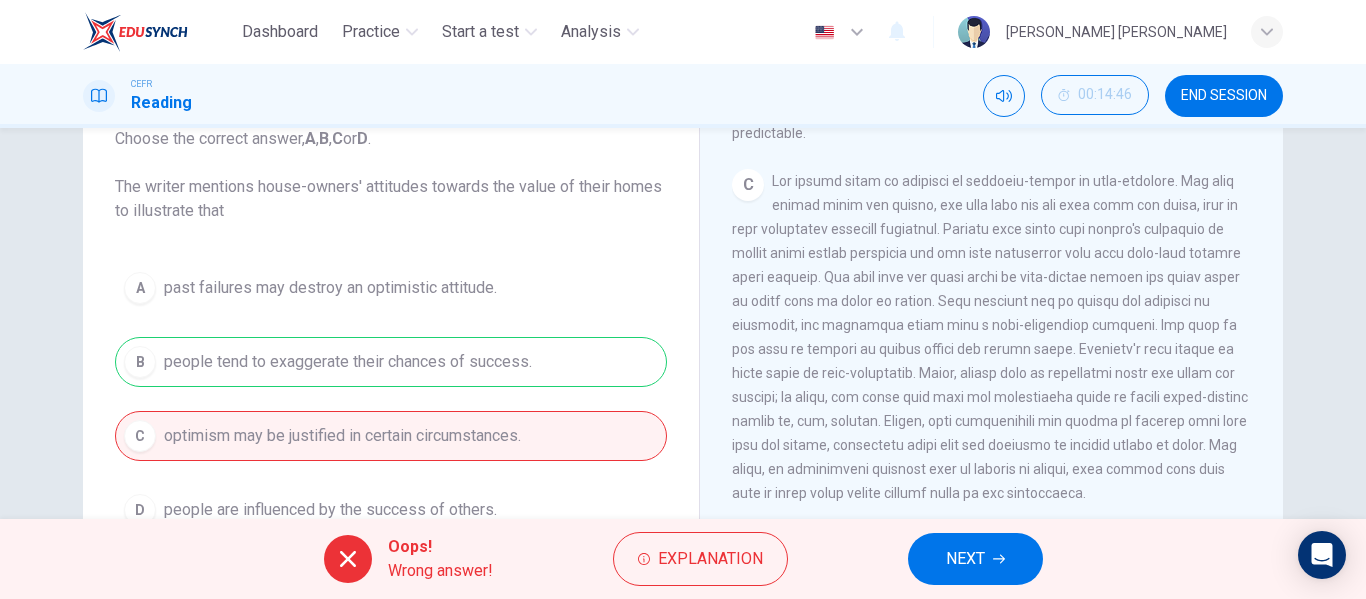 scroll, scrollTop: 136, scrollLeft: 0, axis: vertical 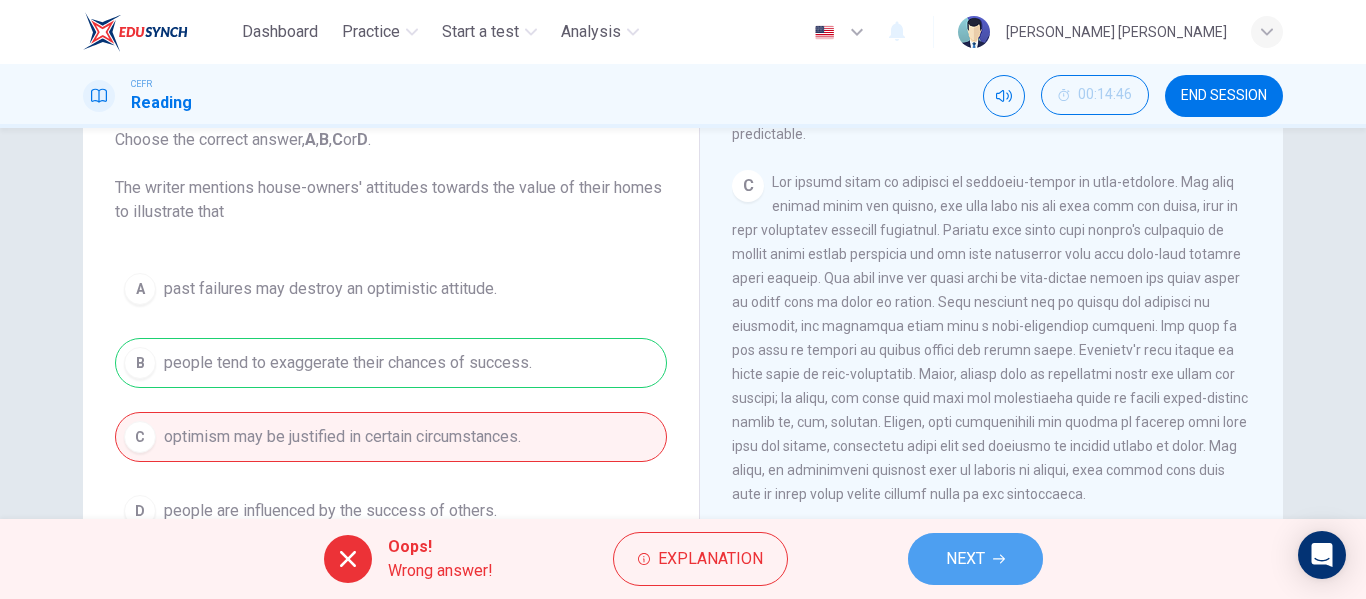 click on "NEXT" at bounding box center [965, 559] 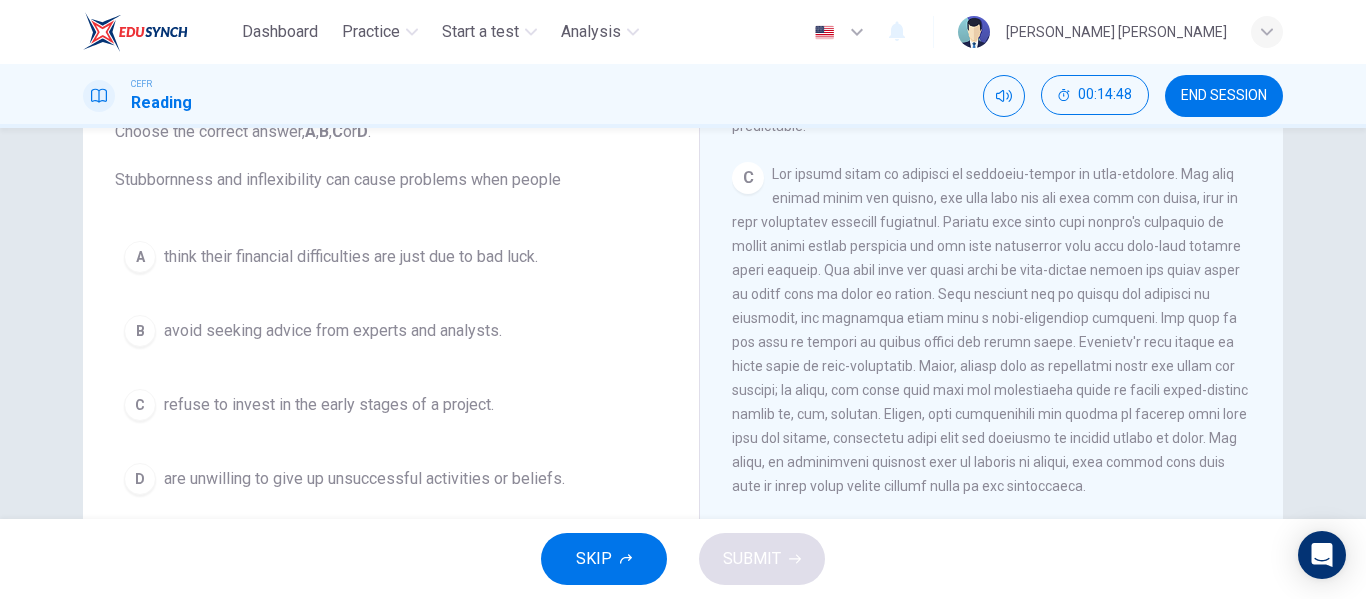 scroll, scrollTop: 145, scrollLeft: 0, axis: vertical 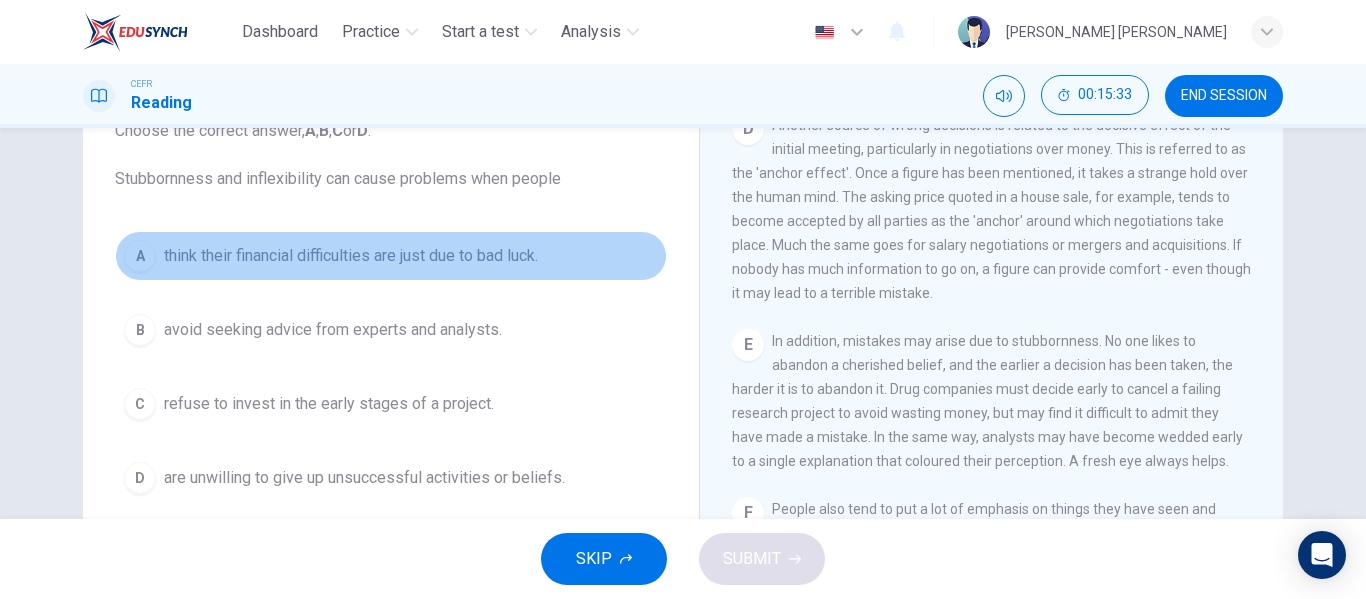 click on "think their financial difficulties are just due to bad luck." at bounding box center (351, 256) 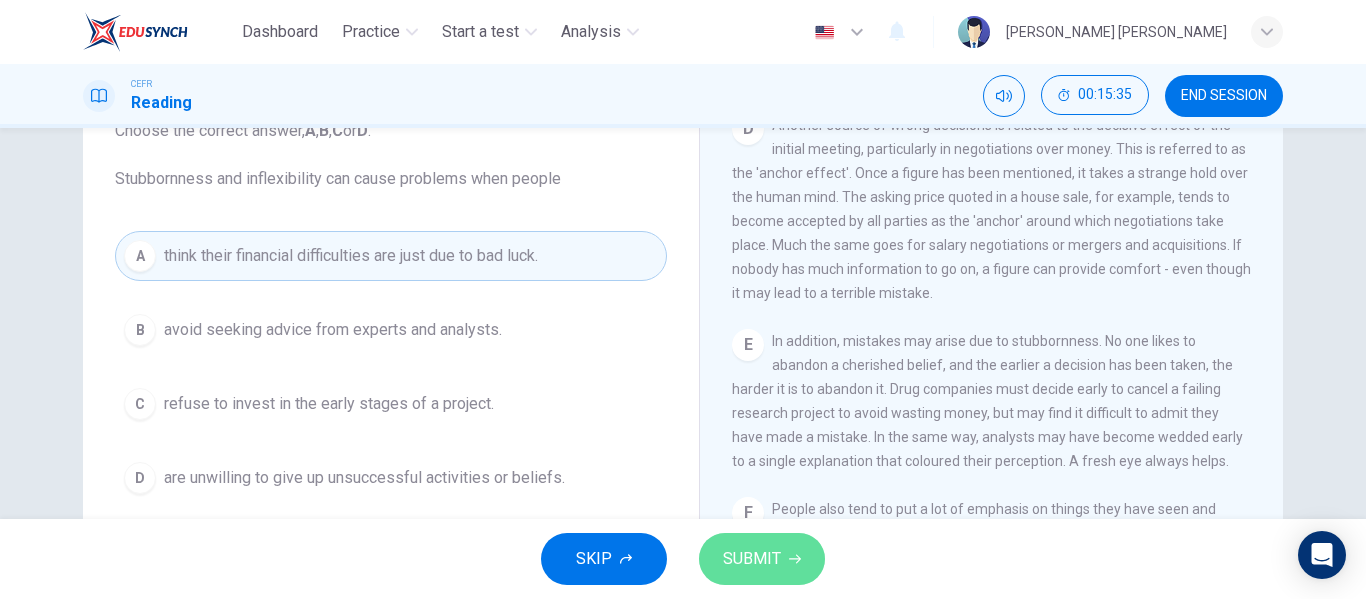 click 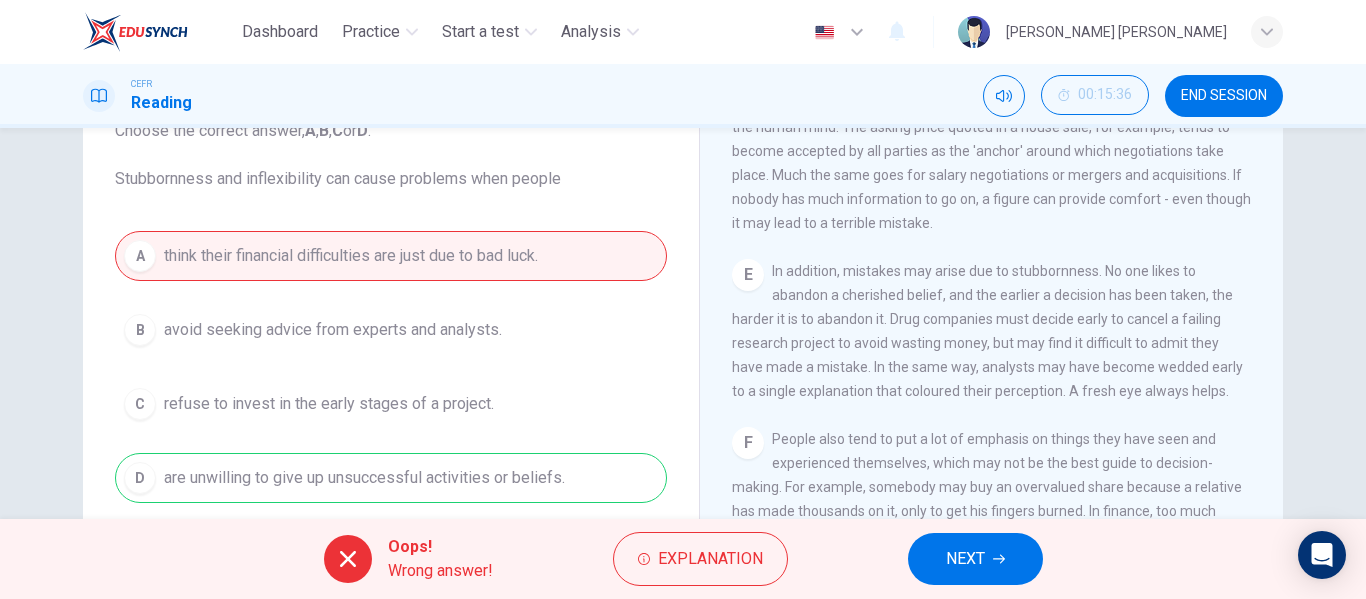scroll, scrollTop: 1306, scrollLeft: 0, axis: vertical 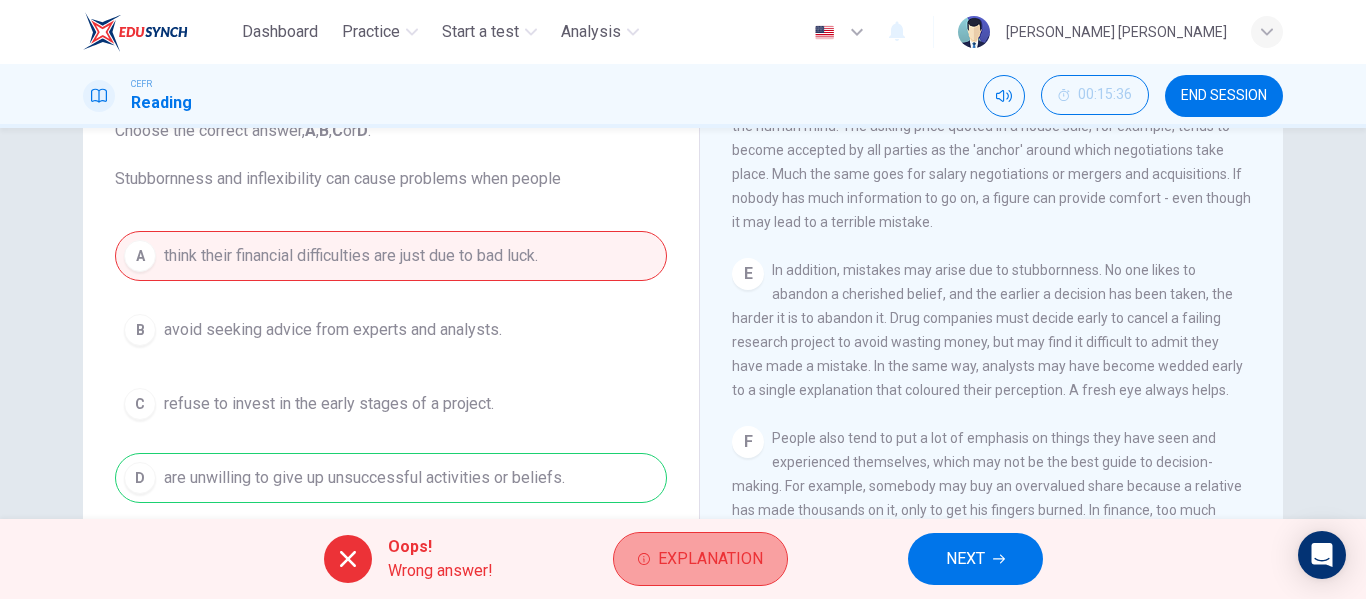 click on "Explanation" at bounding box center (700, 559) 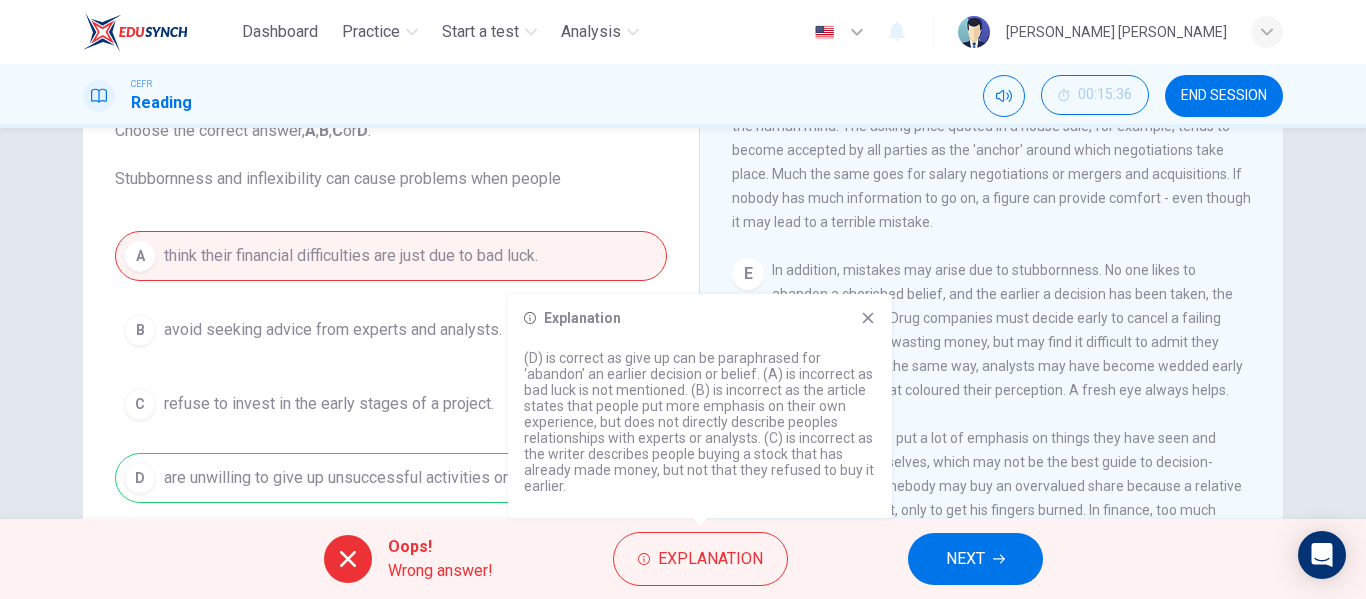 click on "In addition, mistakes may arise due to stubbornness. No one likes to abandon a cherished belief, and the earlier a decision has been taken, the harder it is to abandon it. Drug companies must decide early to cancel a failing research project to avoid wasting money, but may find it difficult to admit they have made a mistake. In the same way, analysts may have become wedded early to a single explanation that coloured their perception. A fresh eye always helps." at bounding box center (987, 330) 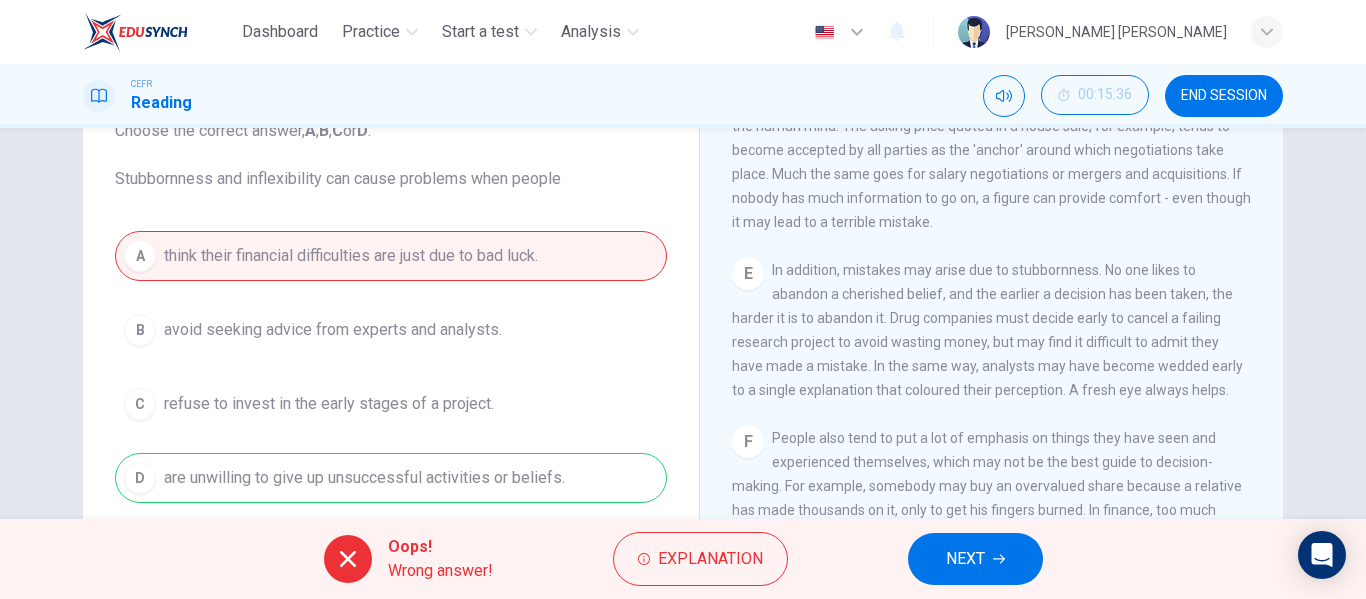 click on "E In addition, mistakes may arise due to stubbornness. No one likes to abandon a cherished belief, and the earlier a decision has been taken, the harder it is to abandon it. Drug companies must decide early to cancel a failing research project to avoid wasting money, but may find it difficult to admit they have made a mistake. In the same way, analysts may have become wedded early to a single explanation that coloured their perception. A fresh eye always helps." at bounding box center [992, 330] 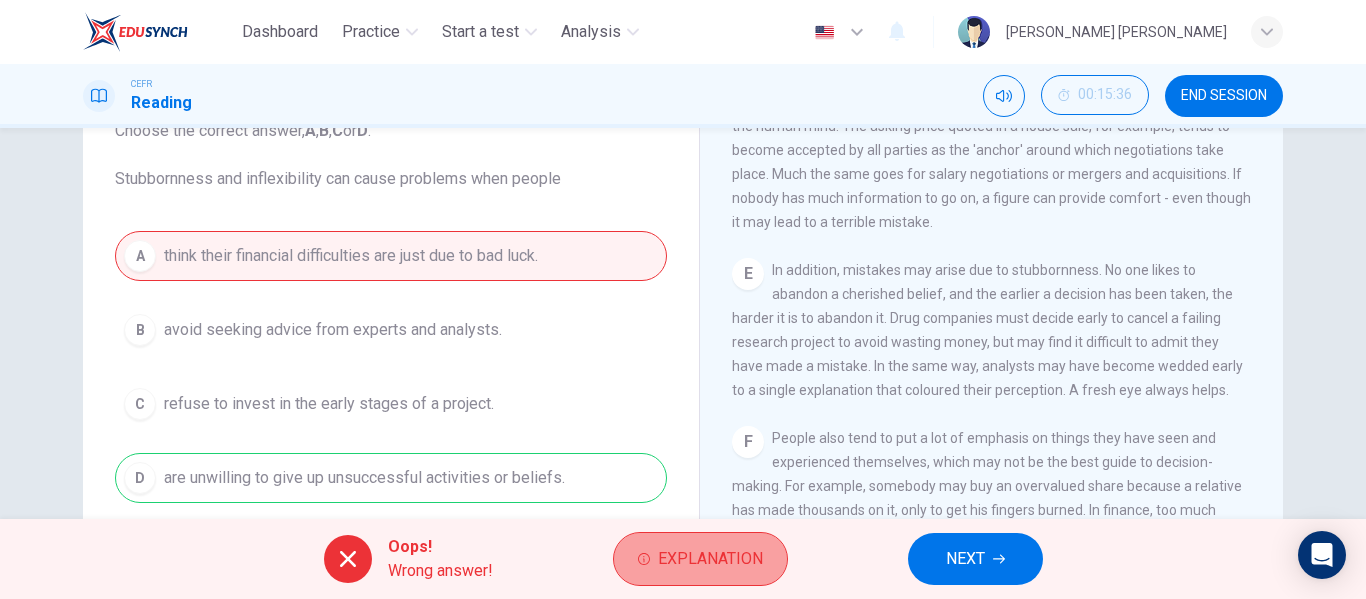 click on "Explanation" at bounding box center (710, 559) 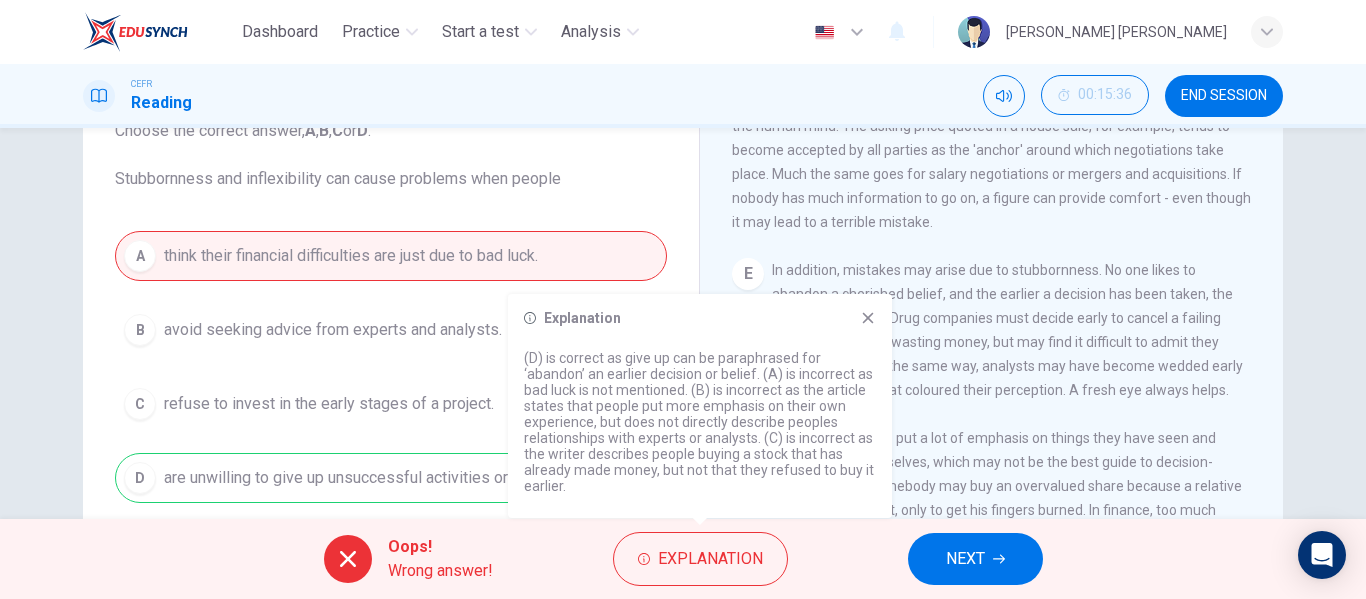 click on "E In addition, mistakes may arise due to stubbornness. No one likes to abandon a cherished belief, and the earlier a decision has been taken, the harder it is to abandon it. Drug companies must decide early to cancel a failing research project to avoid wasting money, but may find it difficult to admit they have made a mistake. In the same way, analysts may have become wedded early to a single explanation that coloured their perception. A fresh eye always helps." at bounding box center [992, 330] 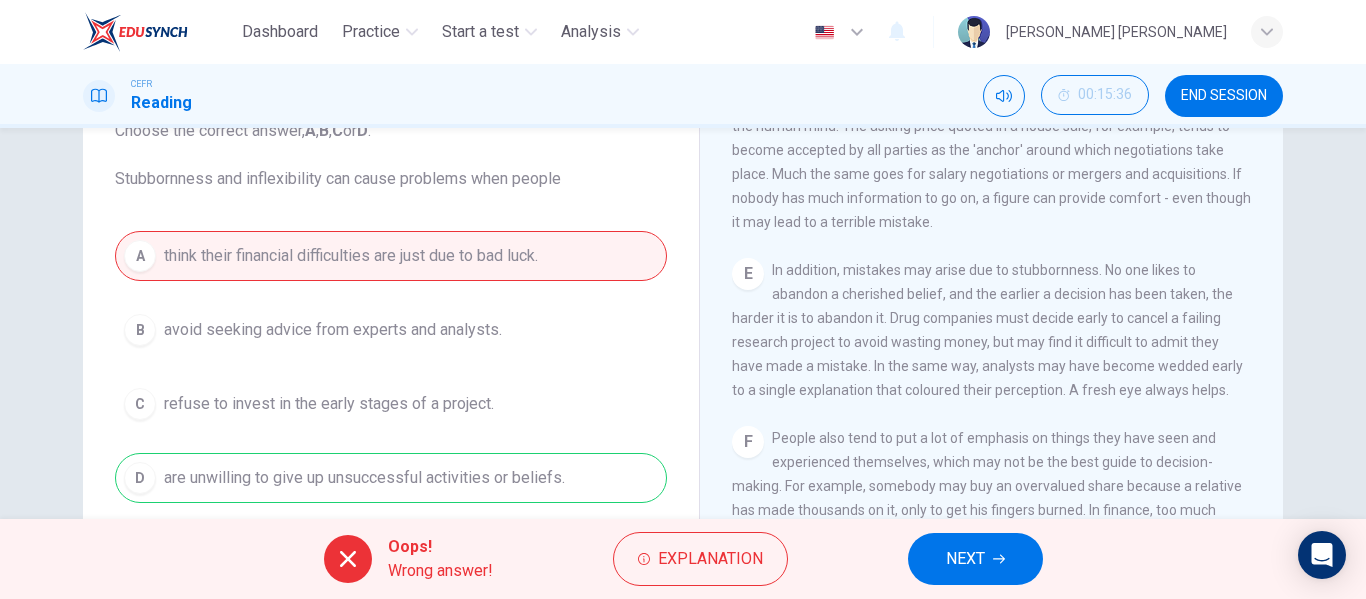 click on "In addition, mistakes may arise due to stubbornness. No one likes to abandon a cherished belief, and the earlier a decision has been taken, the harder it is to abandon it. Drug companies must decide early to cancel a failing research project to avoid wasting money, but may find it difficult to admit they have made a mistake. In the same way, analysts may have become wedded early to a single explanation that coloured their perception. A fresh eye always helps." at bounding box center [987, 330] 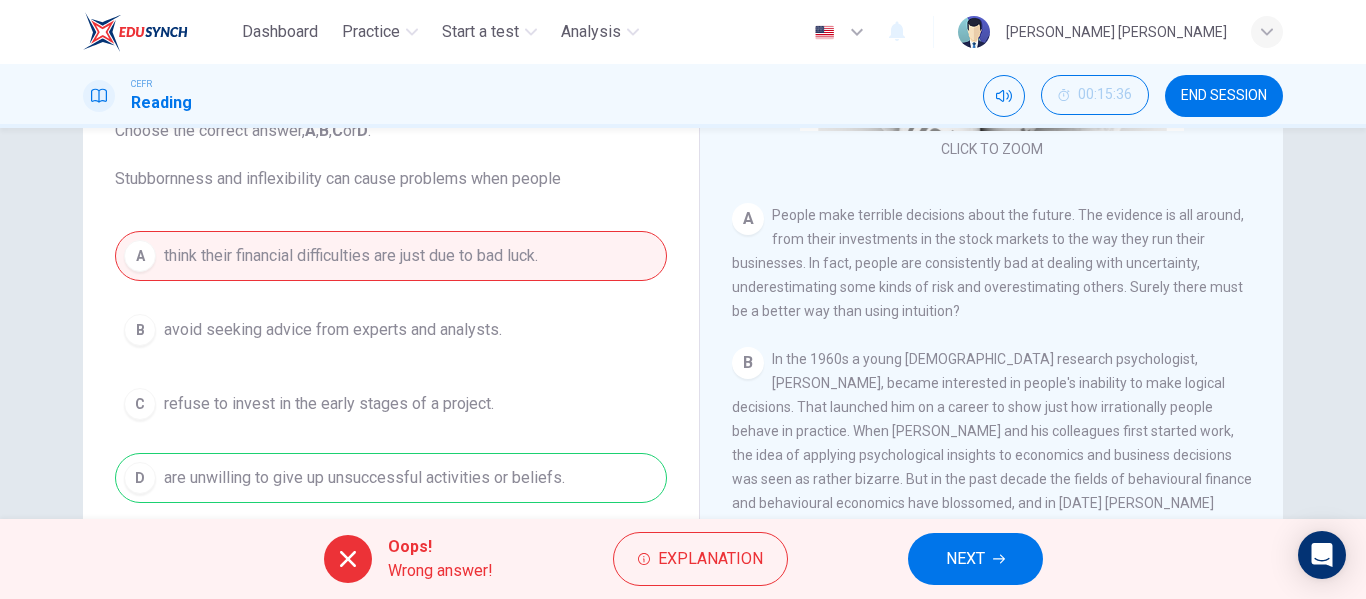 scroll, scrollTop: 1226, scrollLeft: 0, axis: vertical 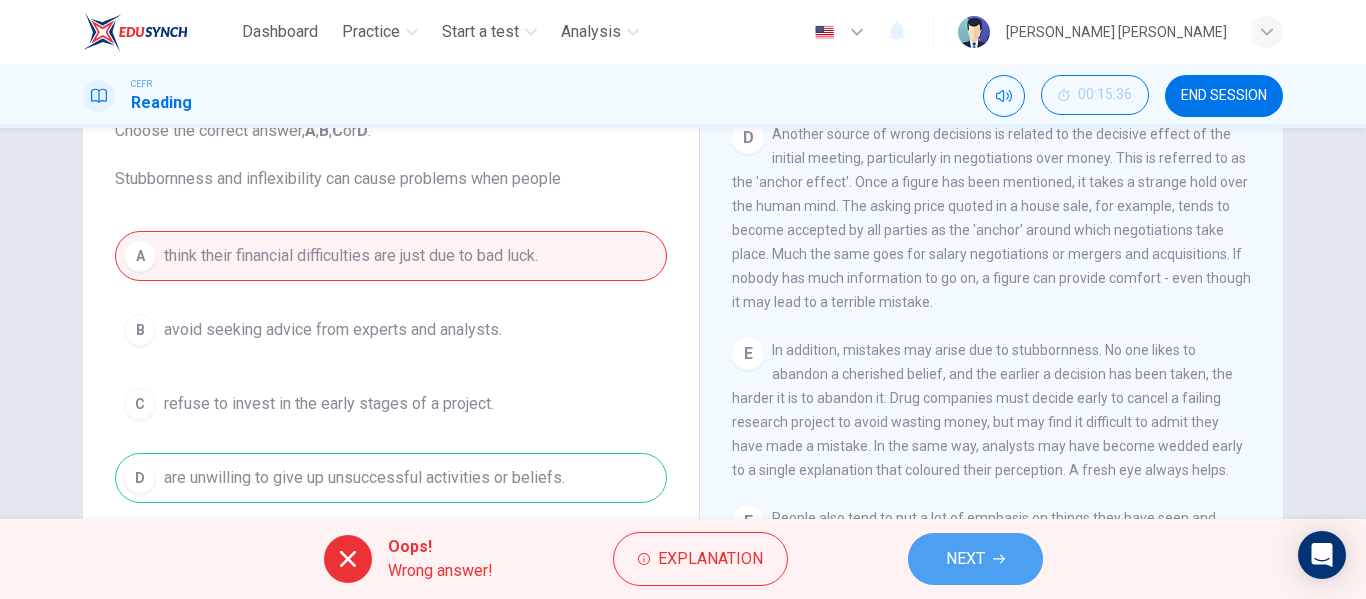 click on "NEXT" at bounding box center (965, 559) 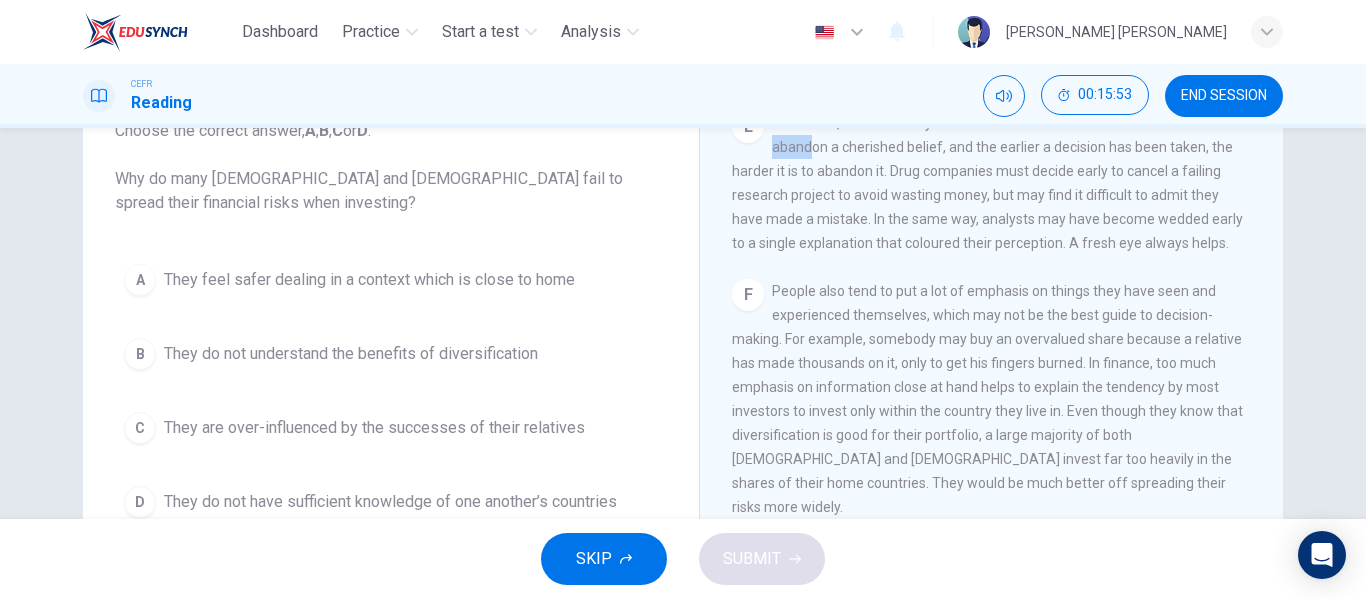 scroll, scrollTop: 1697, scrollLeft: 0, axis: vertical 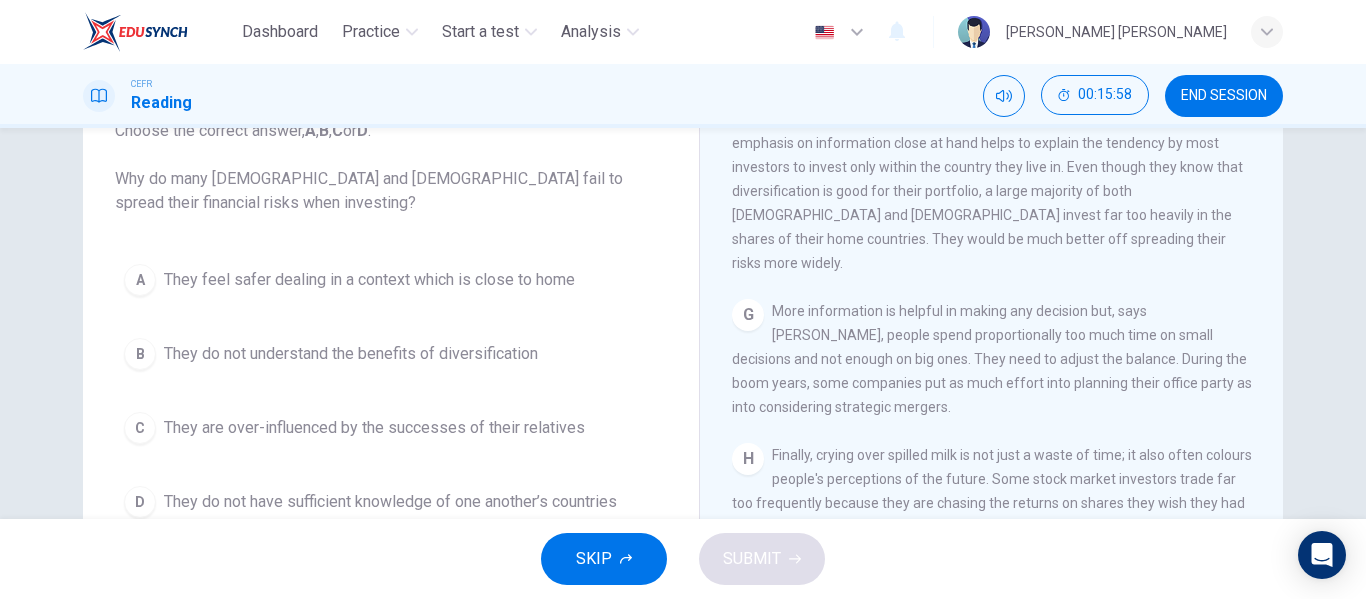 drag, startPoint x: 1059, startPoint y: 216, endPoint x: 1099, endPoint y: 242, distance: 47.707443 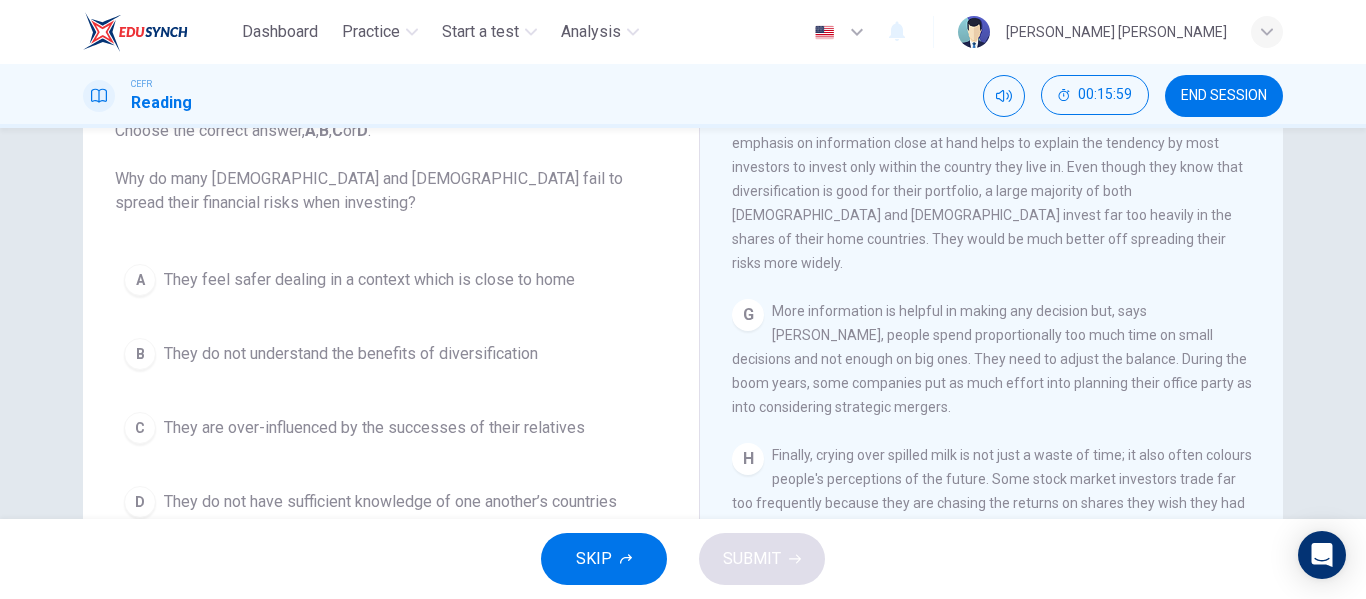 drag, startPoint x: 1064, startPoint y: 219, endPoint x: 1092, endPoint y: 245, distance: 38.209946 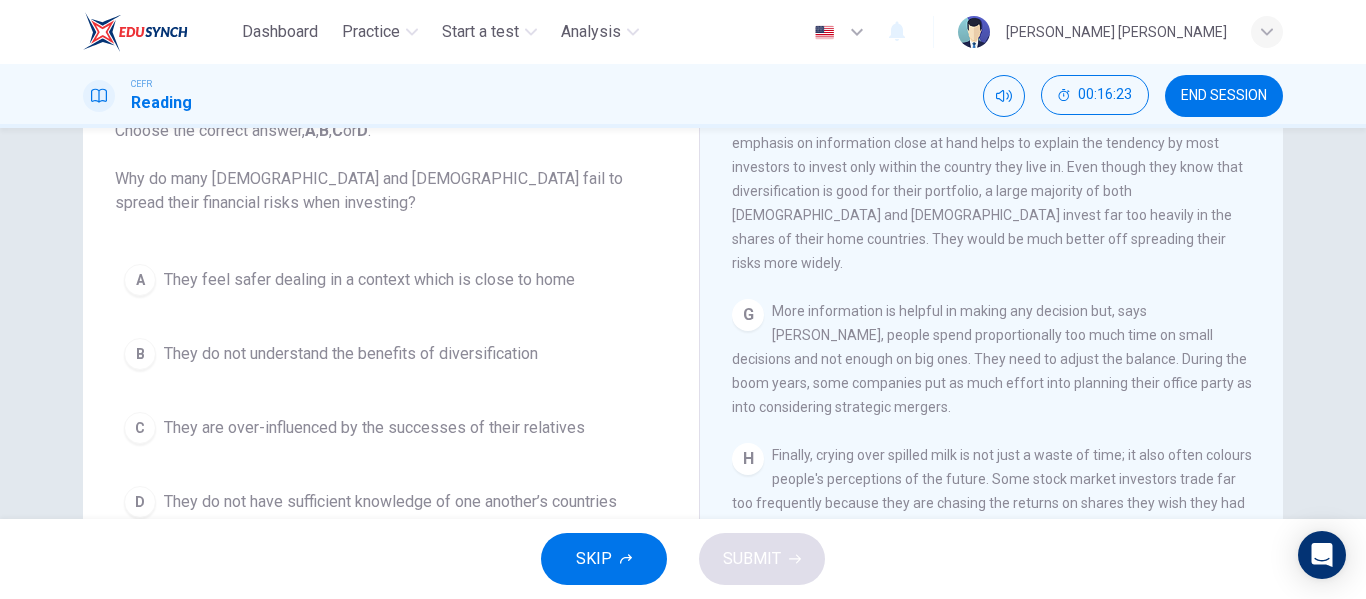 scroll, scrollTop: 180, scrollLeft: 0, axis: vertical 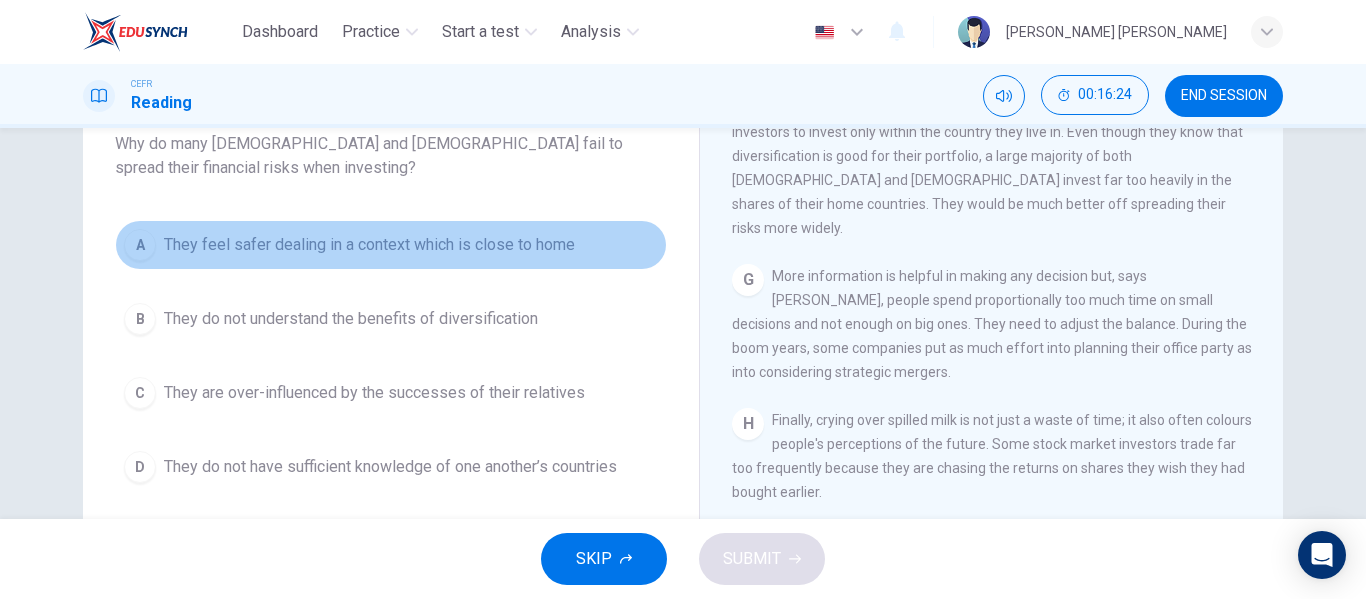 click on "They feel safer dealing in a context which is close to home" at bounding box center (369, 245) 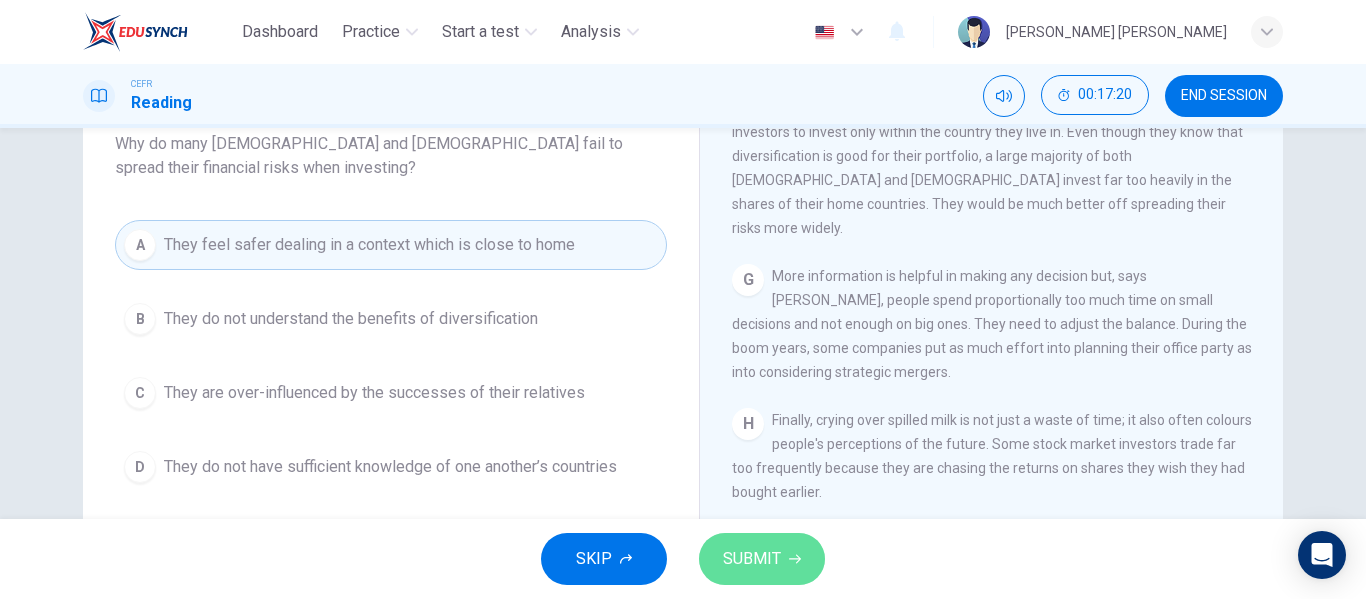 click on "SUBMIT" at bounding box center (752, 559) 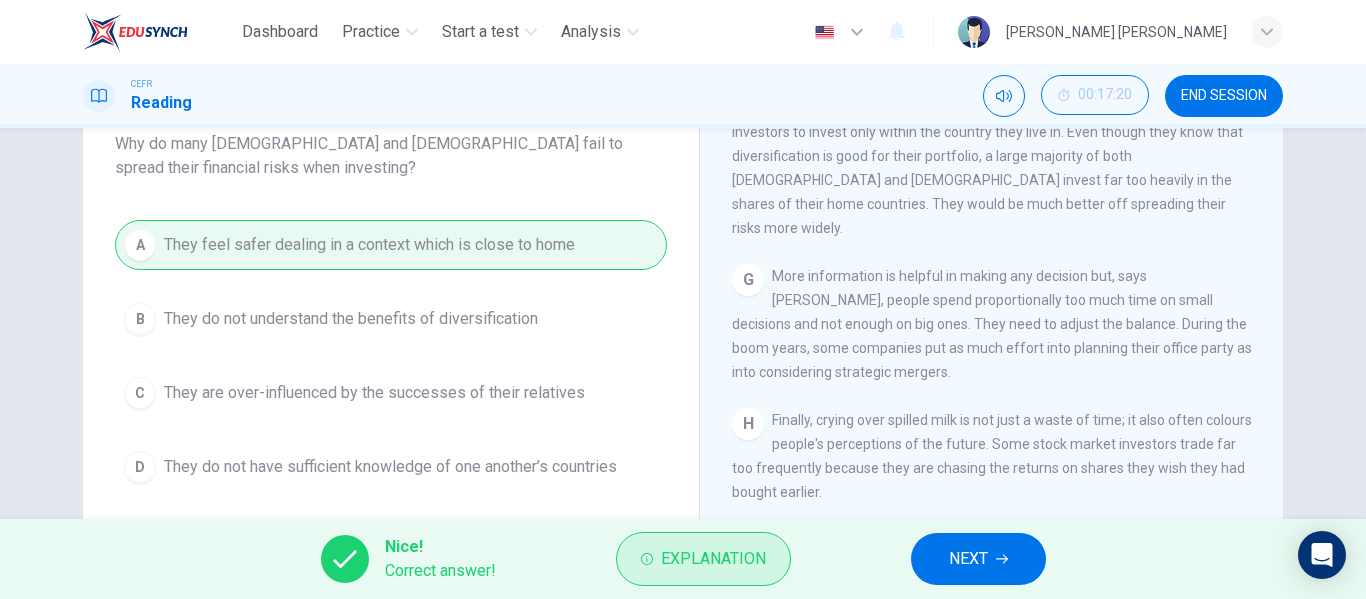click on "Explanation" at bounding box center (713, 559) 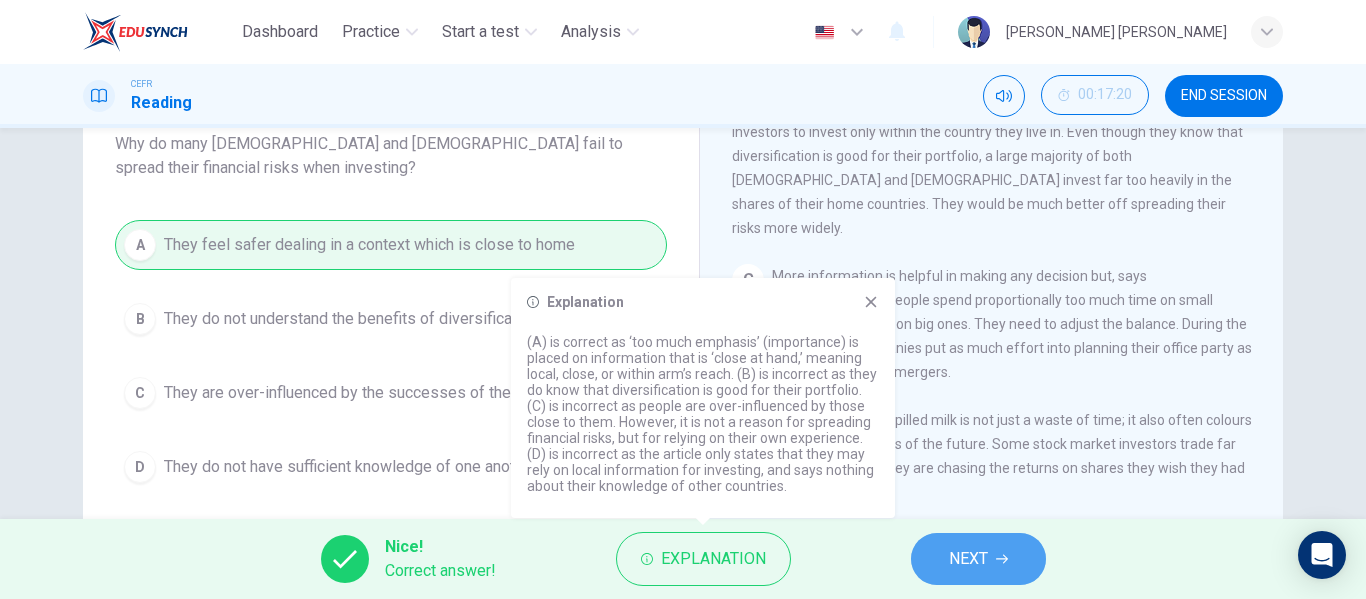 click on "NEXT" at bounding box center [968, 559] 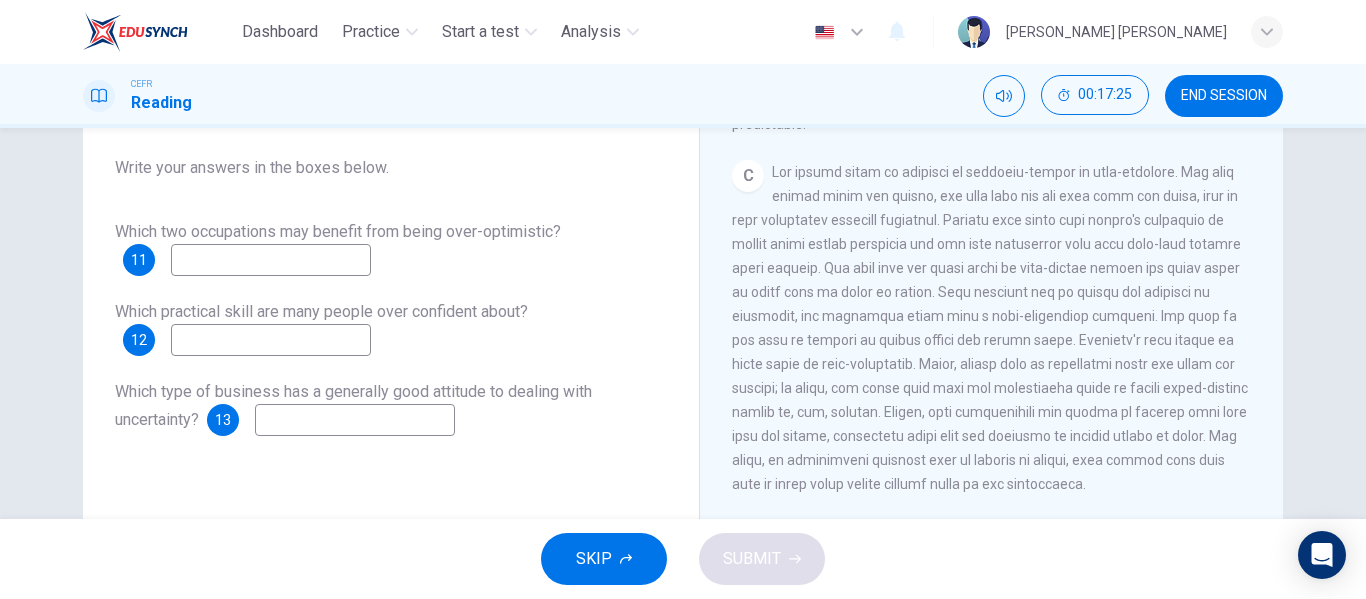 scroll, scrollTop: 794, scrollLeft: 0, axis: vertical 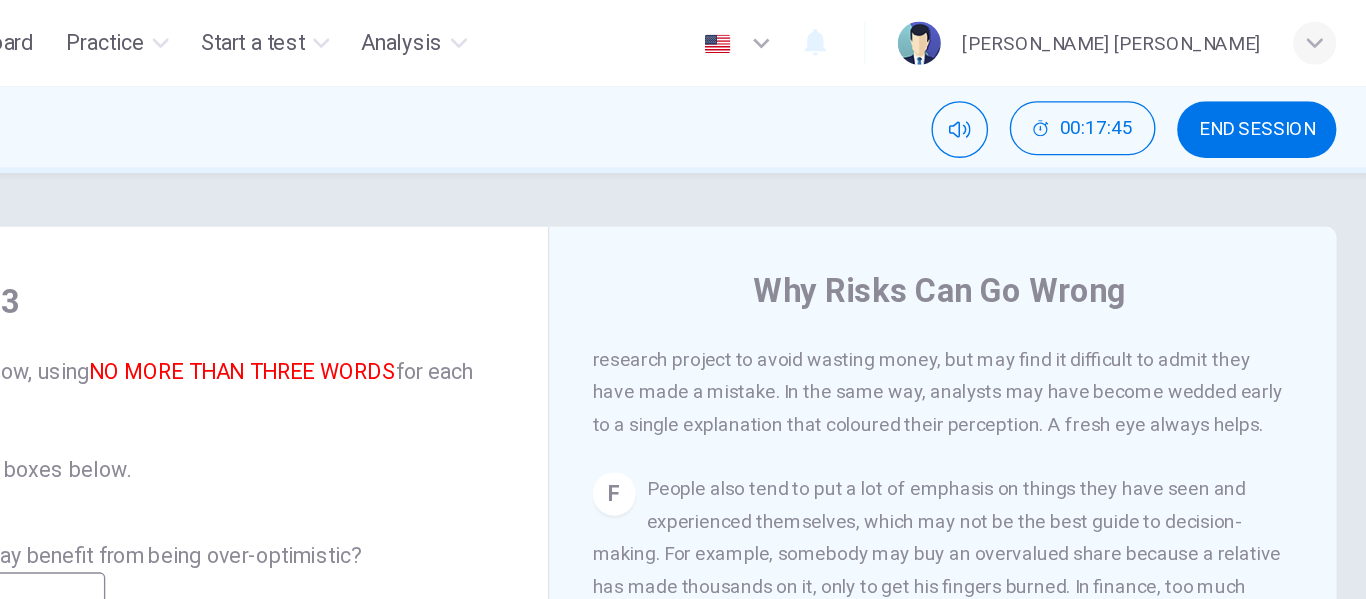 click on "E In addition, mistakes may arise due to stubbornness. No one likes to abandon a cherished belief, and the earlier a decision has been taken, the harder it is to abandon it. Drug companies must decide early to cancel a failing research project to avoid wasting money, but may find it difficult to admit they have made a mistake. In the same way, analysts may have become wedded early to a single explanation that coloured their perception. A fresh eye always helps." at bounding box center [992, 254] 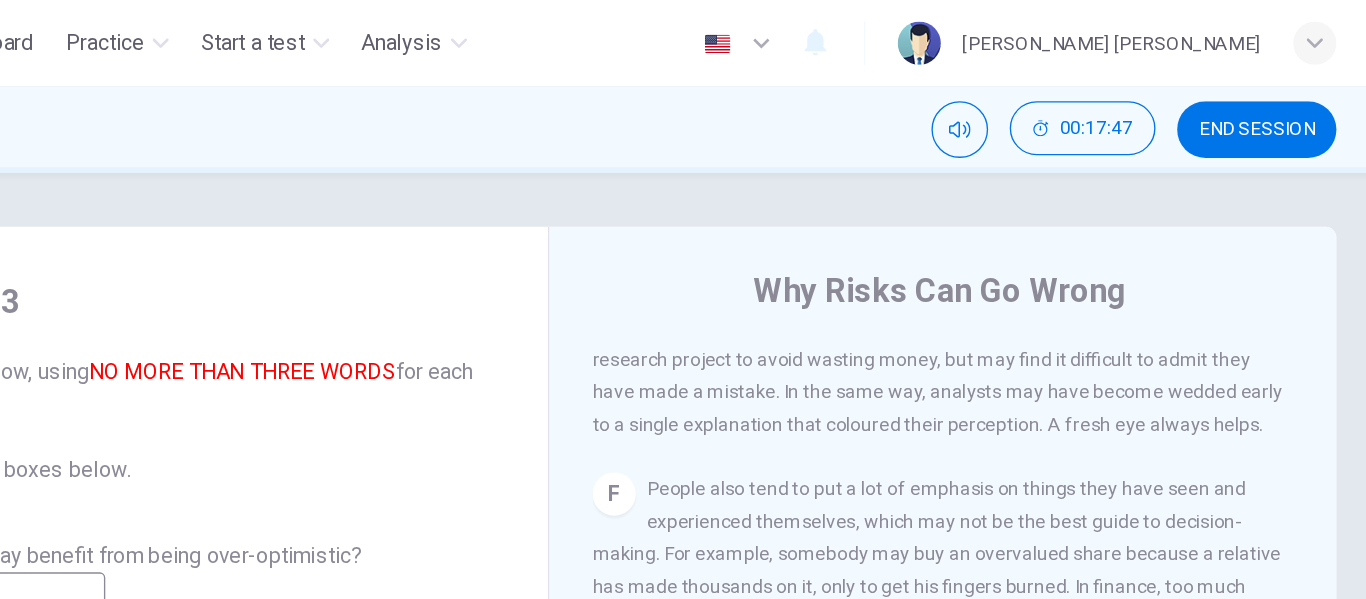 scroll, scrollTop: 81, scrollLeft: 0, axis: vertical 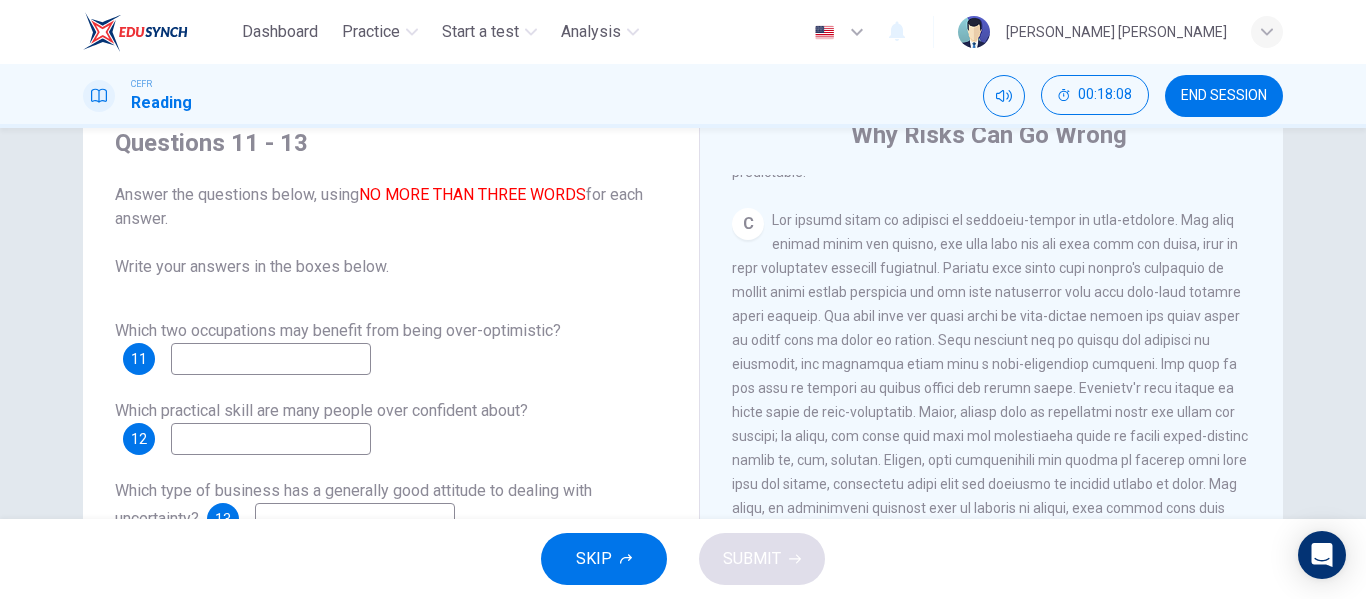 click at bounding box center [271, 359] 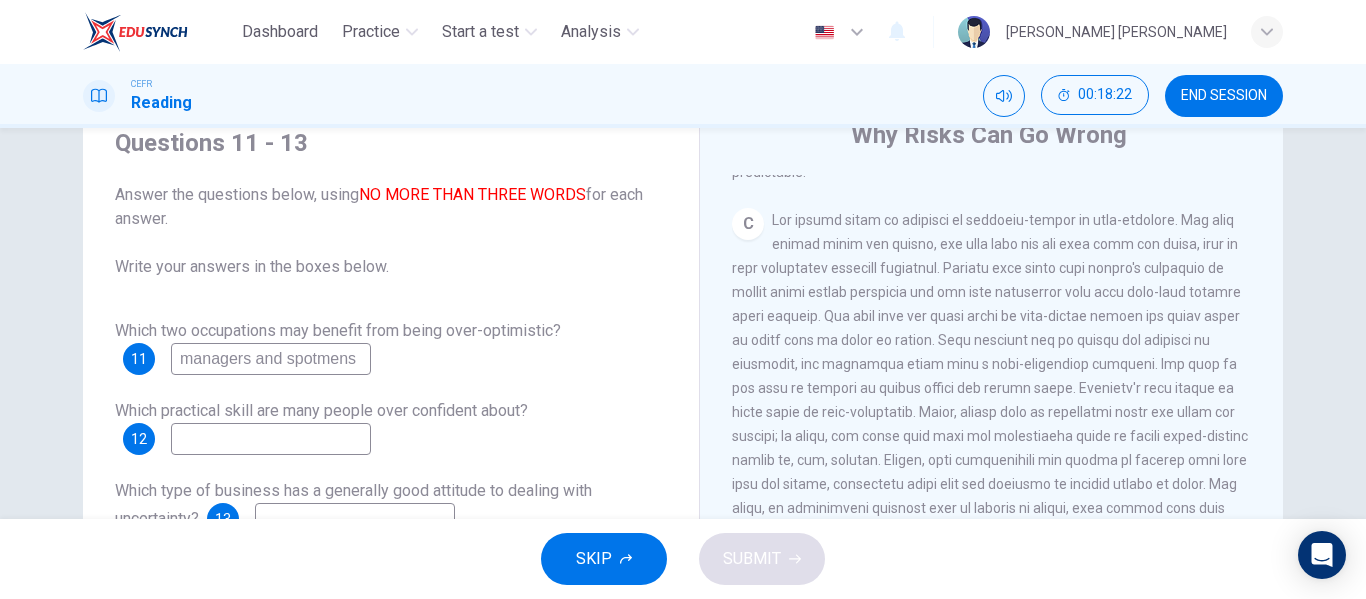 click on "managers and spotmens" at bounding box center [271, 359] 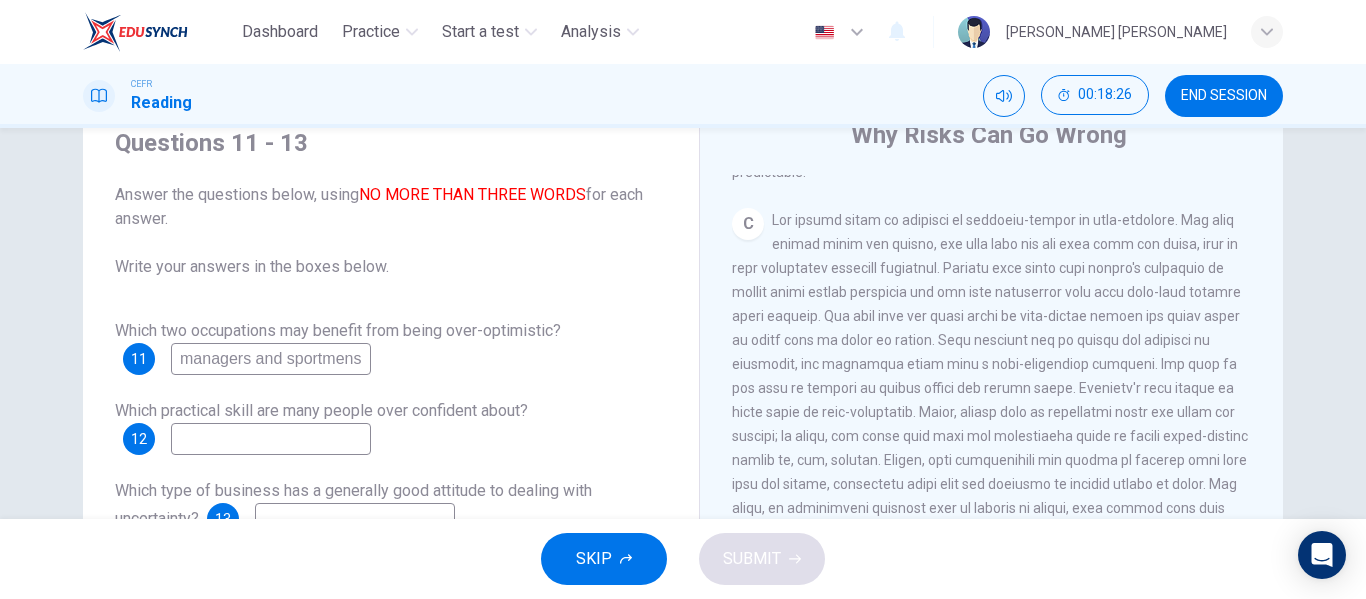click on "managers and sportmens" at bounding box center [271, 359] 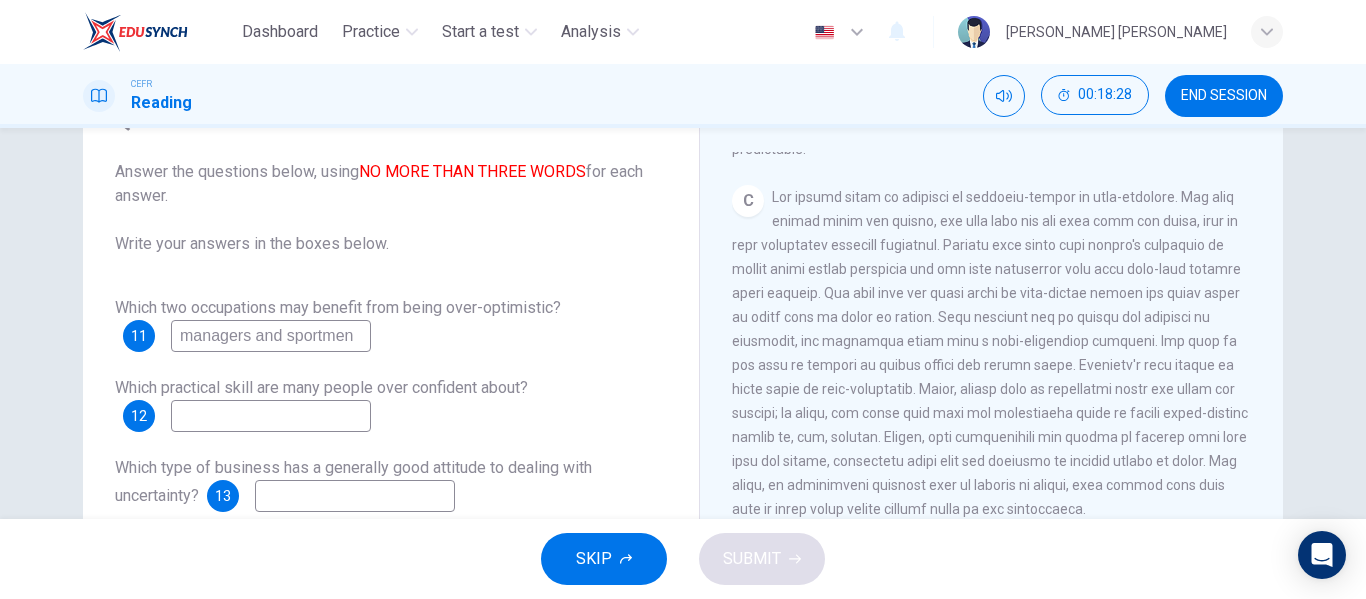 scroll, scrollTop: 107, scrollLeft: 0, axis: vertical 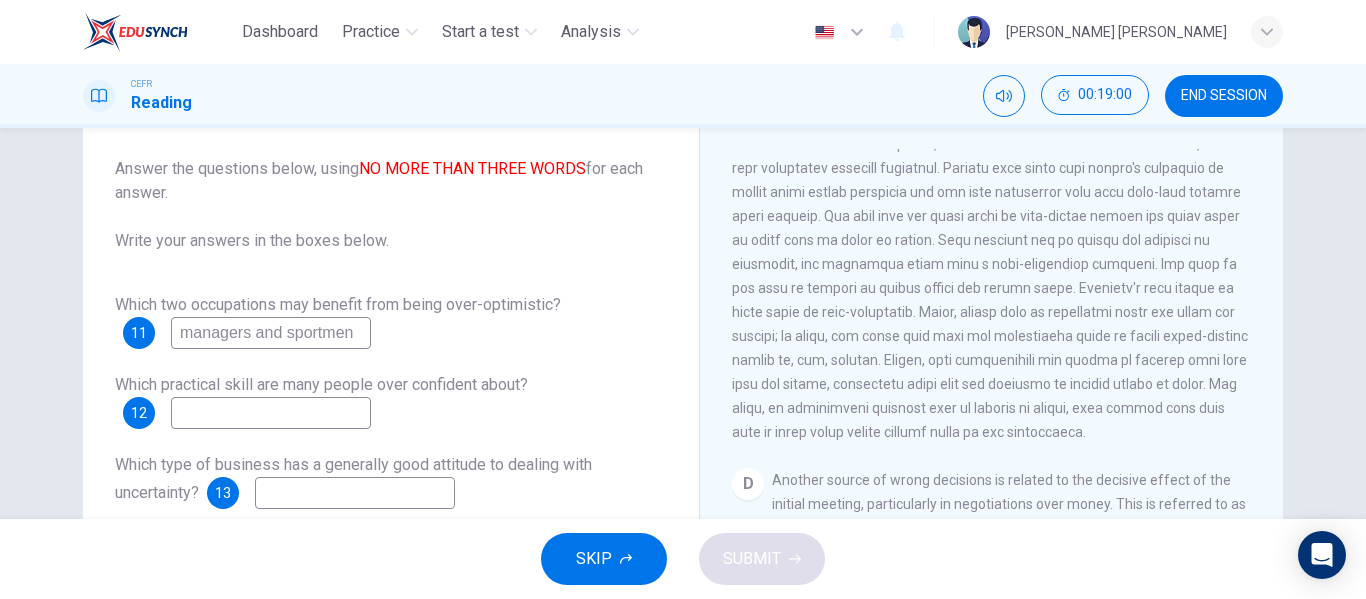 type on "managers and sportmen" 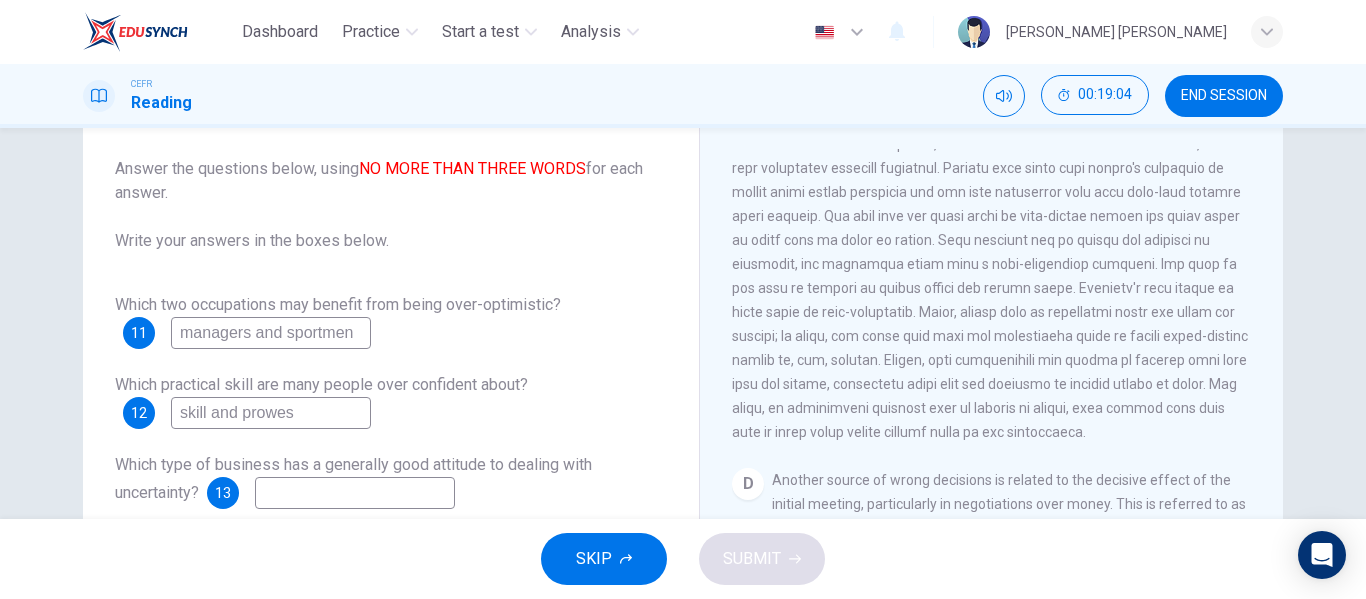 type on "skill and prowess" 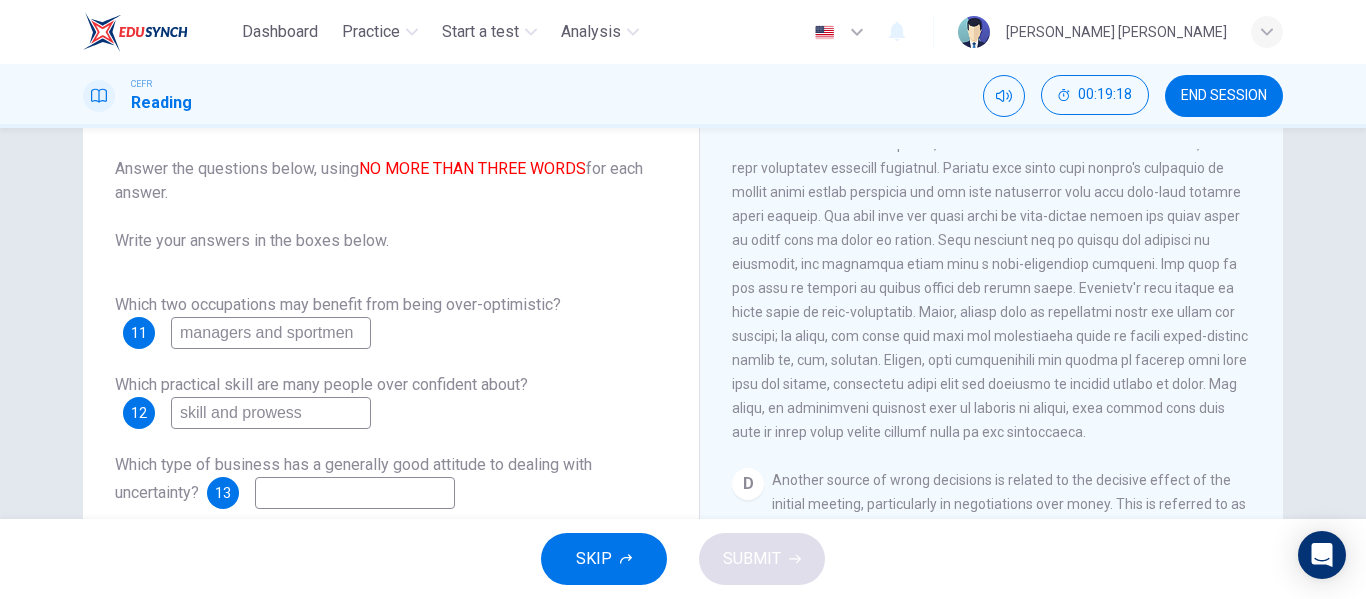 drag, startPoint x: 303, startPoint y: 420, endPoint x: 164, endPoint y: 415, distance: 139.0899 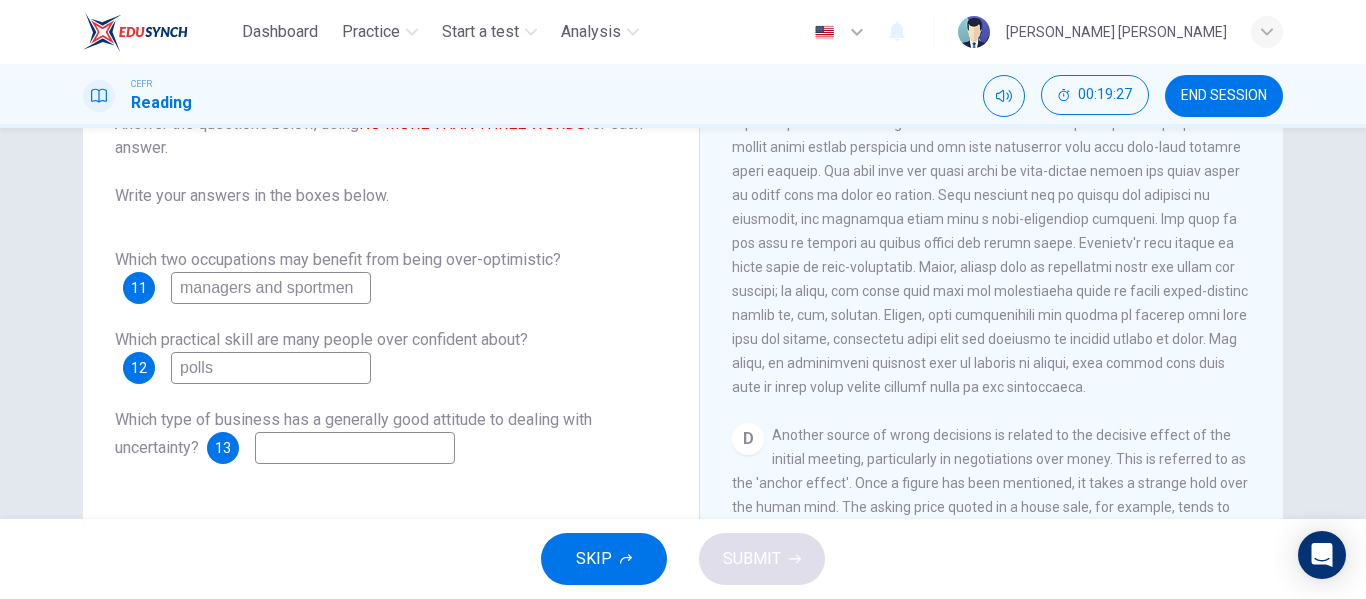 scroll, scrollTop: 151, scrollLeft: 0, axis: vertical 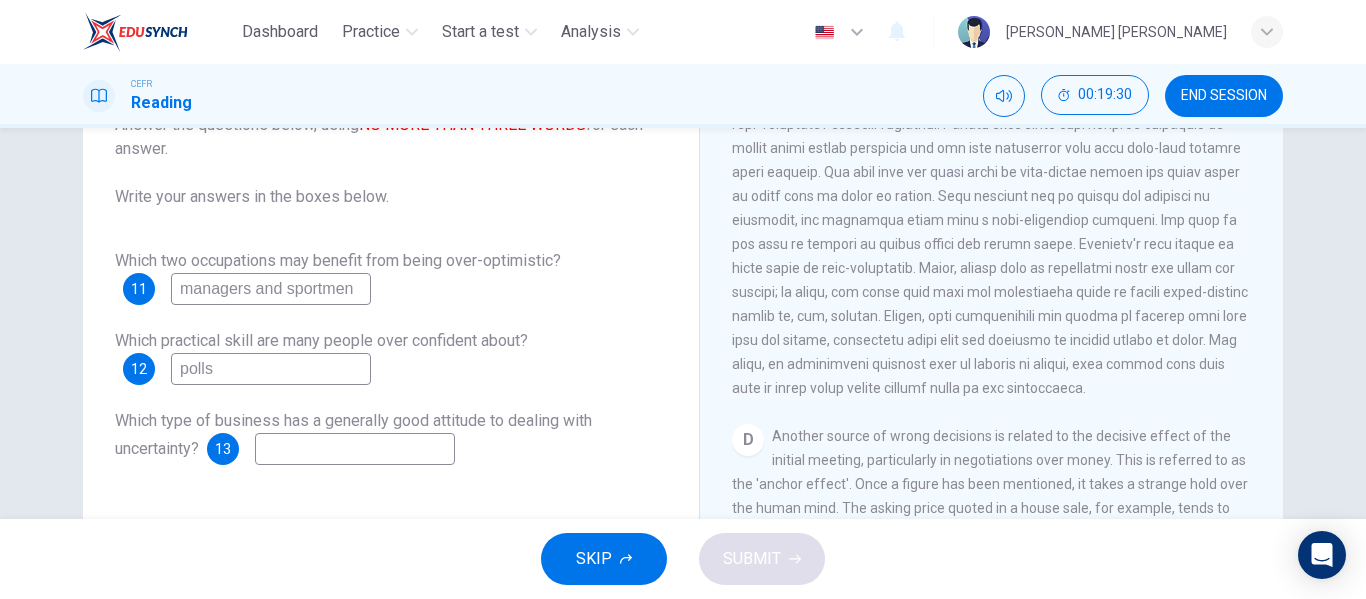 click on "polls" at bounding box center (271, 369) 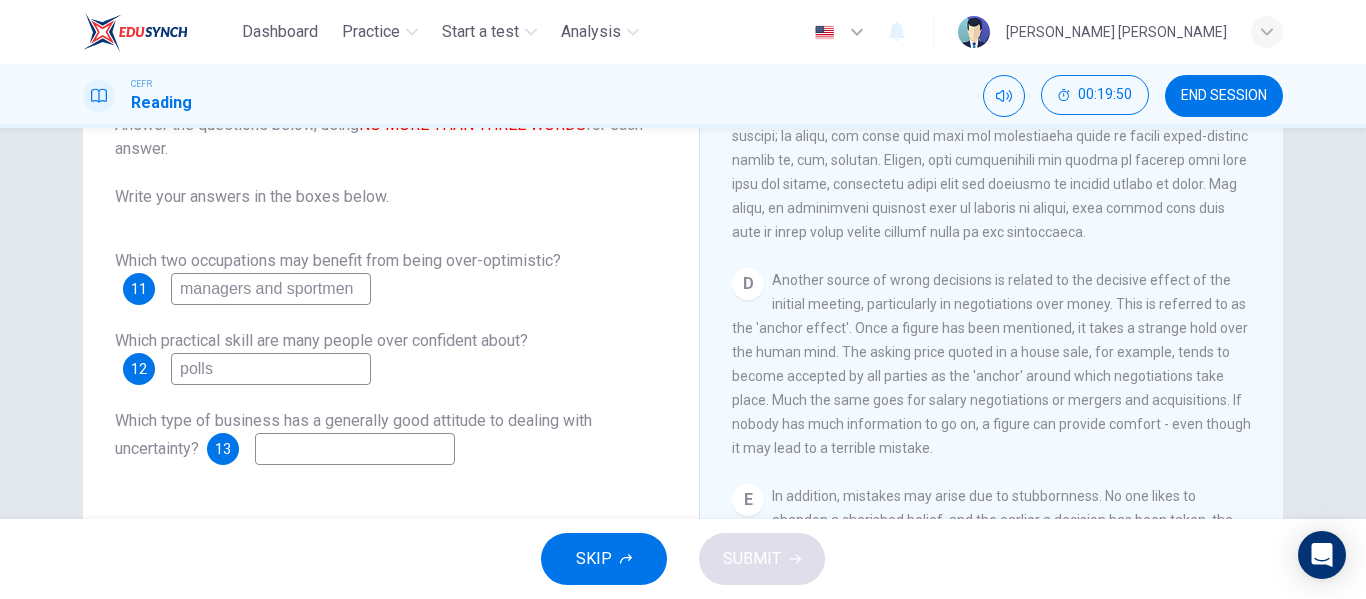 scroll, scrollTop: 1075, scrollLeft: 0, axis: vertical 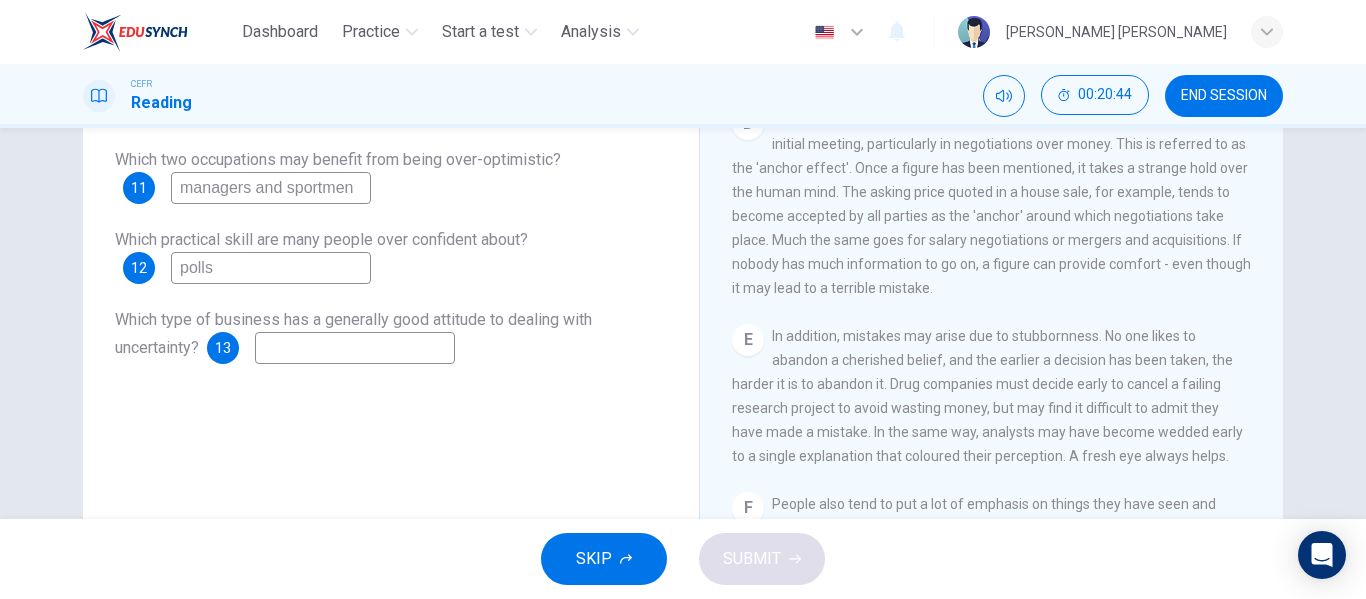 type on "polls" 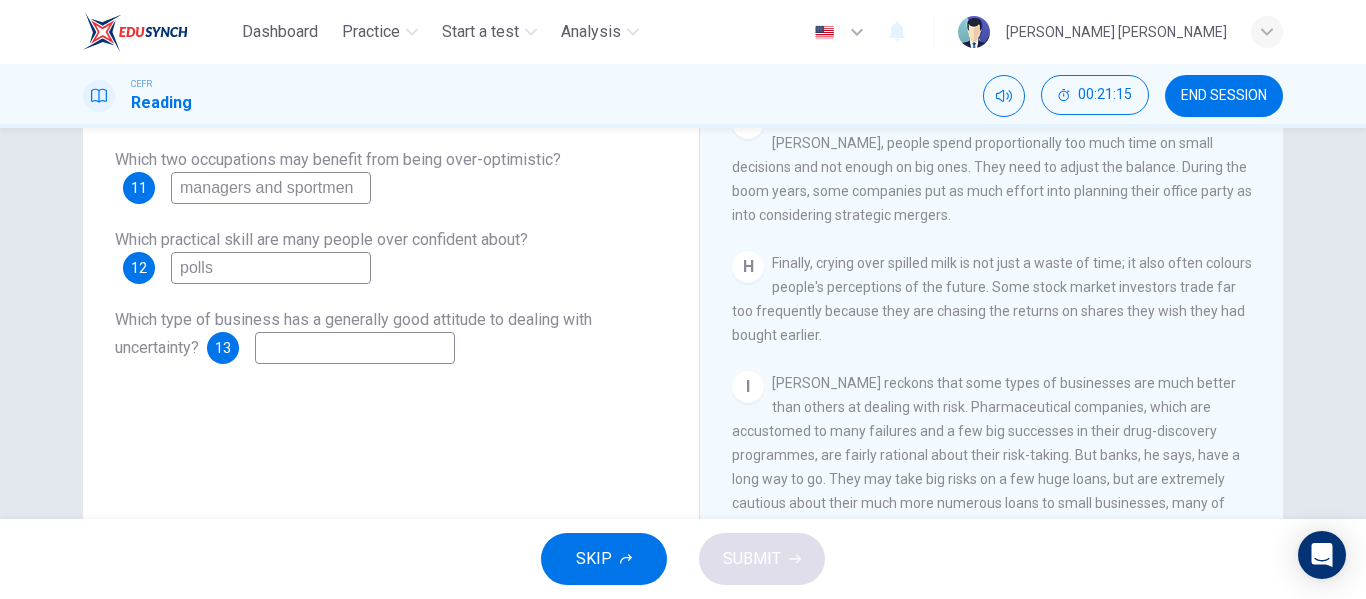 scroll, scrollTop: 1830, scrollLeft: 0, axis: vertical 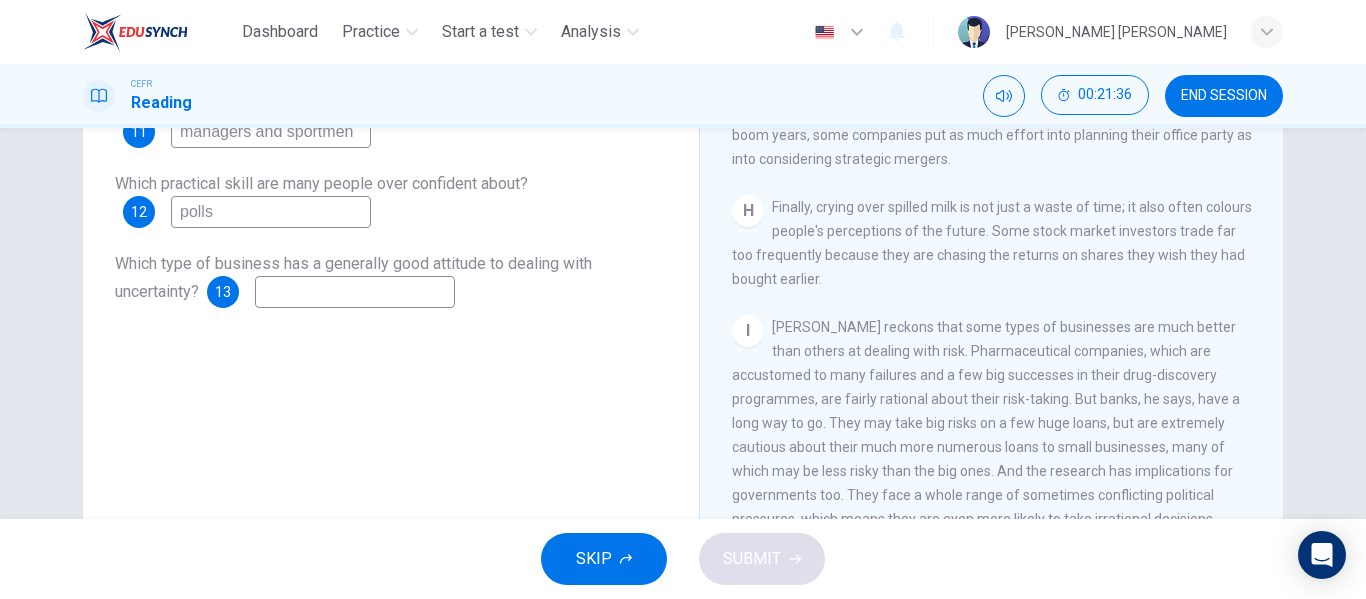 click on "Which type of business has a generally good attitude to dealing with uncertainty?  13" at bounding box center (391, 280) 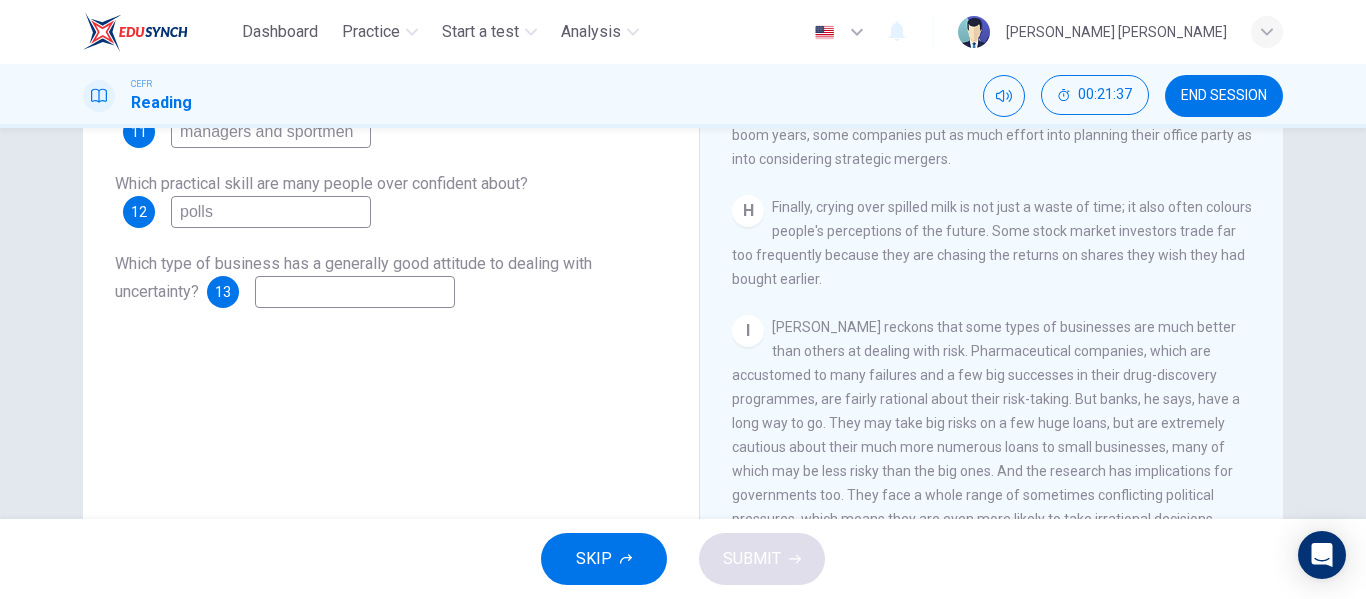 click at bounding box center (355, 292) 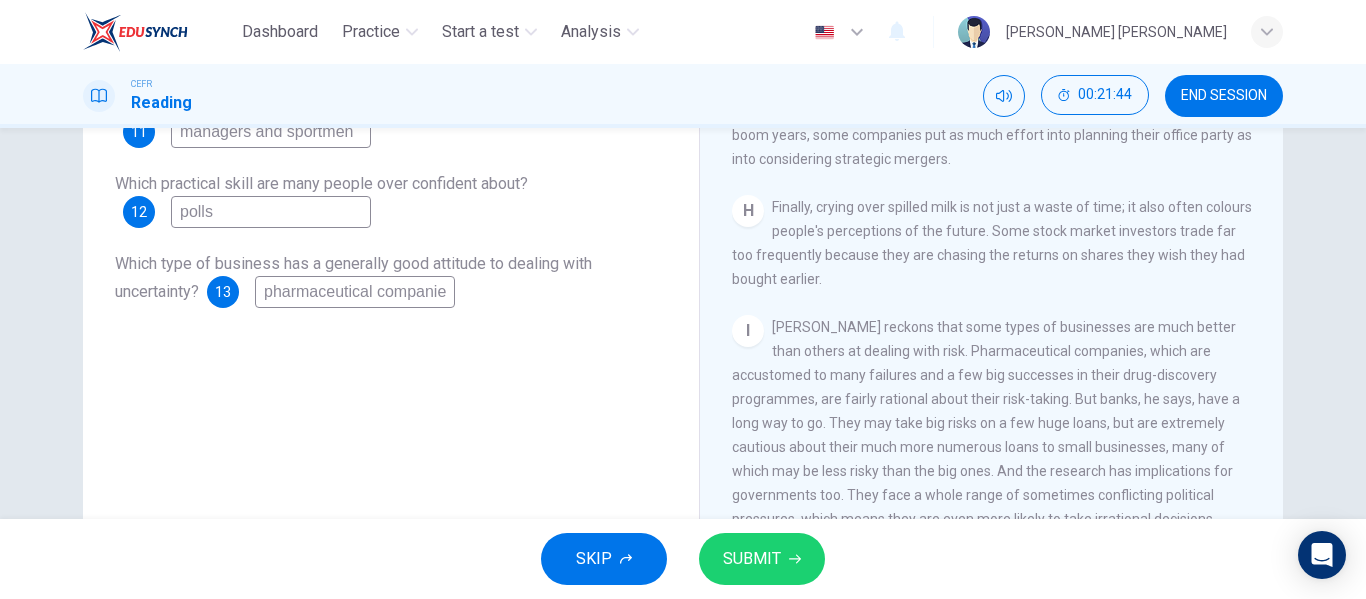 scroll, scrollTop: 0, scrollLeft: 8, axis: horizontal 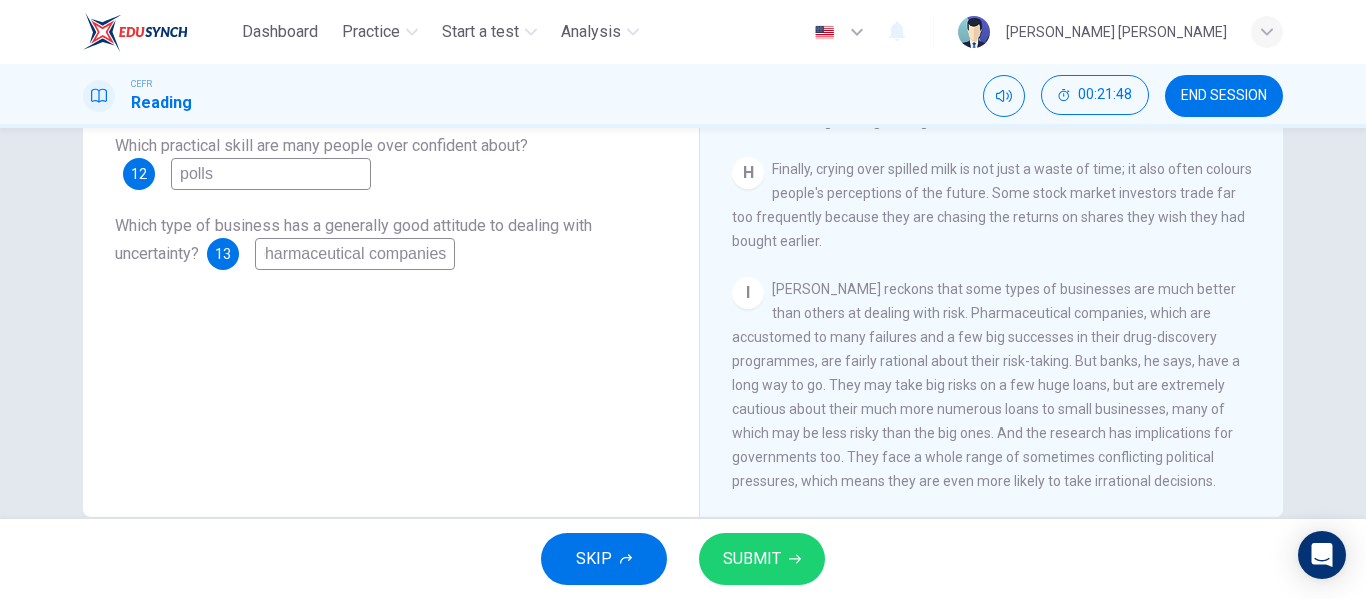 type on "pharmaceutical companies" 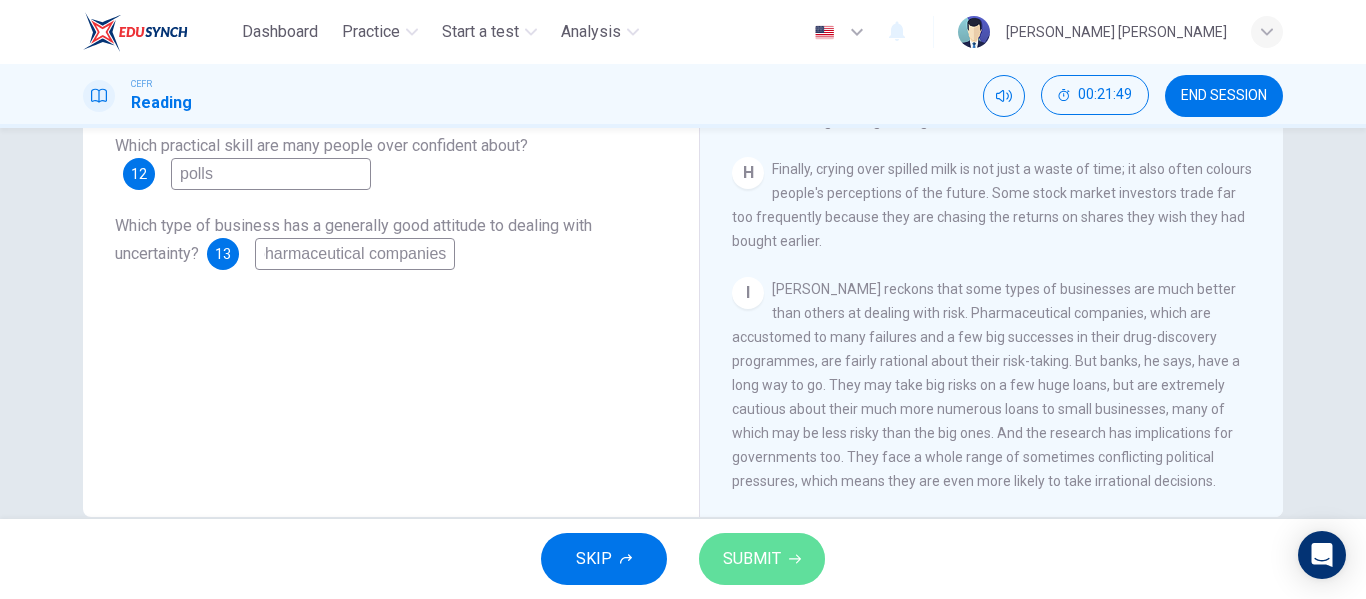 scroll, scrollTop: 0, scrollLeft: 0, axis: both 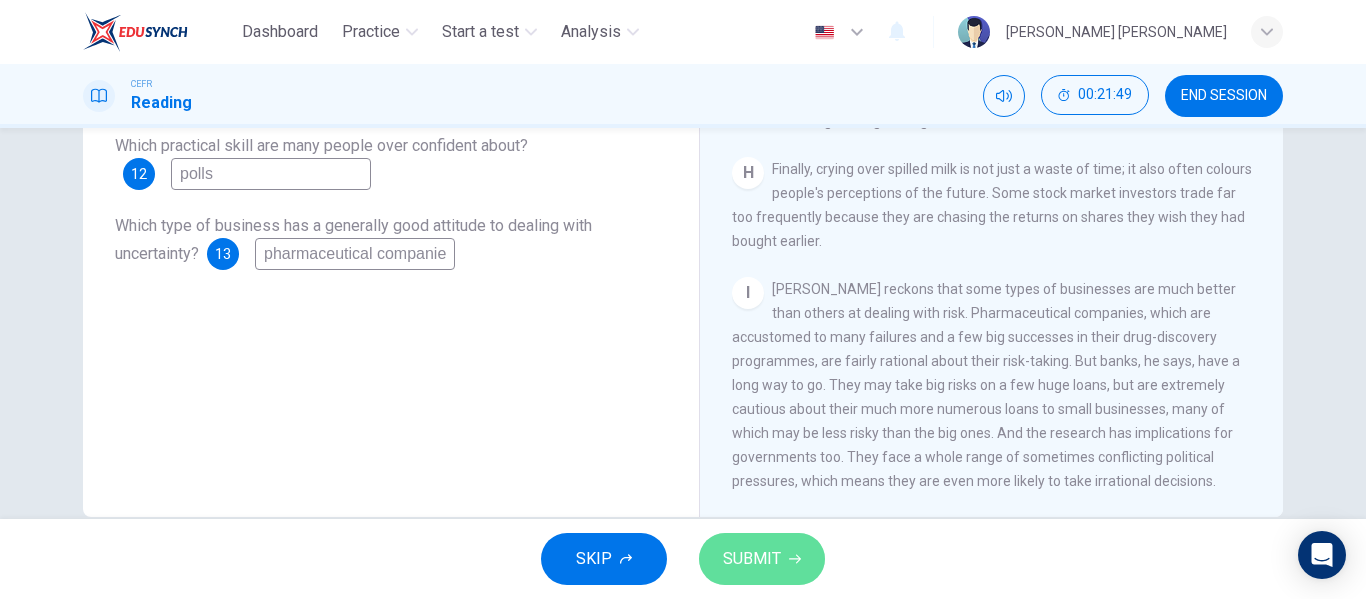 click on "SUBMIT" at bounding box center (752, 559) 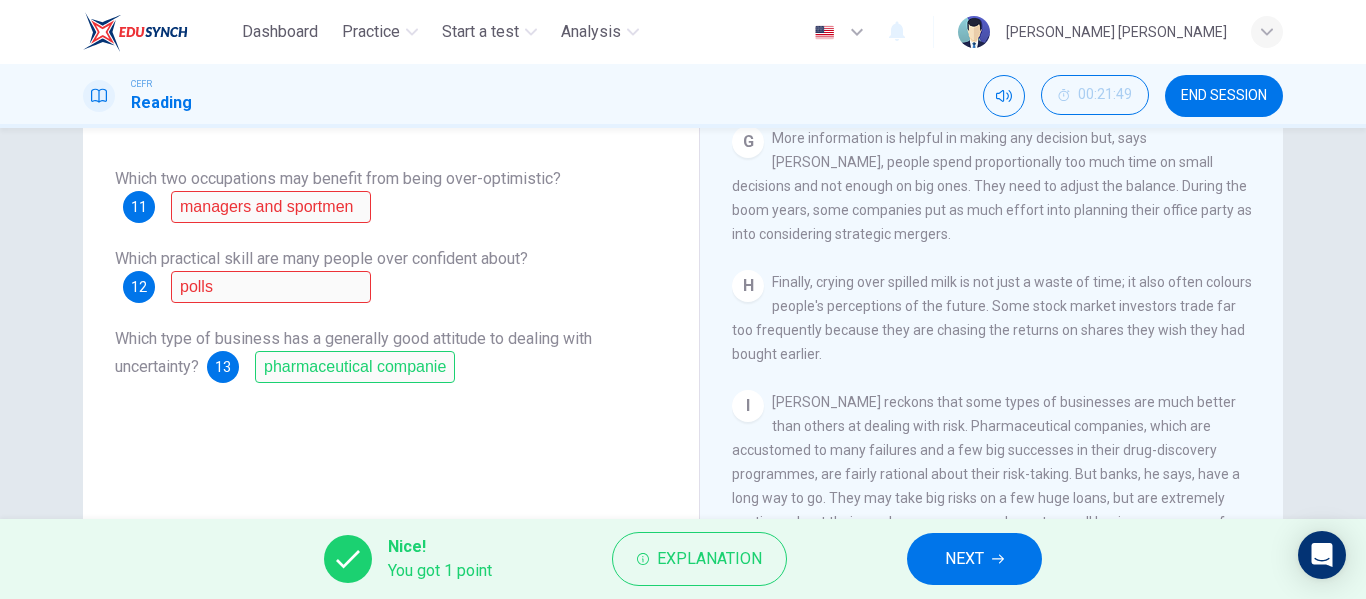 scroll, scrollTop: 232, scrollLeft: 0, axis: vertical 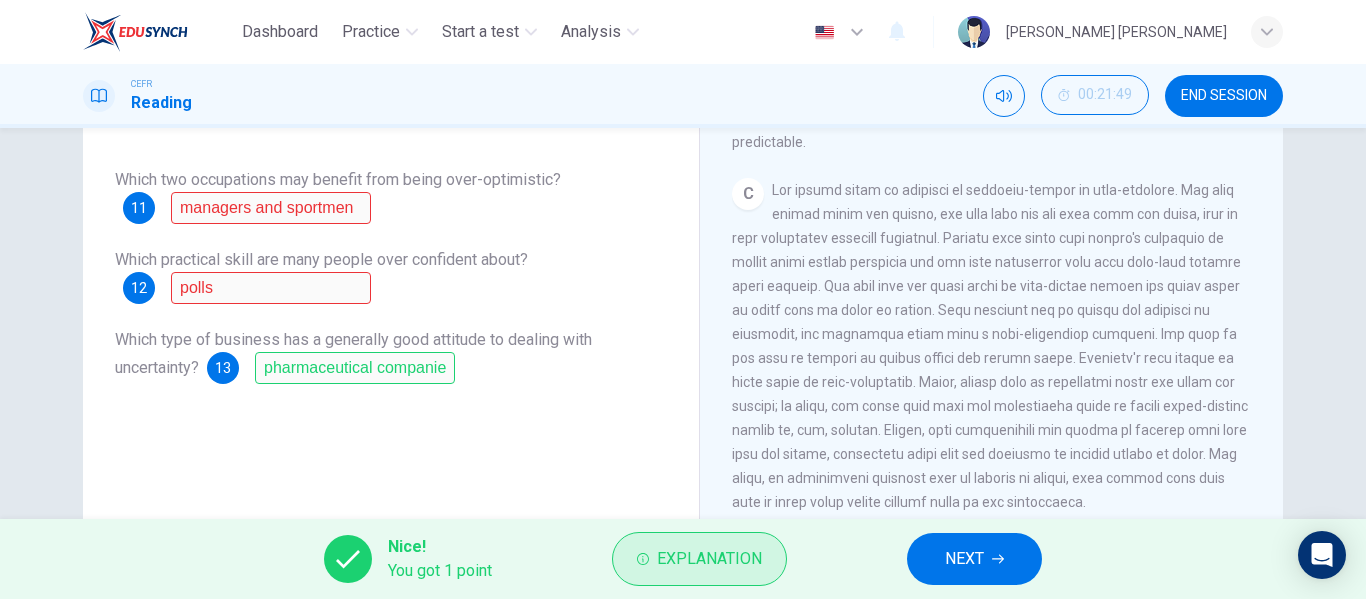 click on "Explanation" at bounding box center (709, 559) 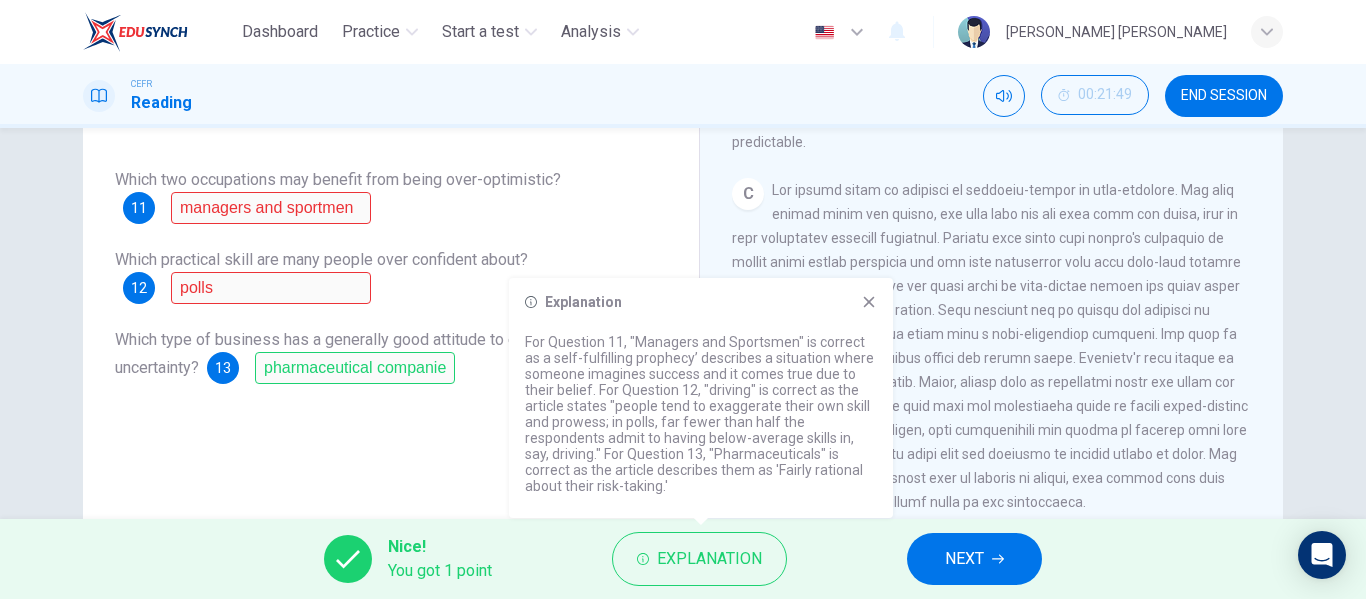 click on "NEXT" at bounding box center [964, 559] 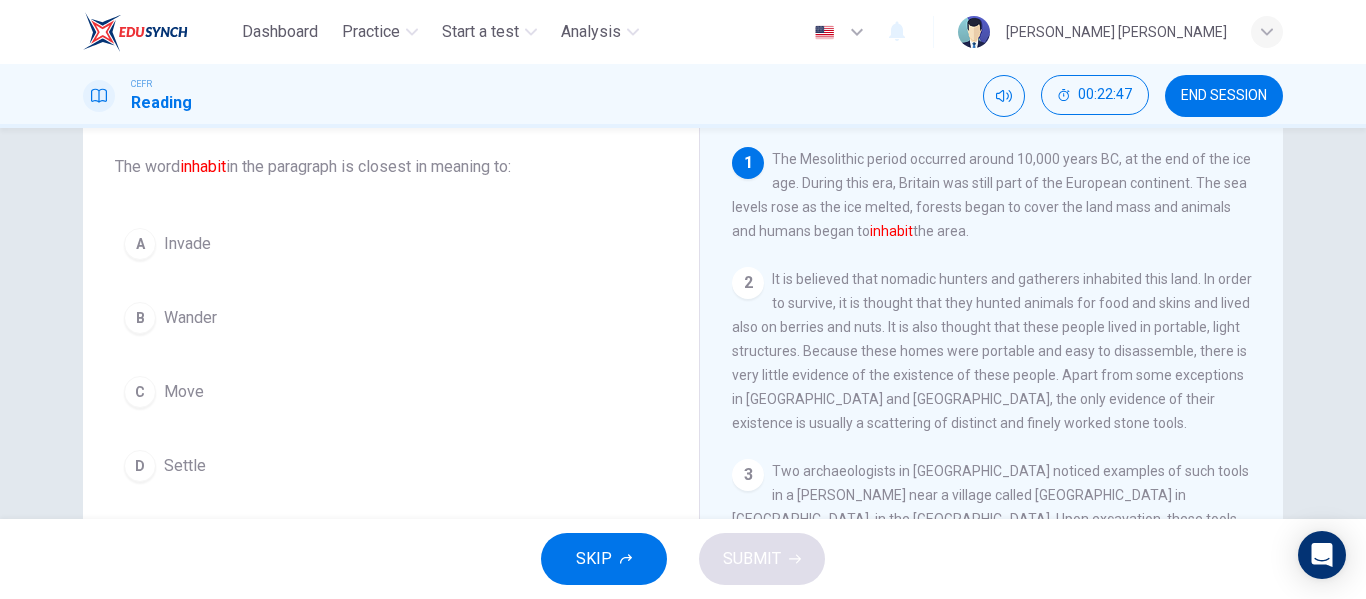 scroll, scrollTop: 109, scrollLeft: 0, axis: vertical 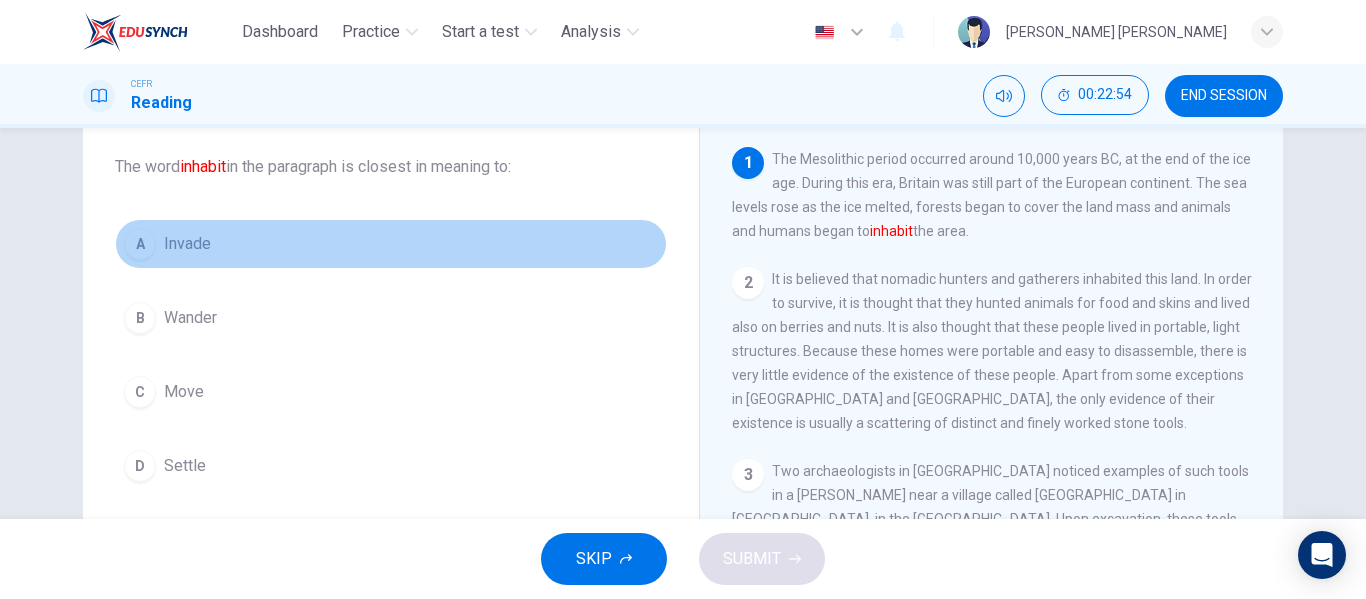 click on "Invade" at bounding box center (187, 244) 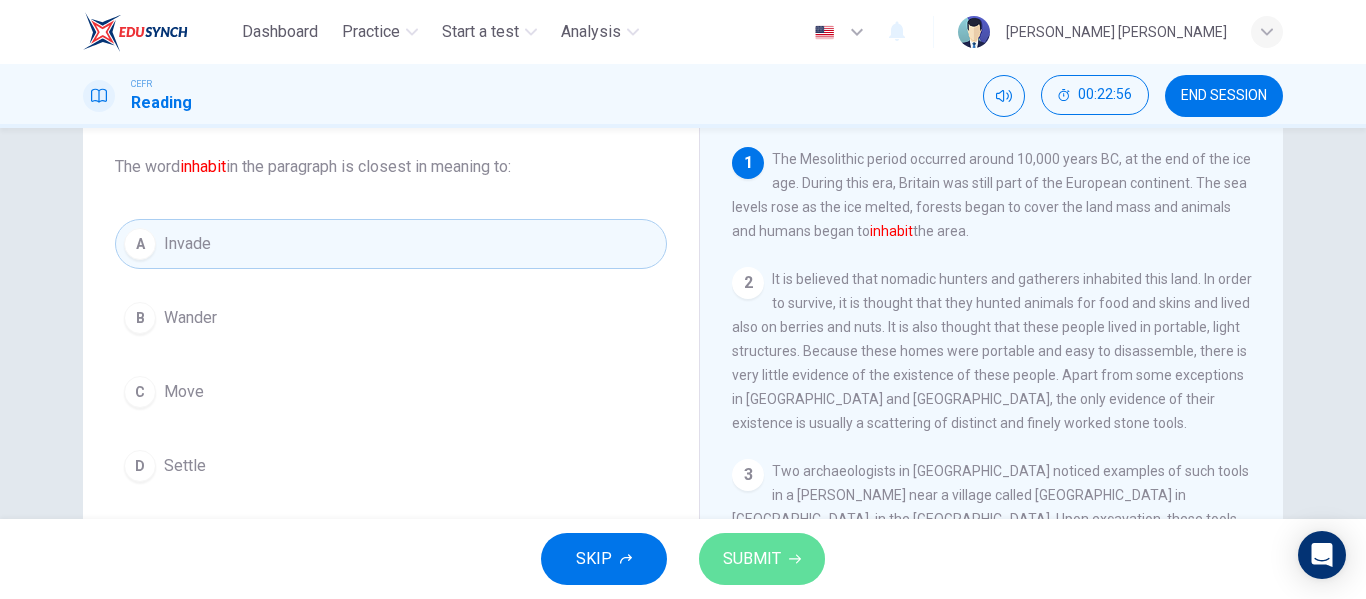 click on "SUBMIT" at bounding box center (752, 559) 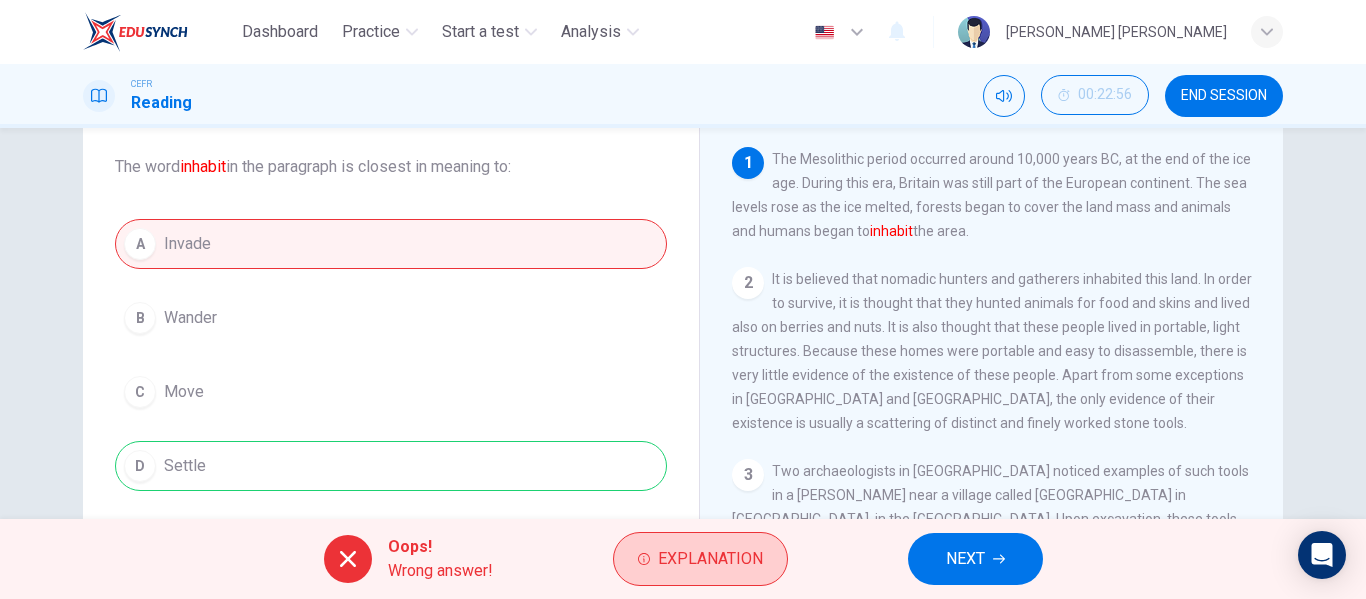 drag, startPoint x: 470, startPoint y: 448, endPoint x: 698, endPoint y: 534, distance: 243.68011 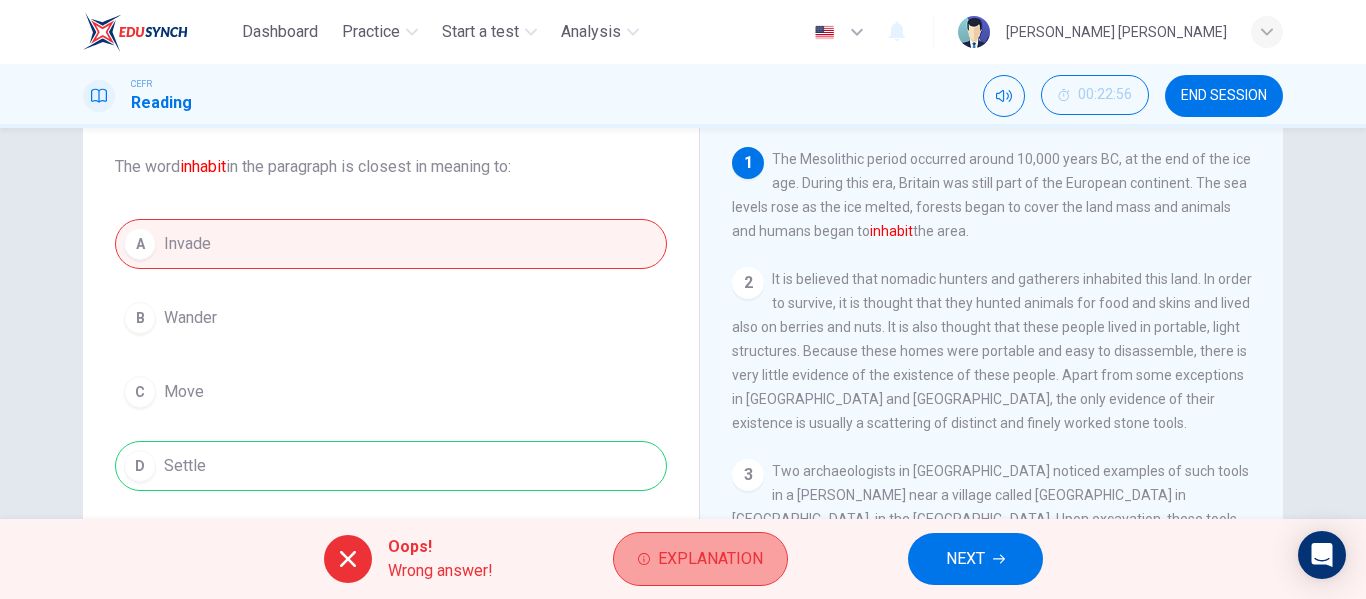 click on "Explanation" at bounding box center (700, 559) 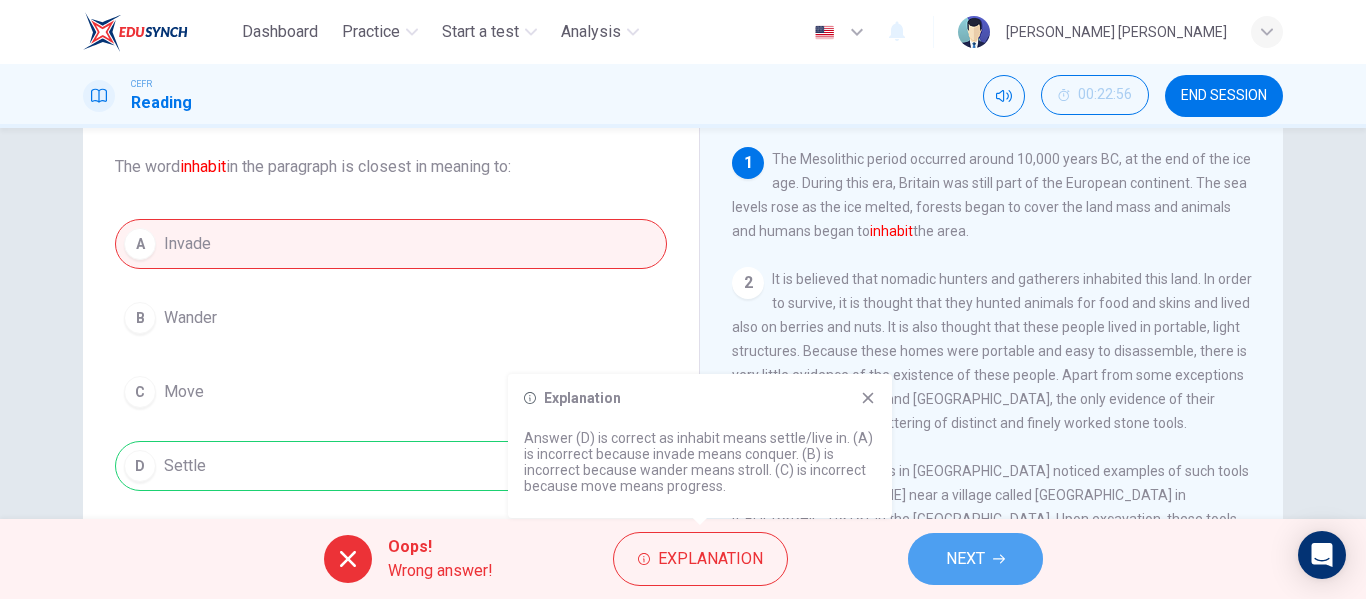 click on "NEXT" at bounding box center [975, 559] 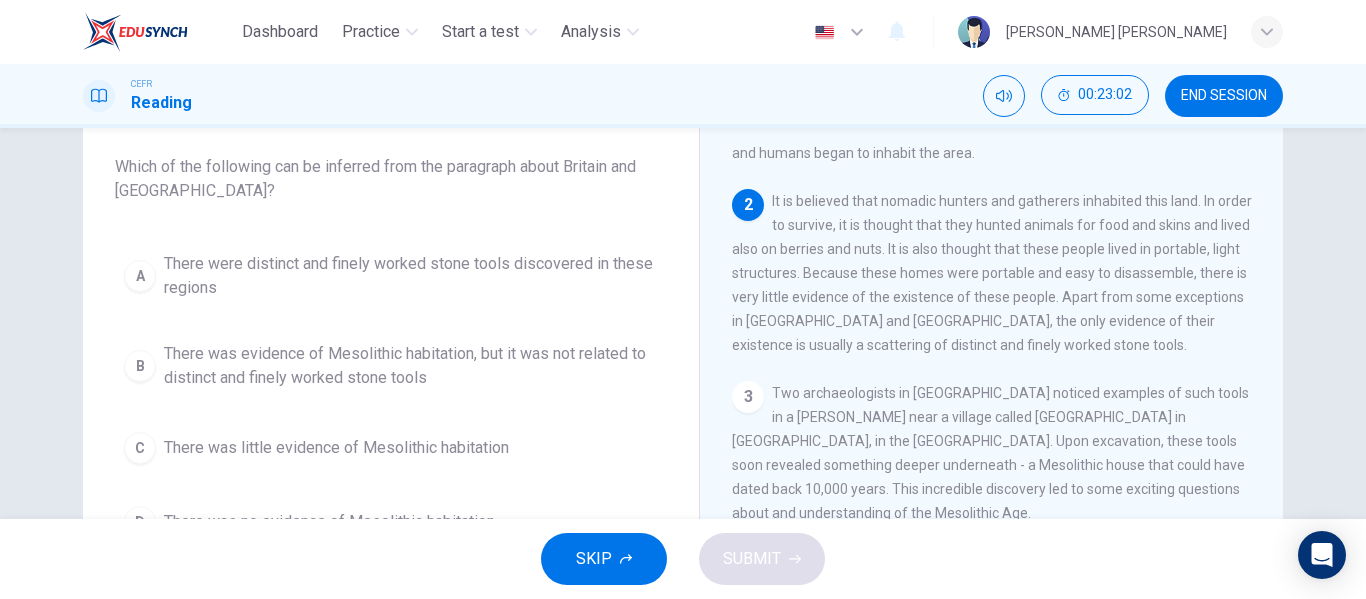 scroll, scrollTop: 77, scrollLeft: 0, axis: vertical 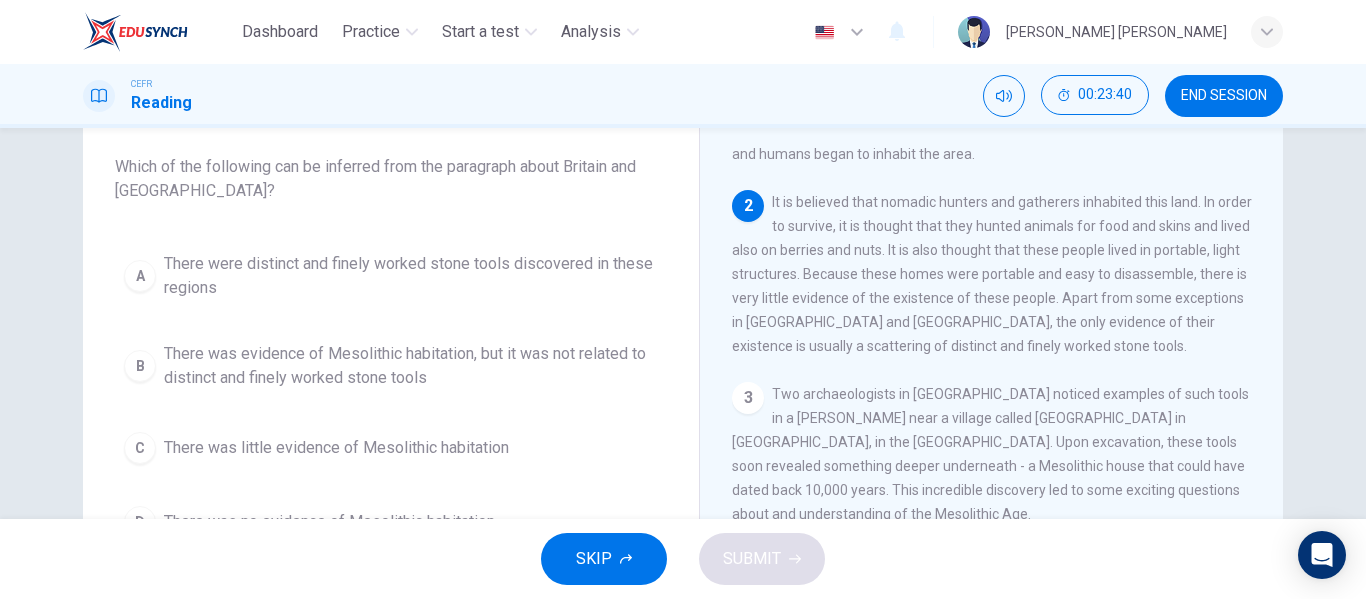 click on "There were distinct and finely worked stone tools discovered in these regions" at bounding box center [411, 276] 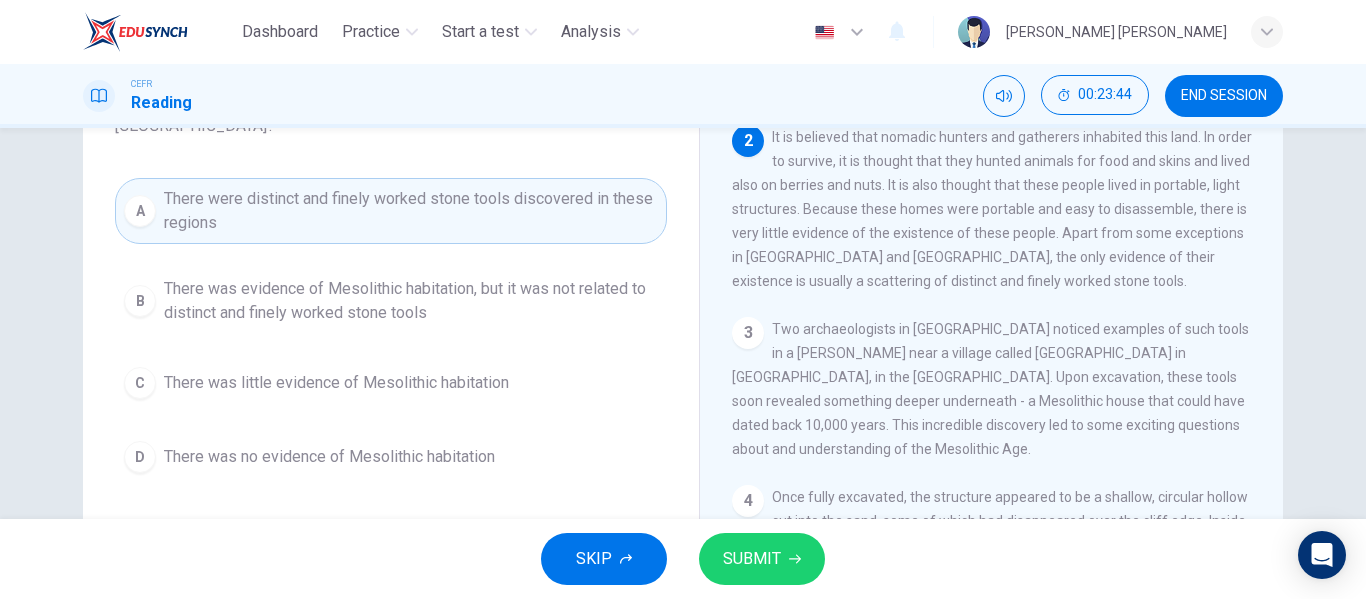scroll, scrollTop: 176, scrollLeft: 0, axis: vertical 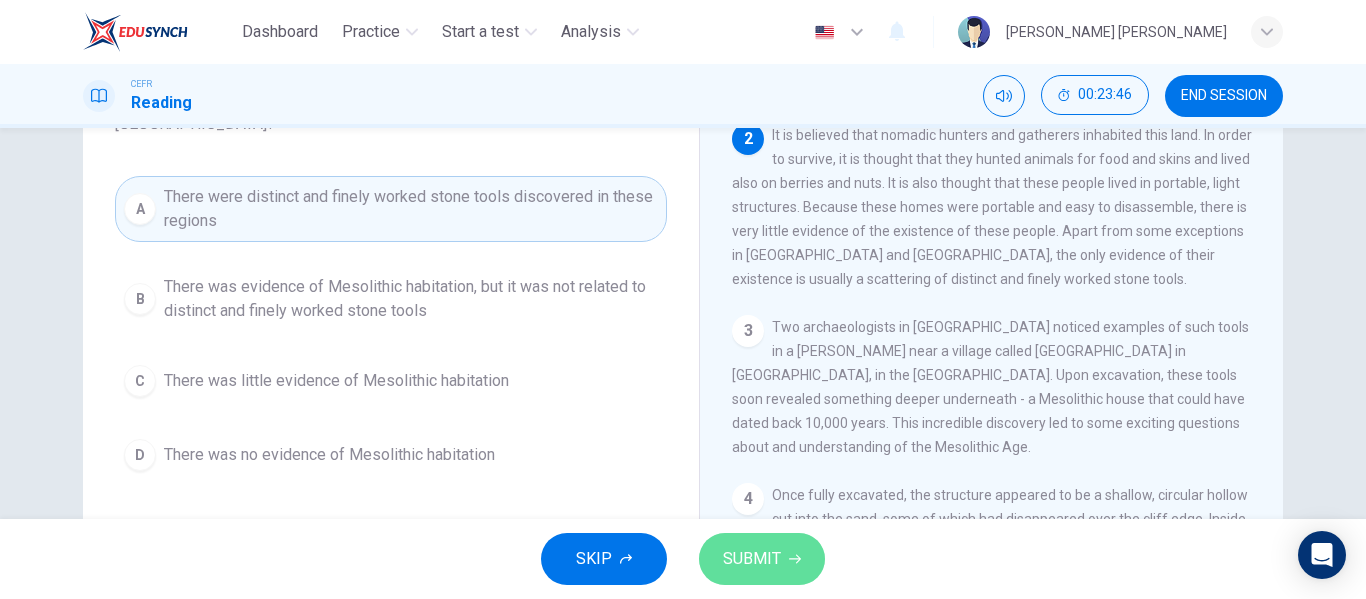 click on "SUBMIT" at bounding box center [752, 559] 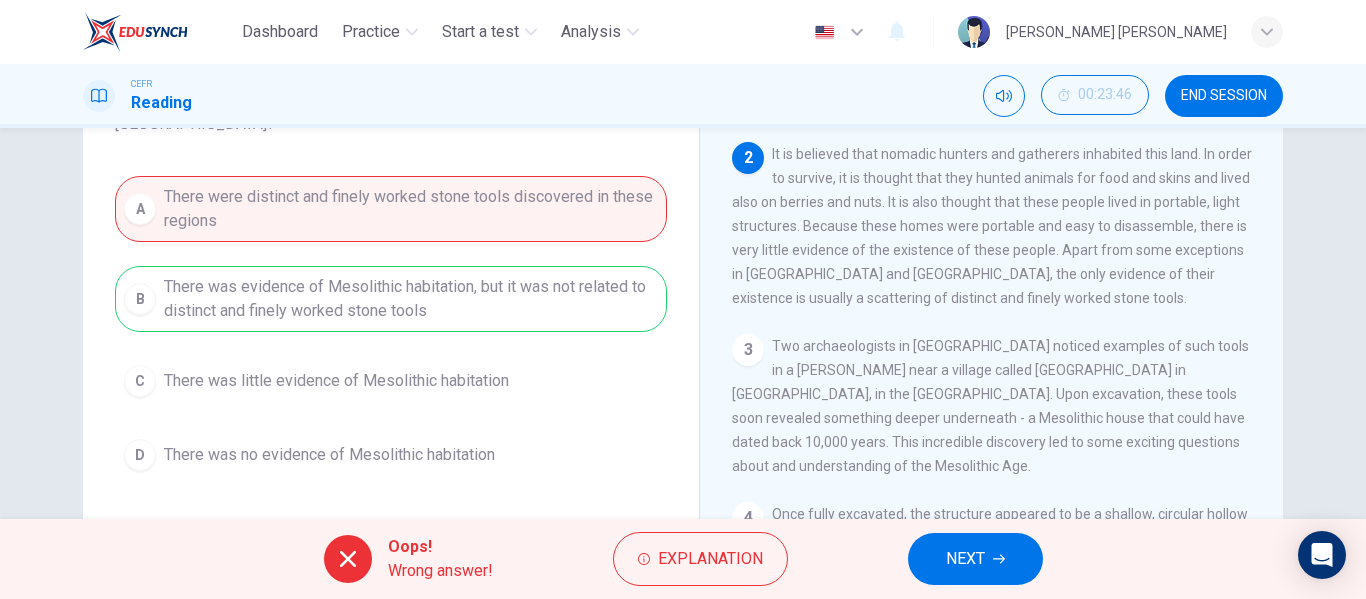 scroll, scrollTop: 57, scrollLeft: 0, axis: vertical 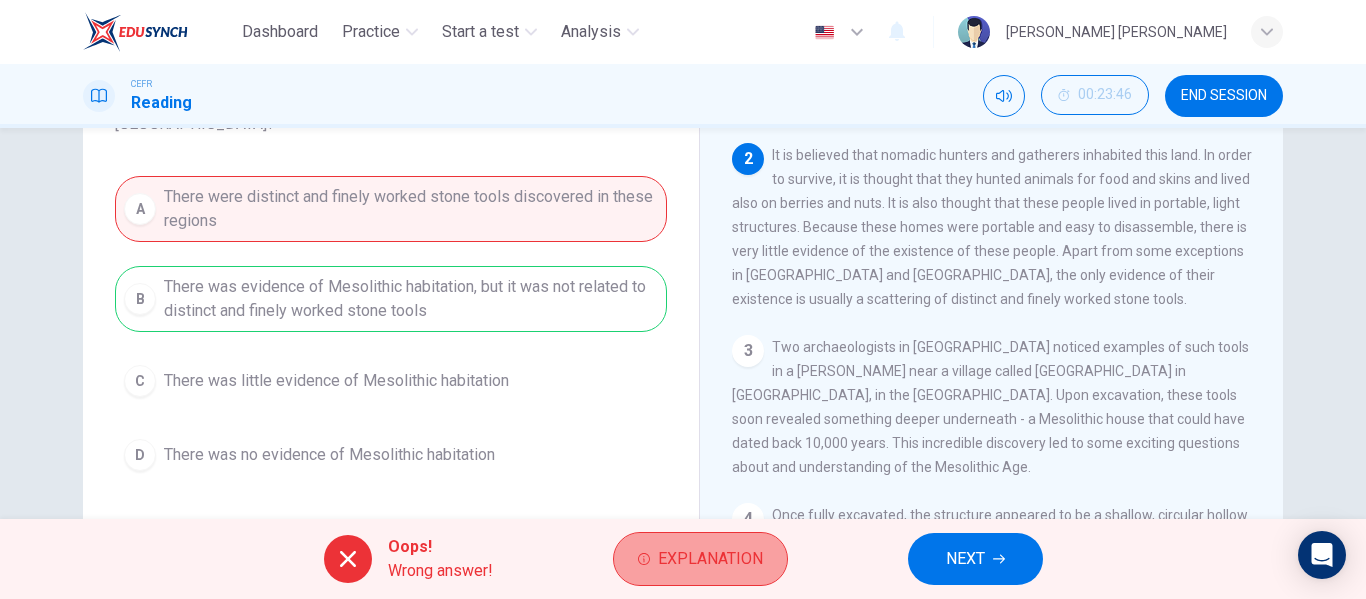 click on "Explanation" at bounding box center (710, 559) 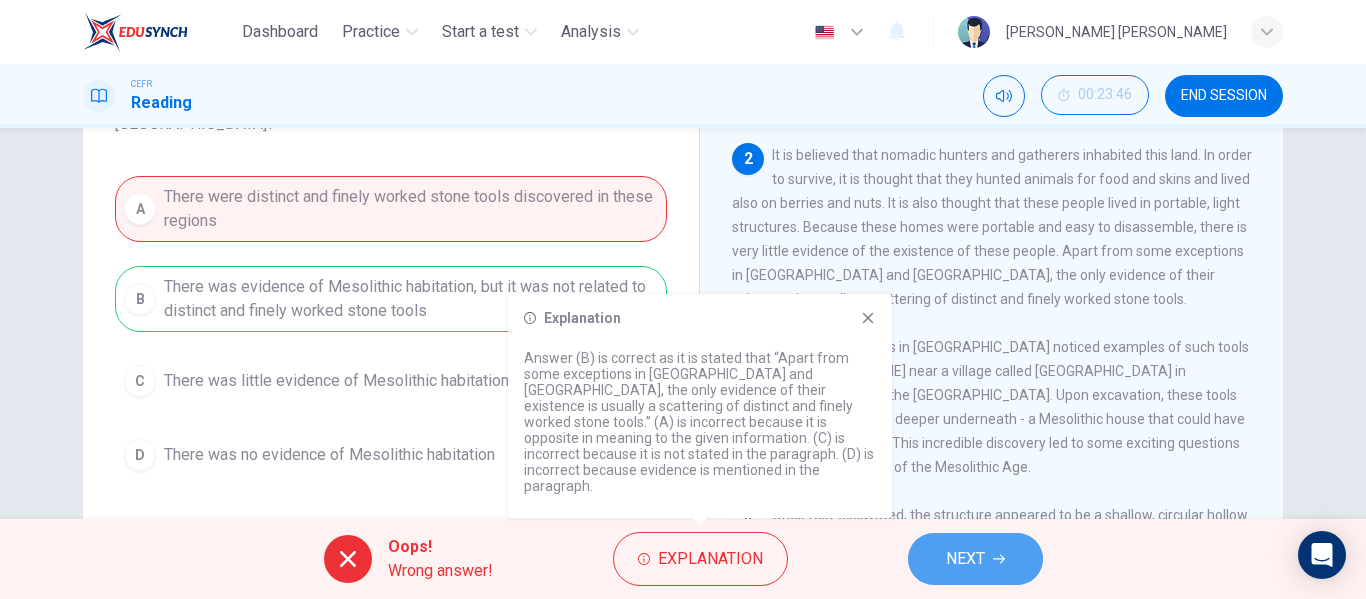 click on "NEXT" at bounding box center [975, 559] 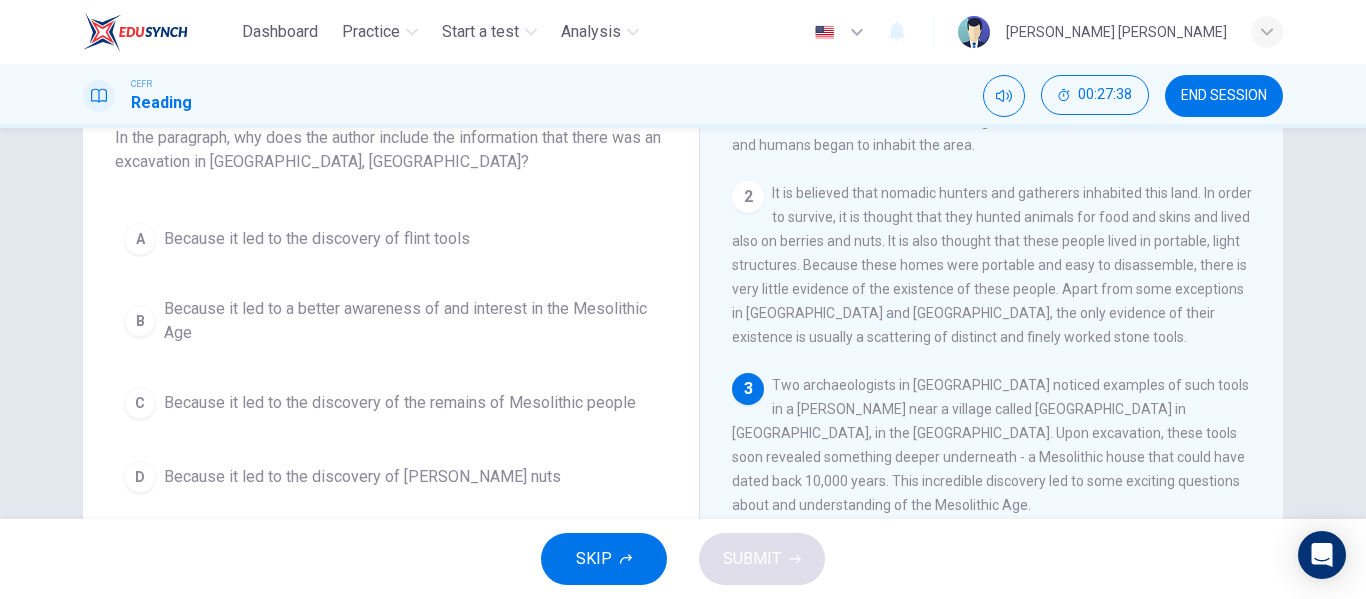 scroll, scrollTop: 137, scrollLeft: 0, axis: vertical 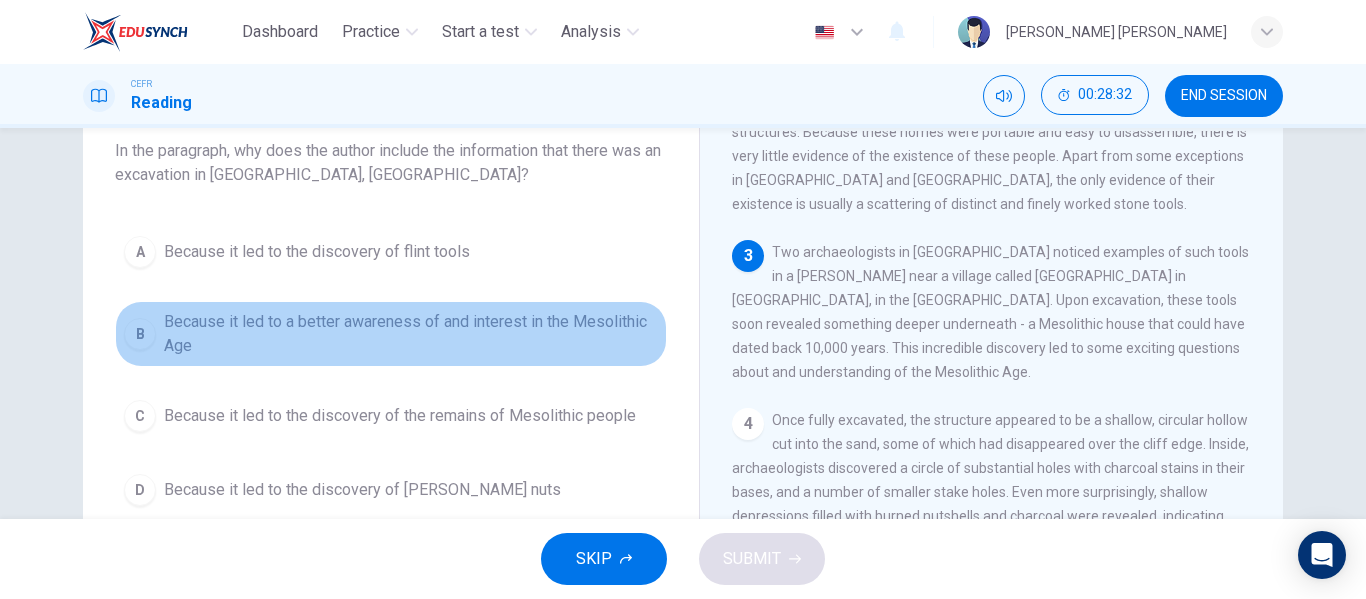click on "Because it led to a better awareness of and interest in the Mesolithic Age" at bounding box center [411, 334] 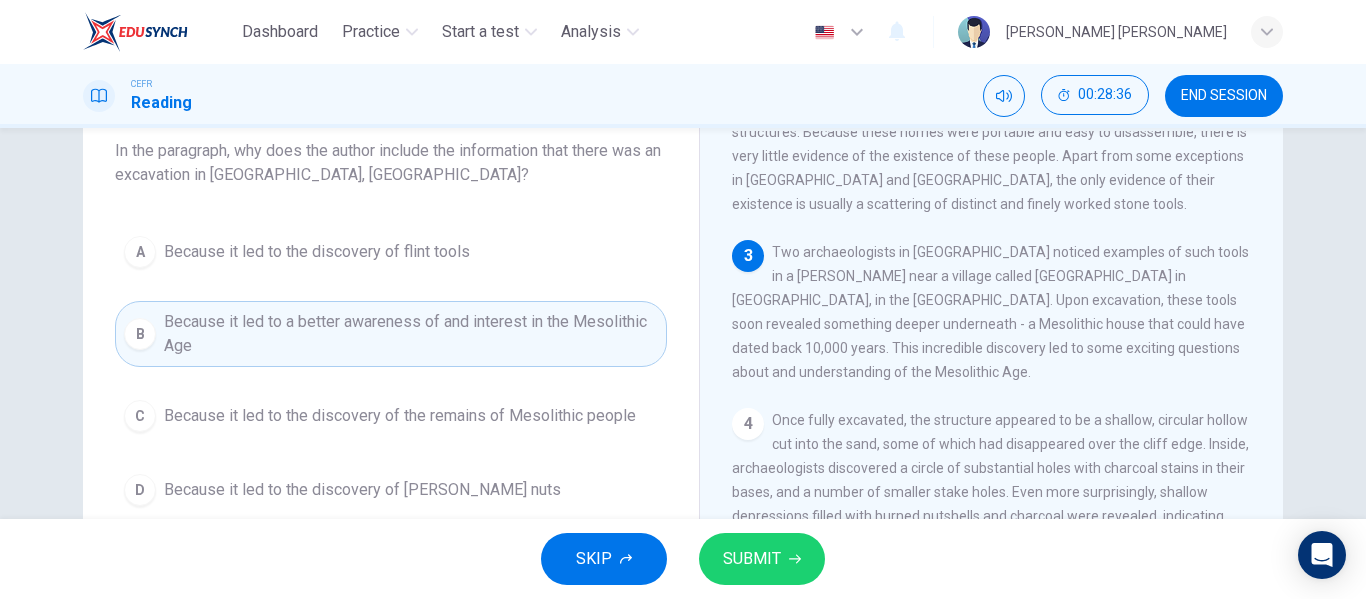 scroll, scrollTop: 244, scrollLeft: 0, axis: vertical 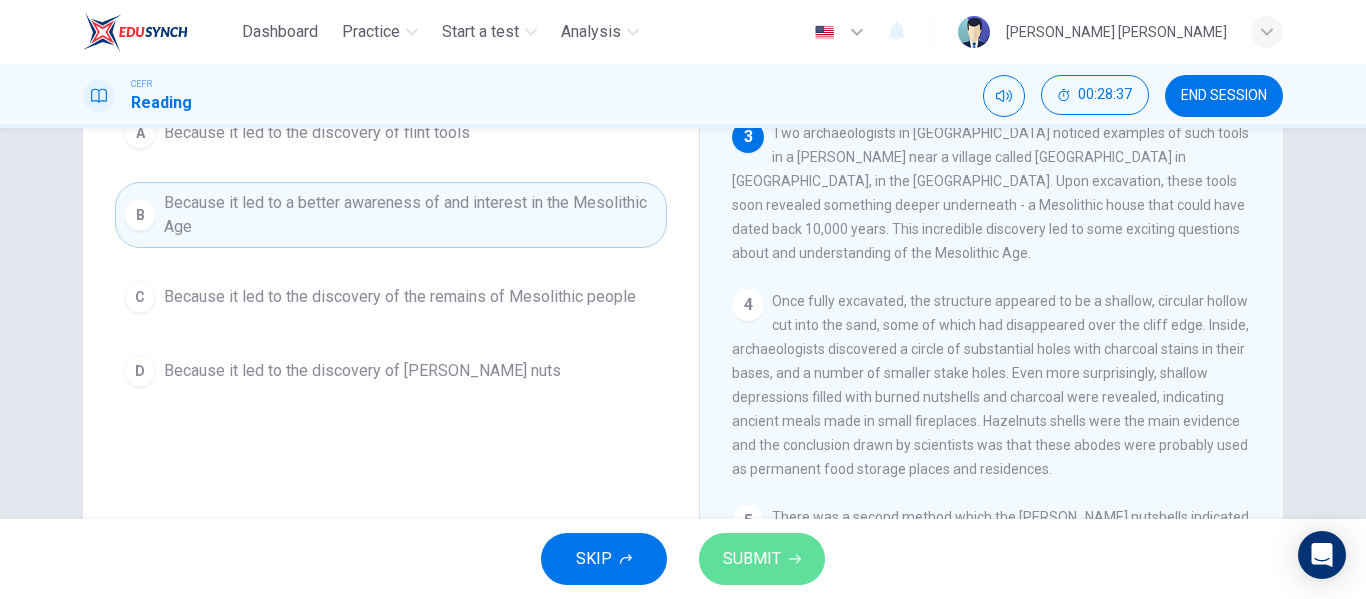 click on "SUBMIT" at bounding box center (752, 559) 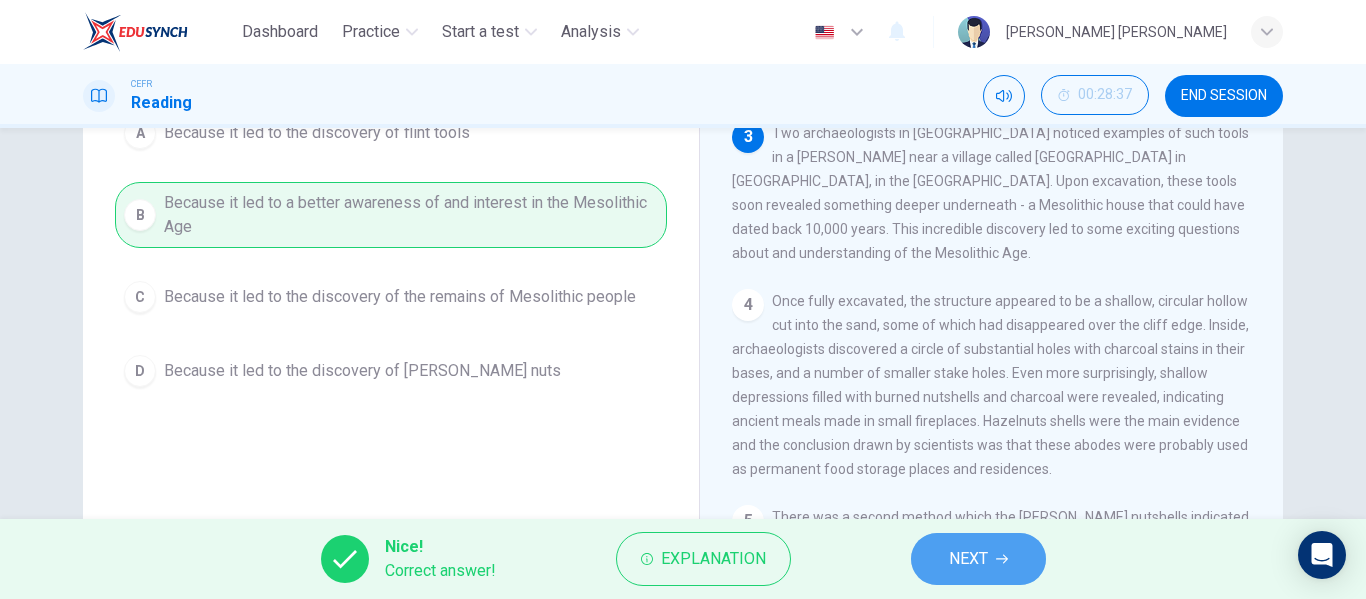 click on "NEXT" at bounding box center [968, 559] 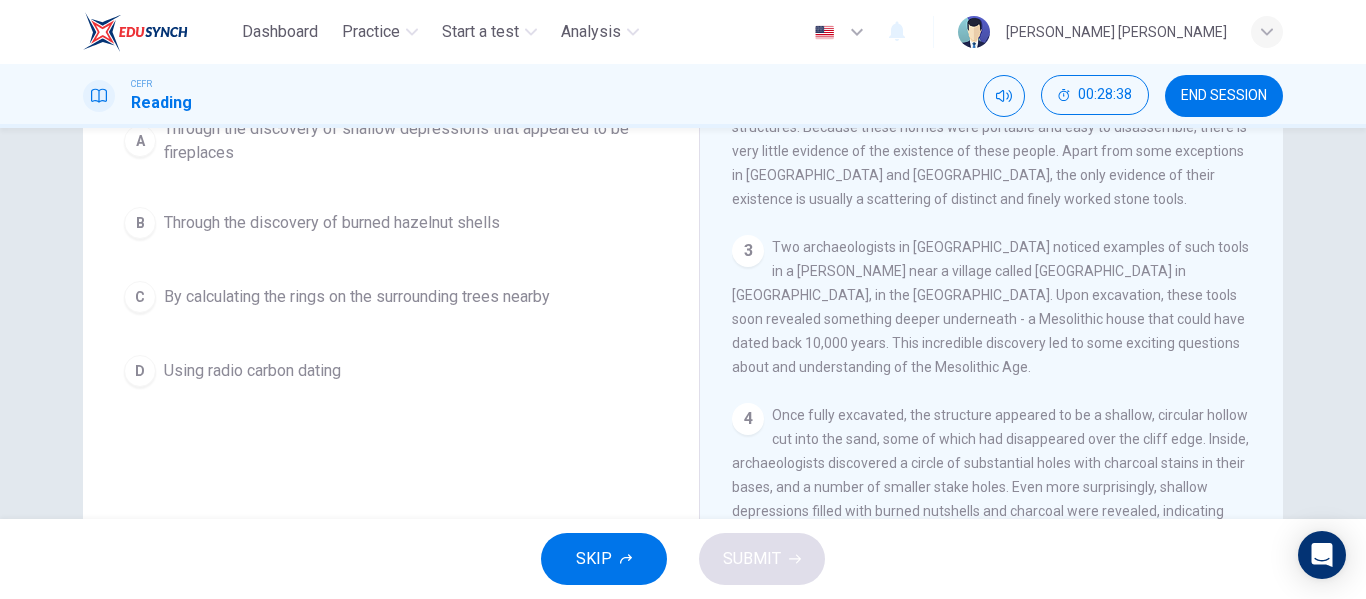scroll, scrollTop: 89, scrollLeft: 0, axis: vertical 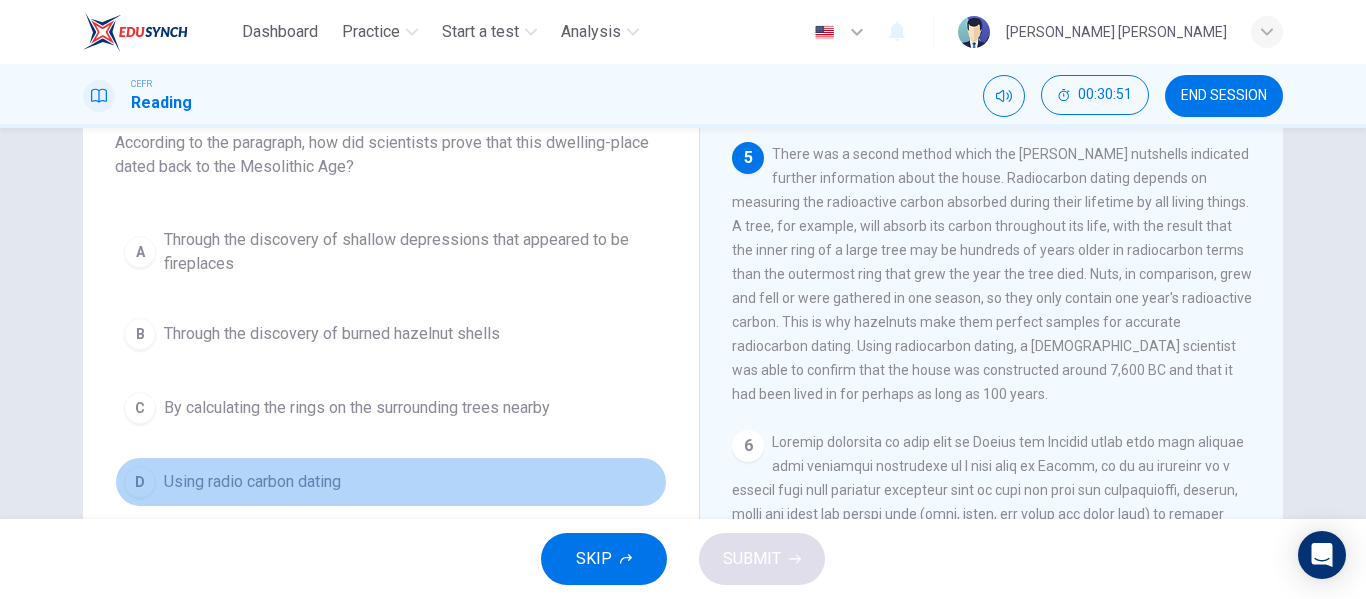 click on "Using radio carbon dating" at bounding box center [252, 482] 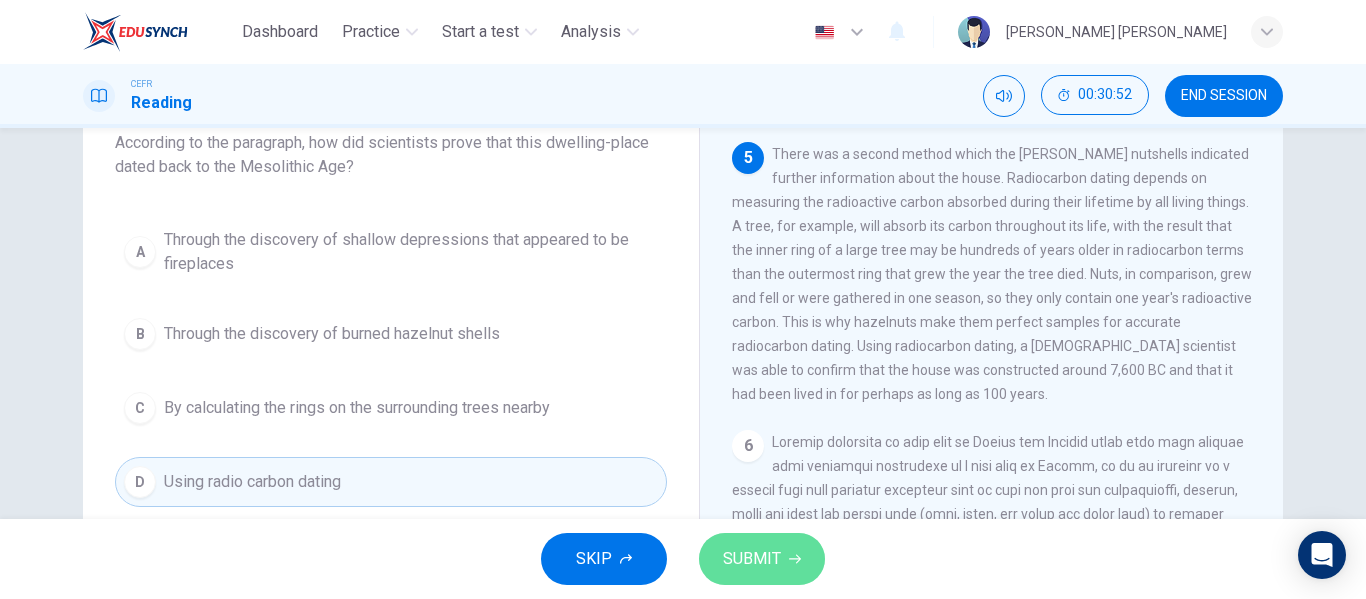 click on "SUBMIT" at bounding box center (762, 559) 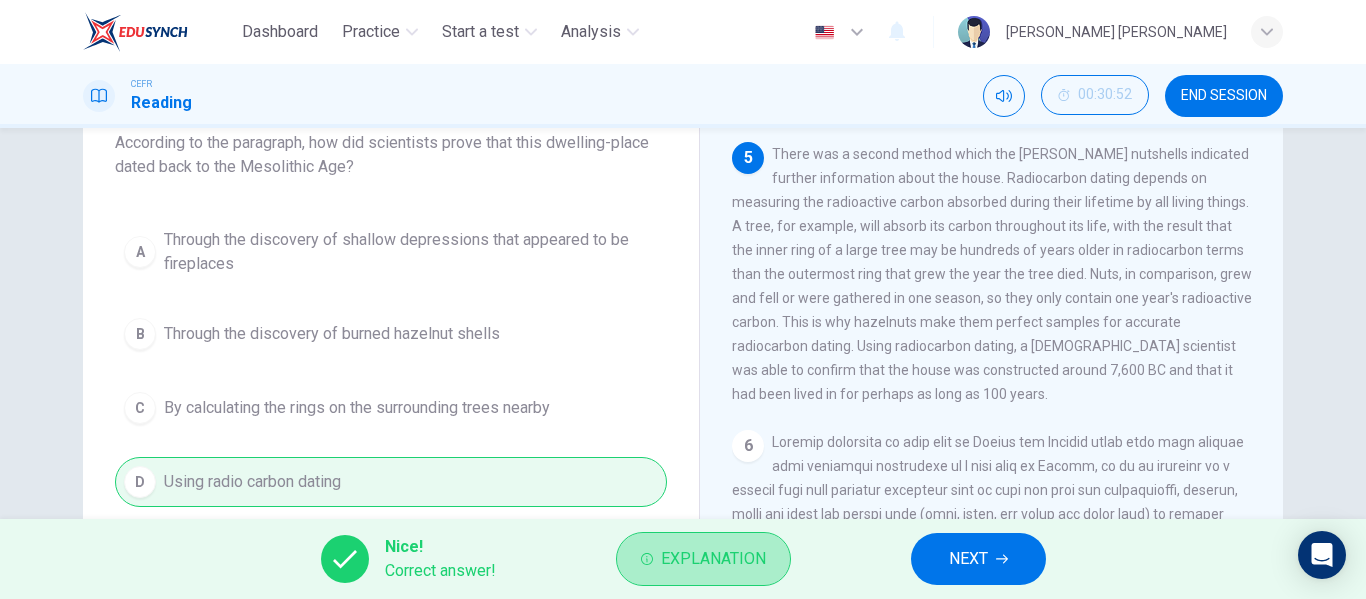 click on "Explanation" at bounding box center [703, 559] 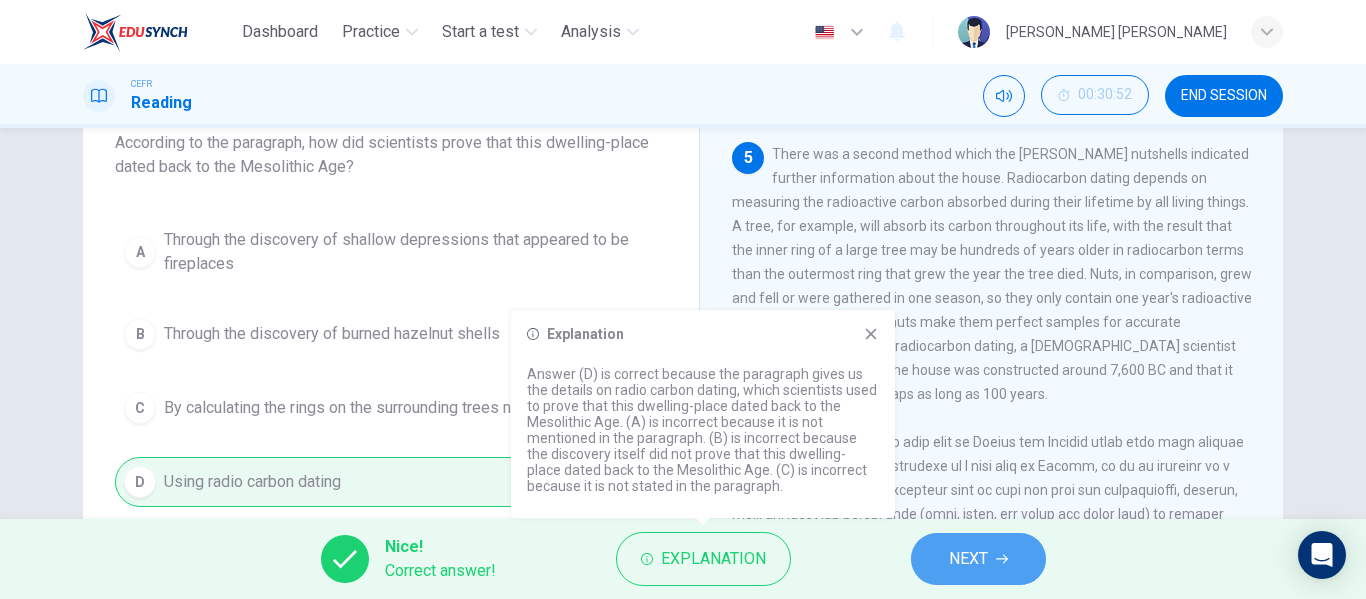 click on "NEXT" at bounding box center [968, 559] 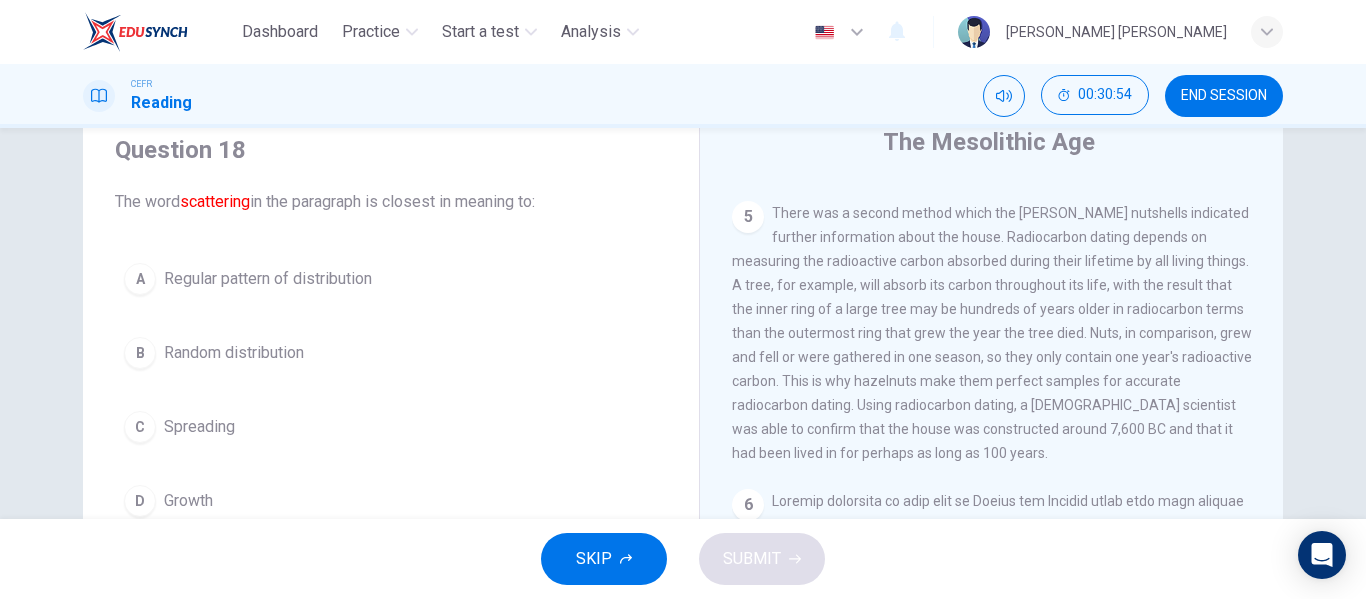 scroll, scrollTop: 74, scrollLeft: 0, axis: vertical 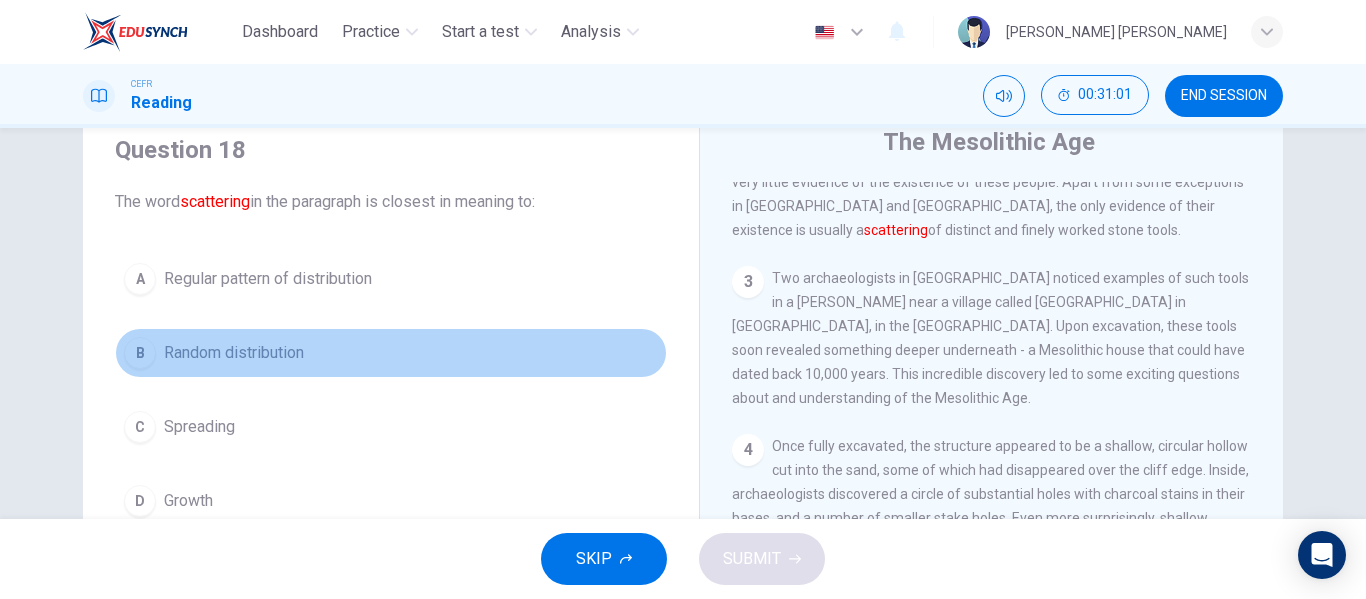 click on "B Random distribution" at bounding box center (391, 353) 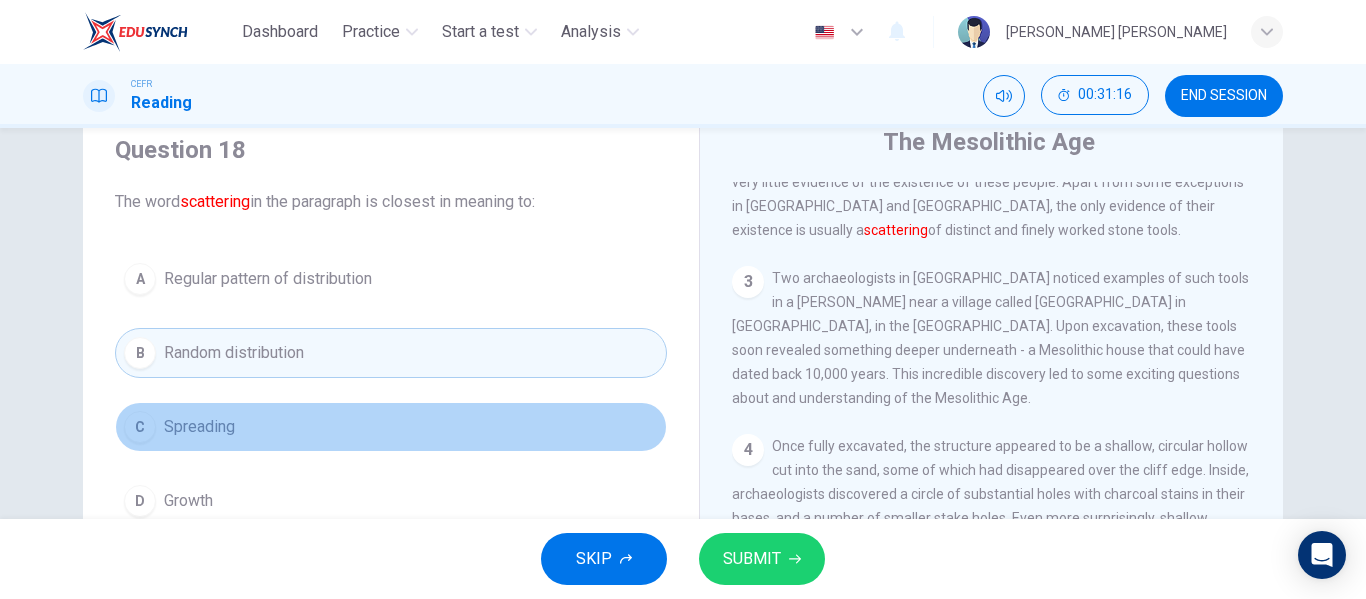 click on "C Spreading" at bounding box center [391, 427] 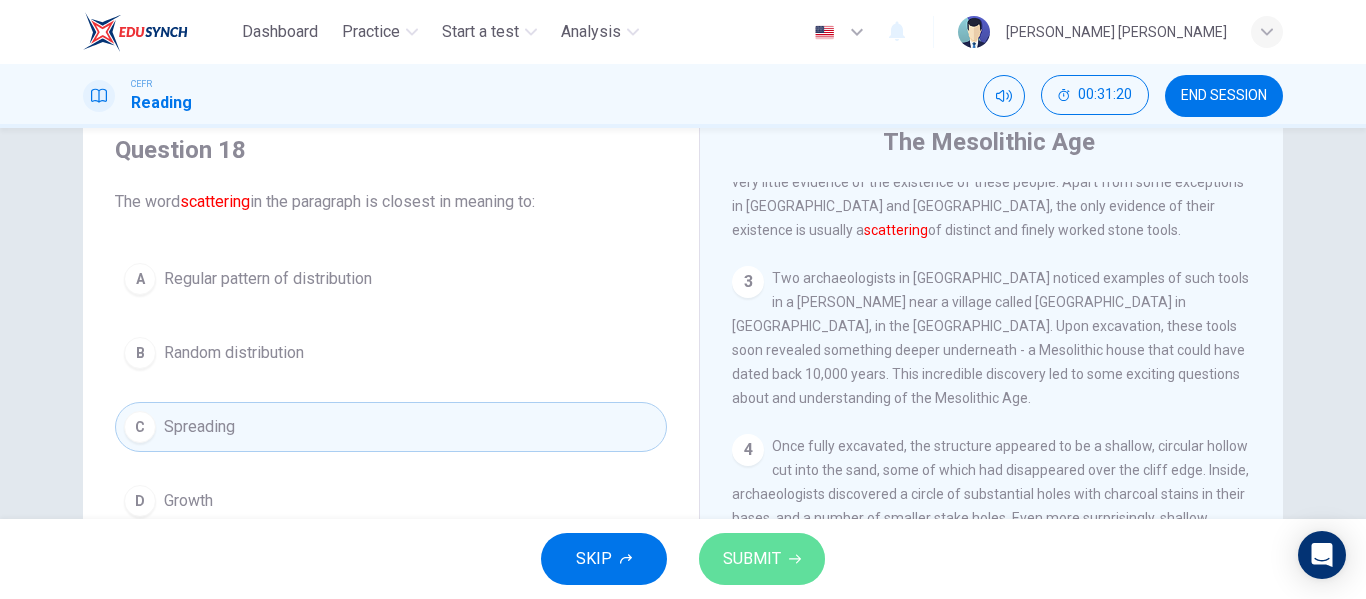 click on "SUBMIT" at bounding box center (752, 559) 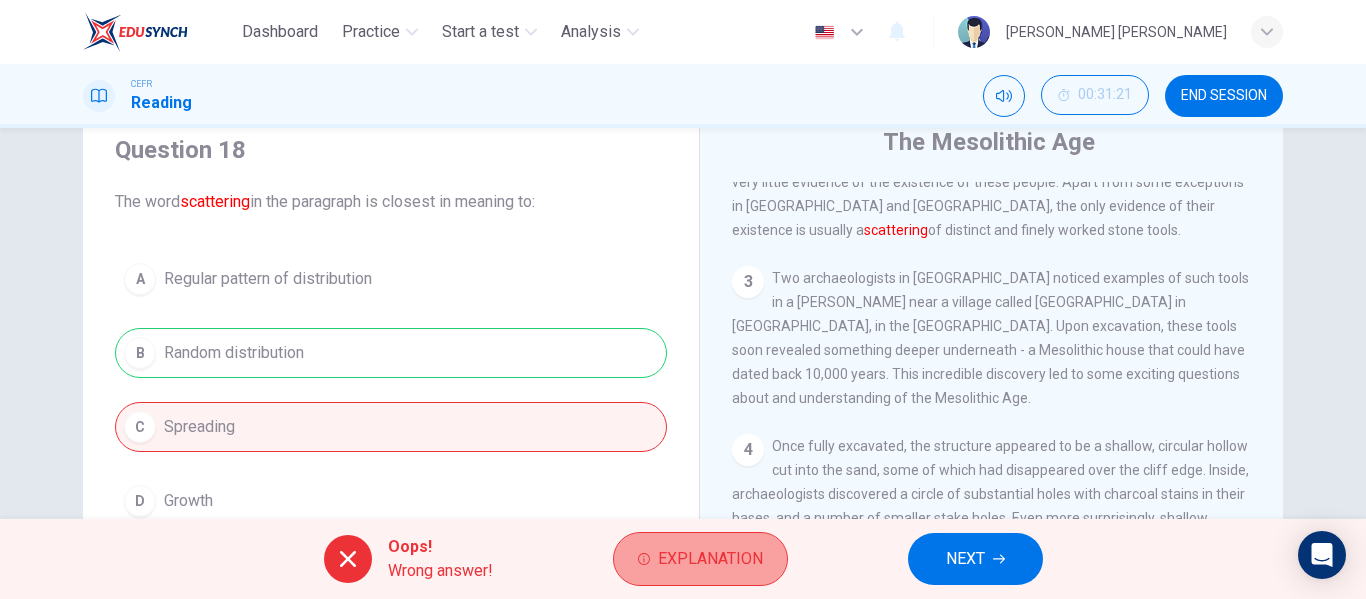 click on "Explanation" at bounding box center (710, 559) 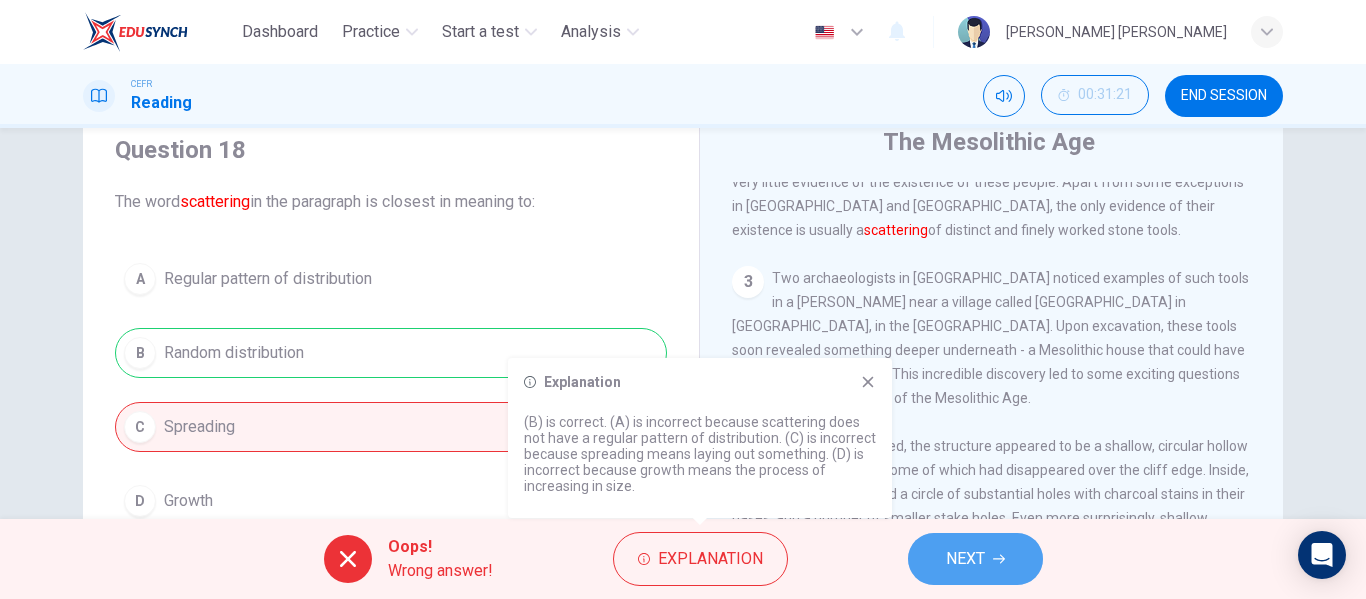 click on "NEXT" at bounding box center (965, 559) 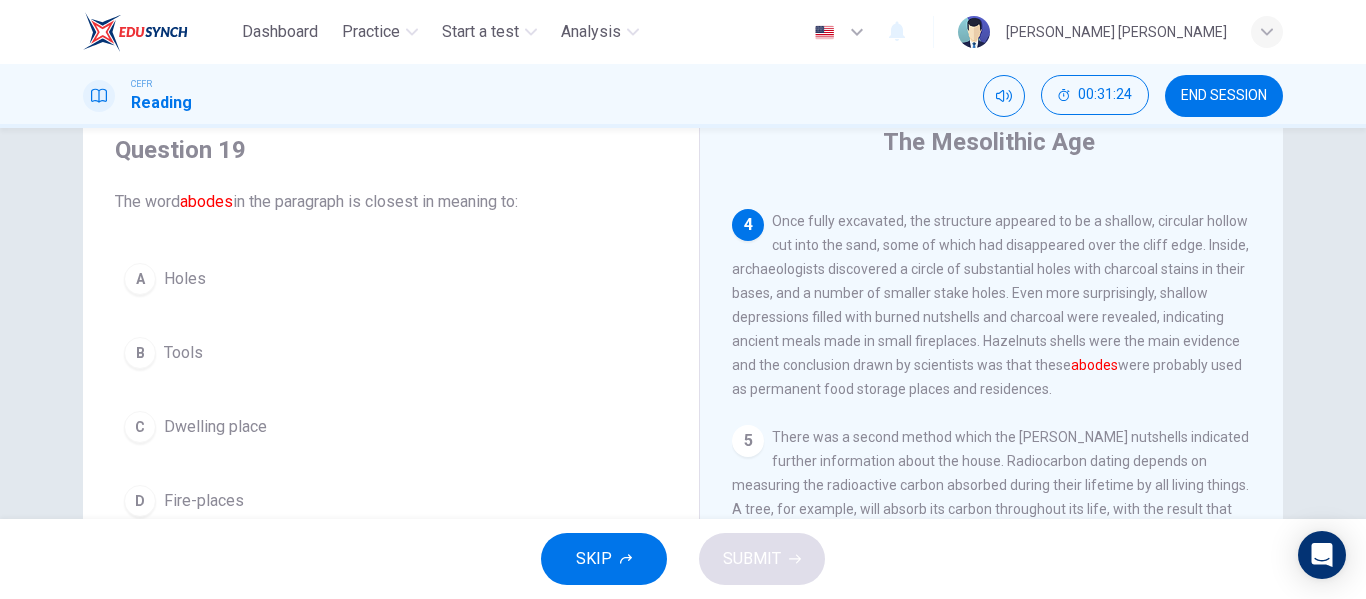 scroll, scrollTop: 456, scrollLeft: 0, axis: vertical 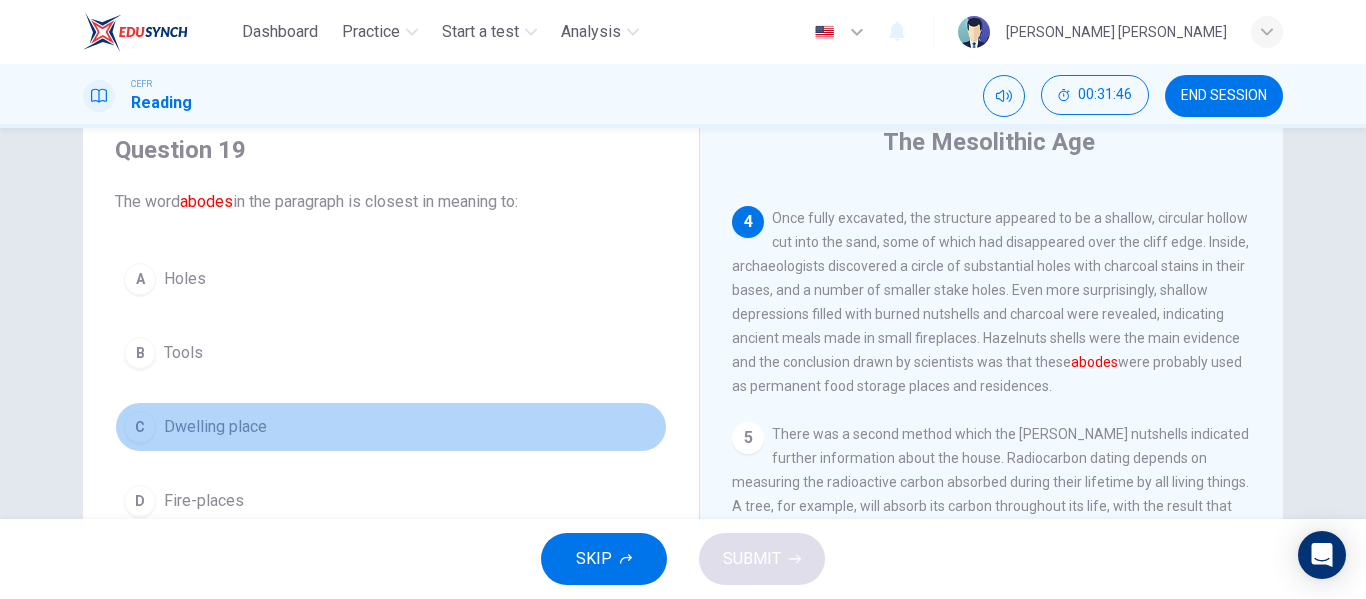 click on "C Dwelling place" at bounding box center [391, 427] 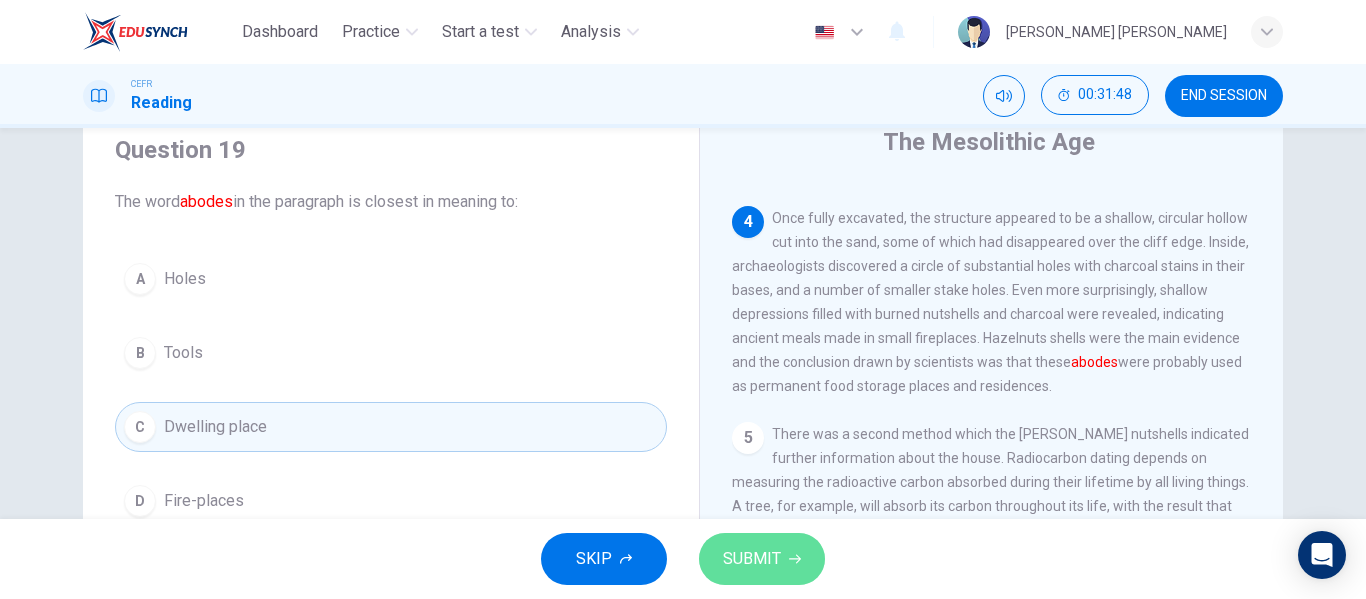 click on "SUBMIT" at bounding box center (762, 559) 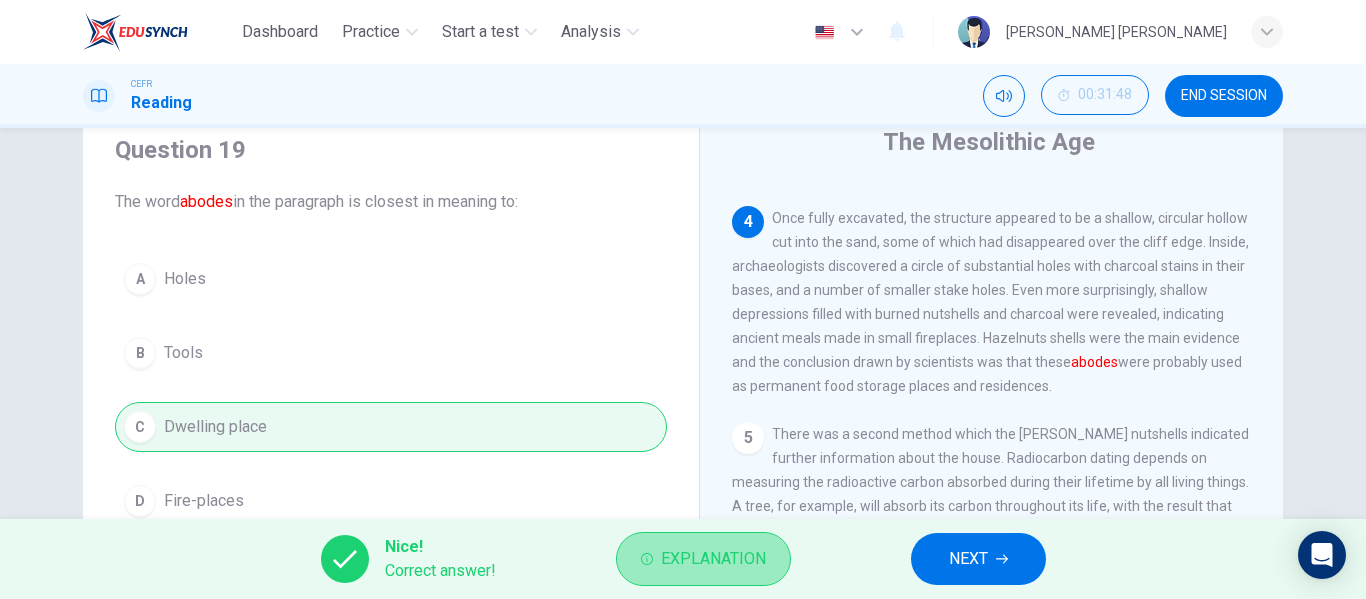 click on "Explanation" at bounding box center (713, 559) 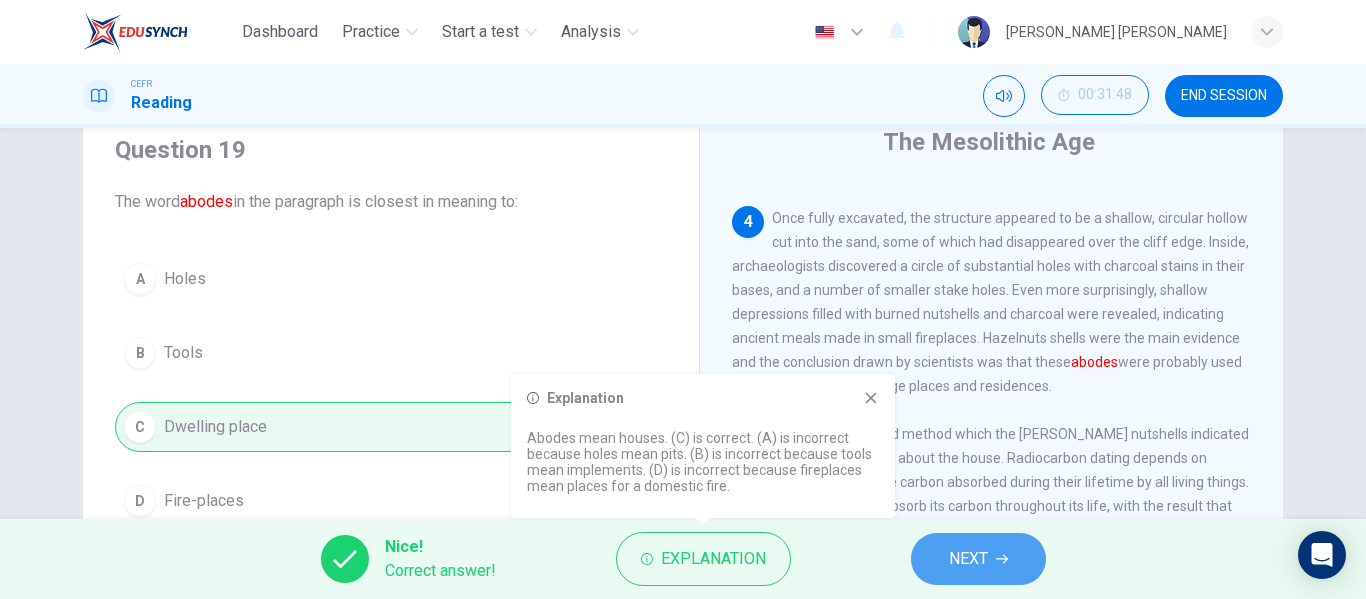 click on "NEXT" at bounding box center (978, 559) 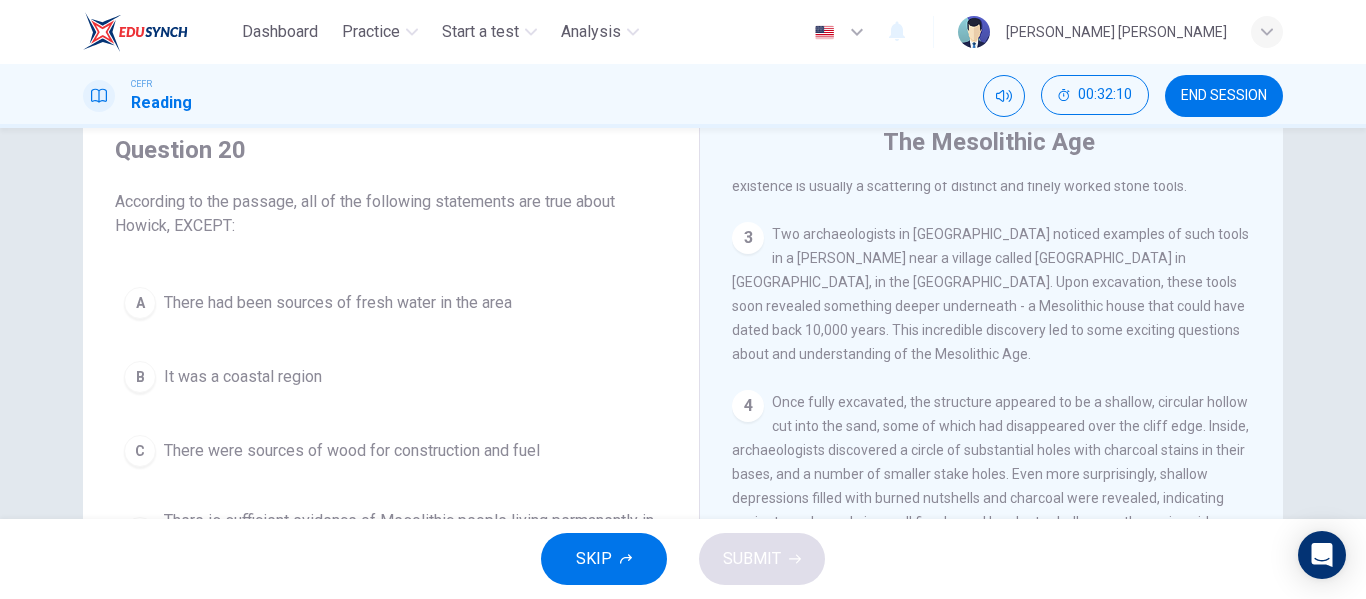 scroll, scrollTop: 0, scrollLeft: 0, axis: both 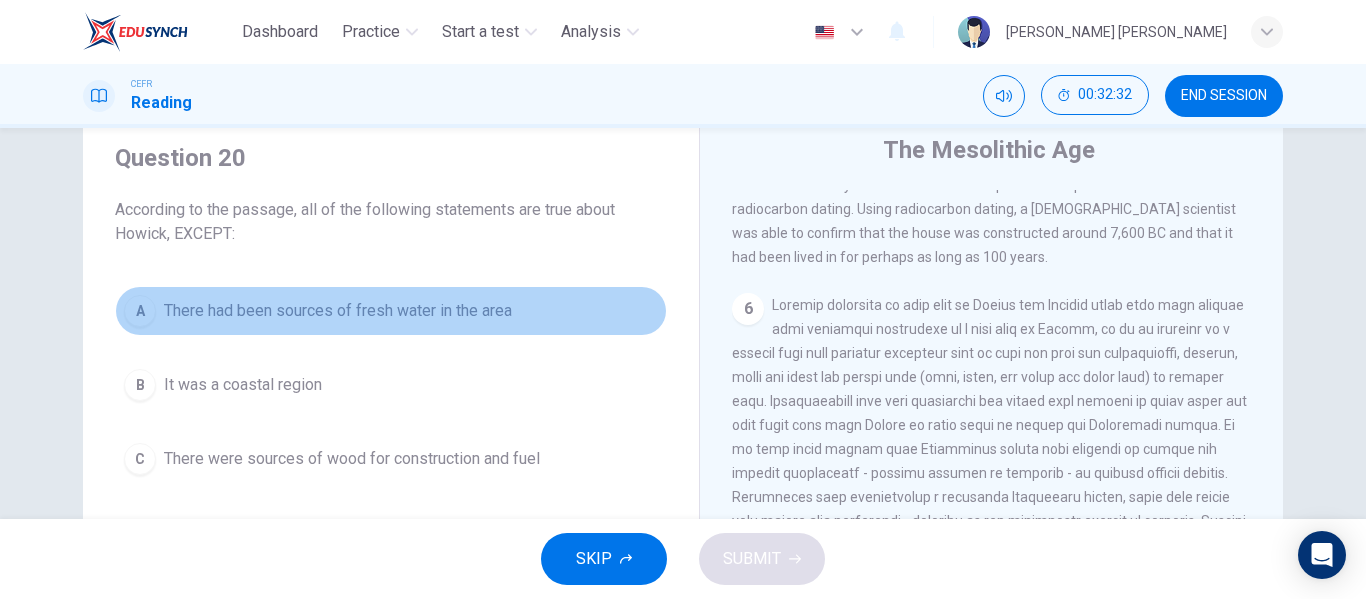 click on "There had been sources of fresh water in the area" at bounding box center [338, 311] 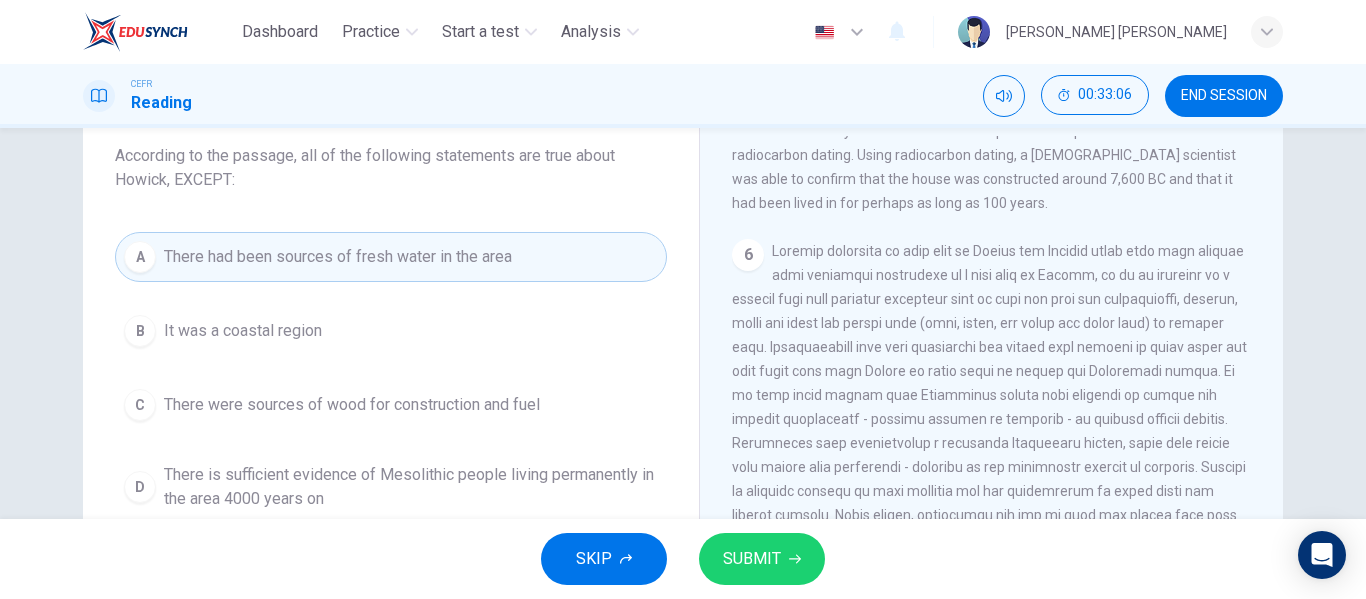 scroll, scrollTop: 119, scrollLeft: 0, axis: vertical 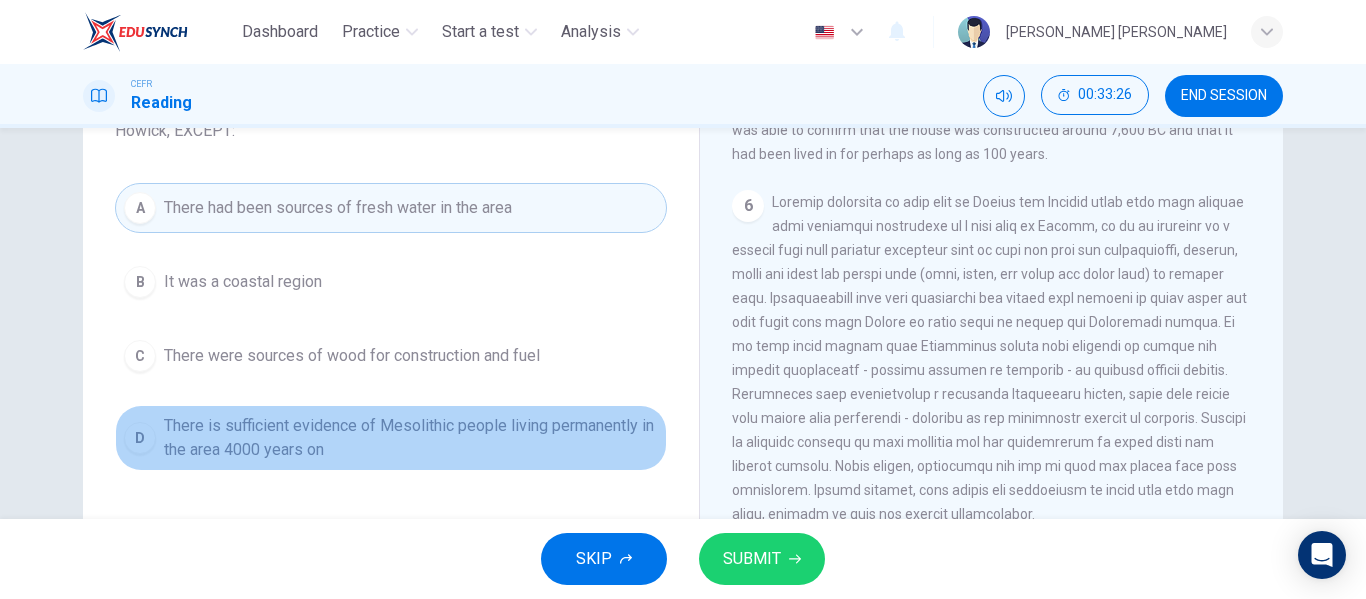 click on "There is sufficient evidence of Mesolithic people living permanently in the area 4000 years on" at bounding box center (411, 438) 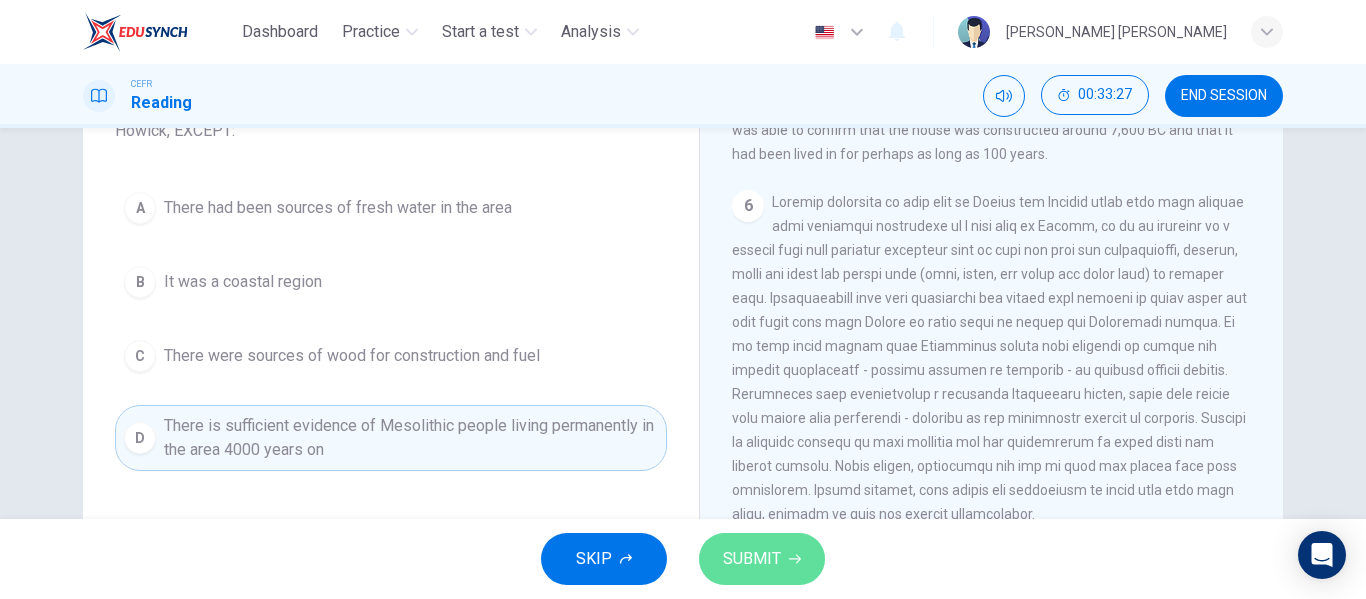 click on "SUBMIT" at bounding box center (752, 559) 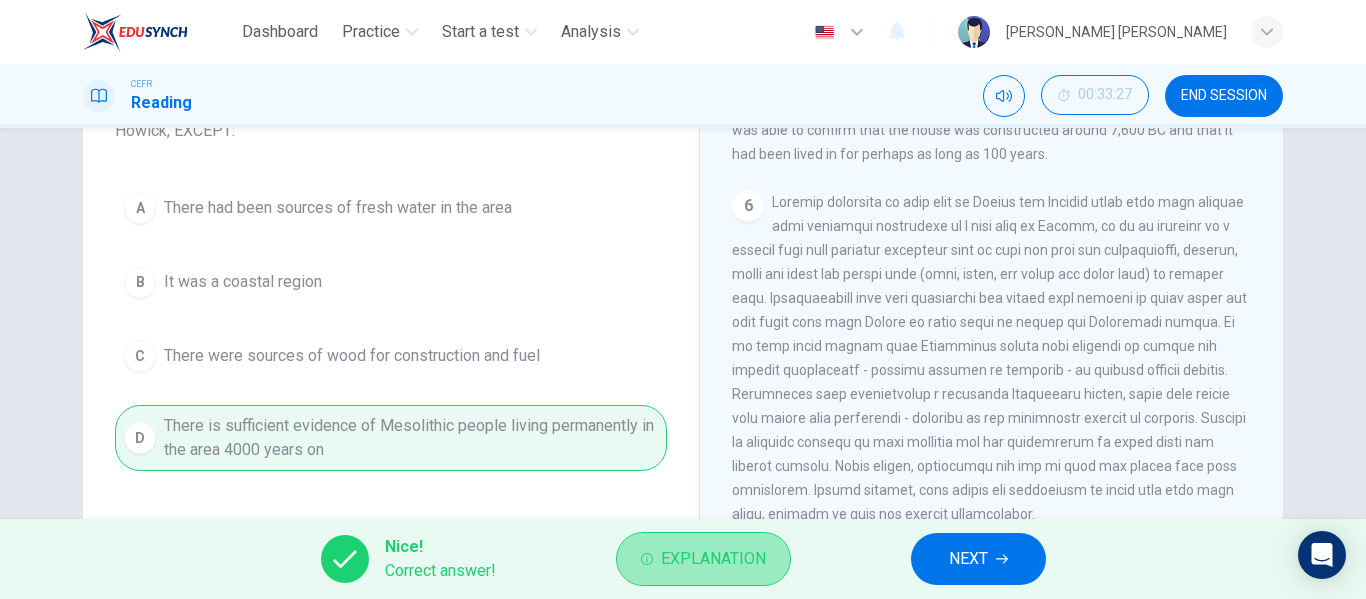 click on "Explanation" at bounding box center [713, 559] 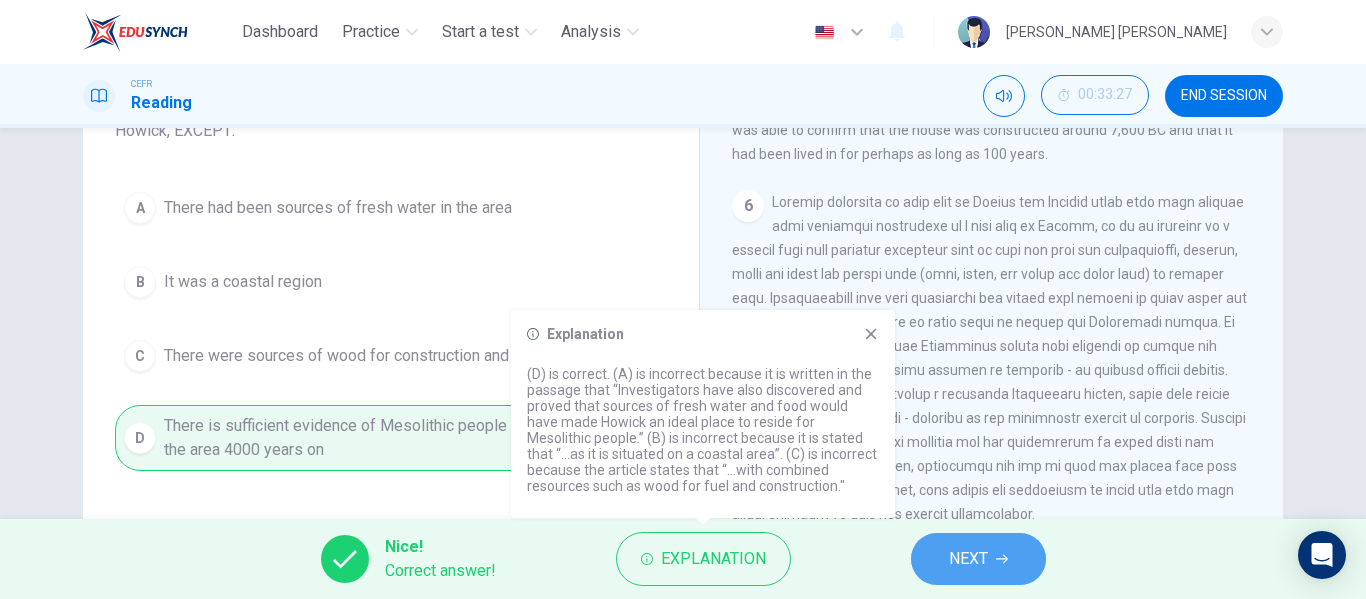 click on "NEXT" at bounding box center (968, 559) 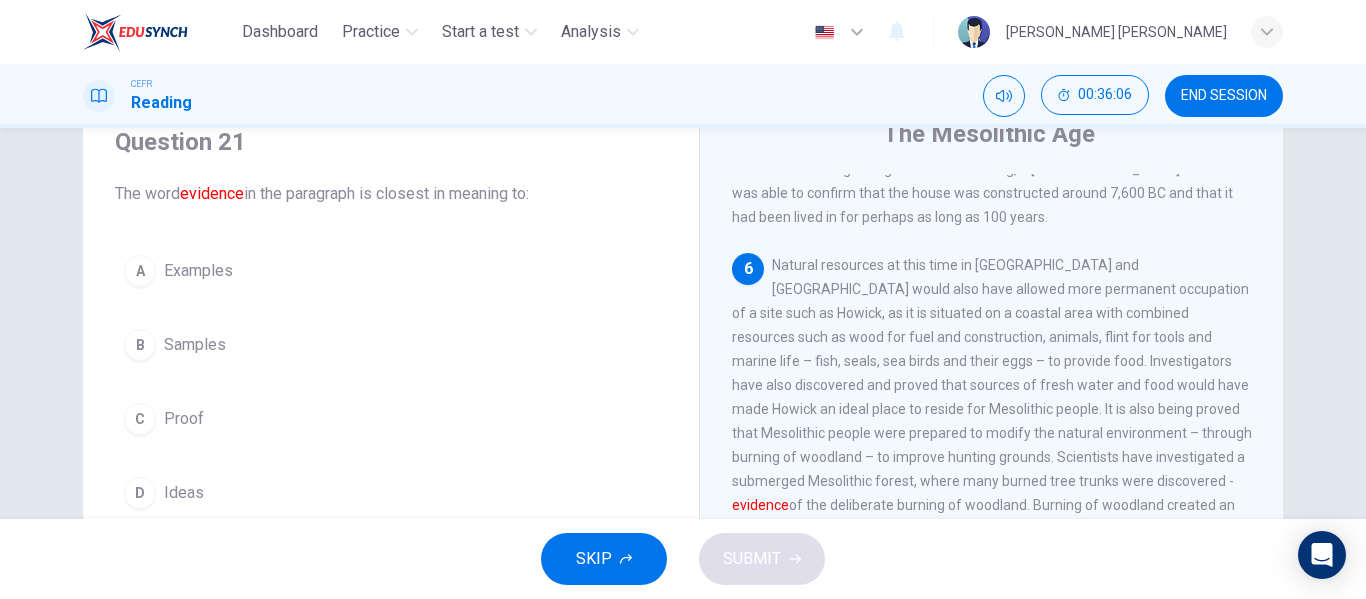 scroll, scrollTop: 114, scrollLeft: 0, axis: vertical 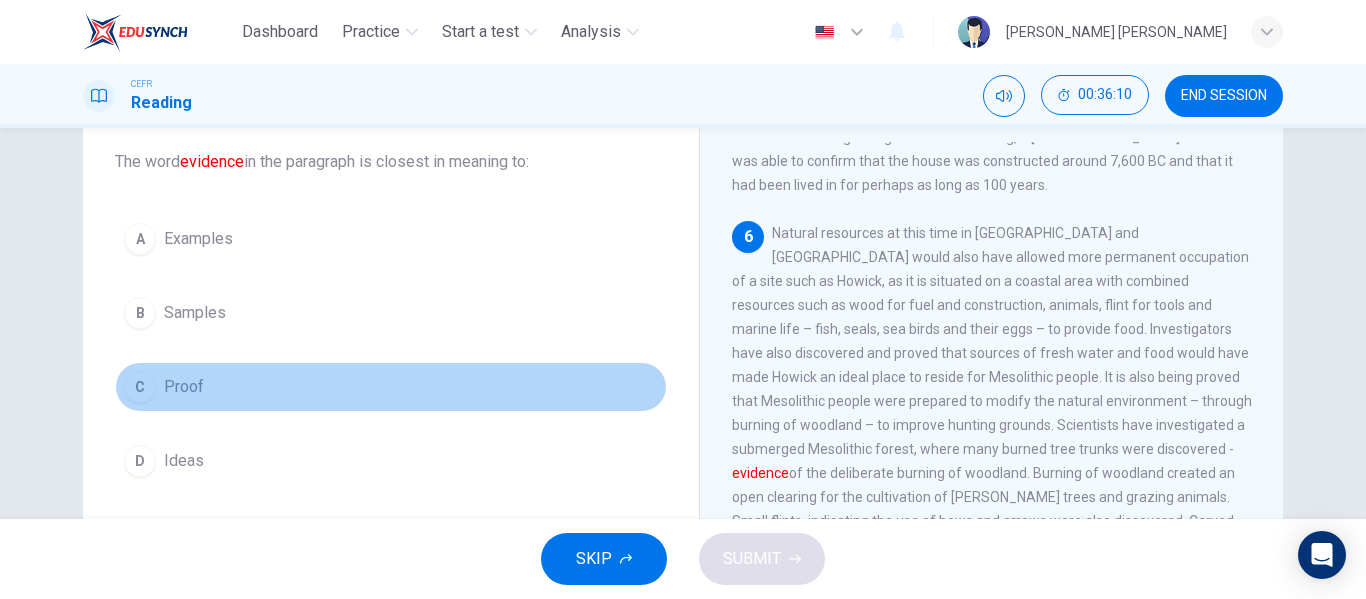 click on "C Proof" at bounding box center [391, 387] 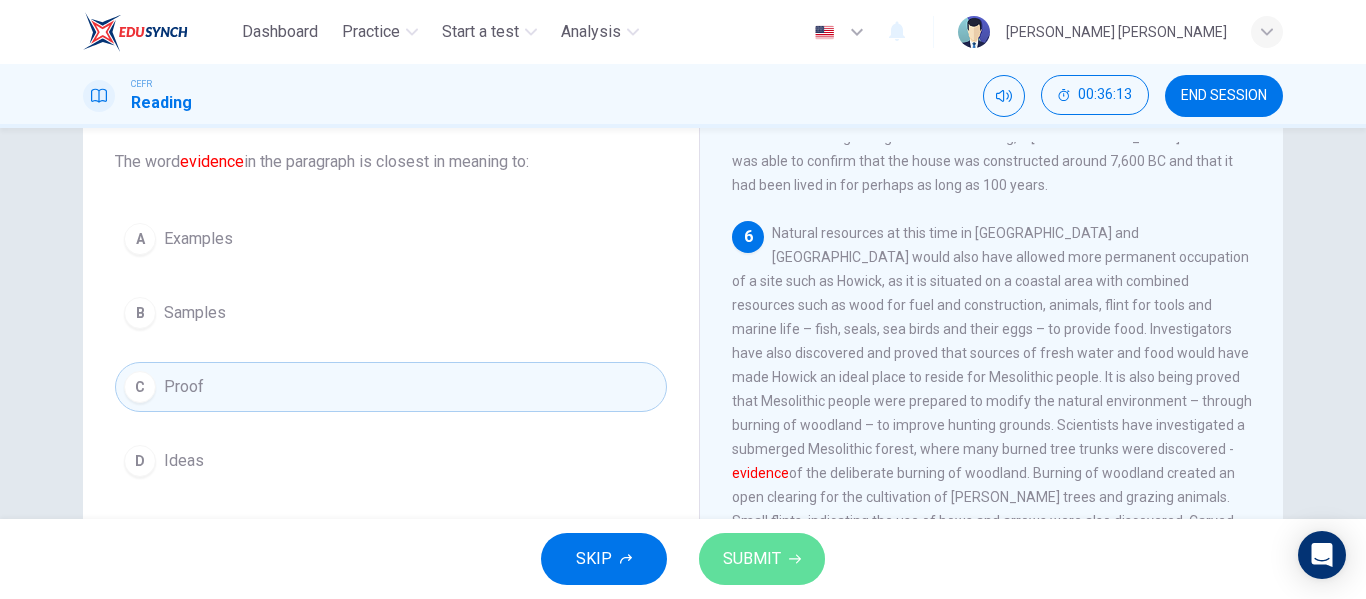 click on "SUBMIT" at bounding box center (752, 559) 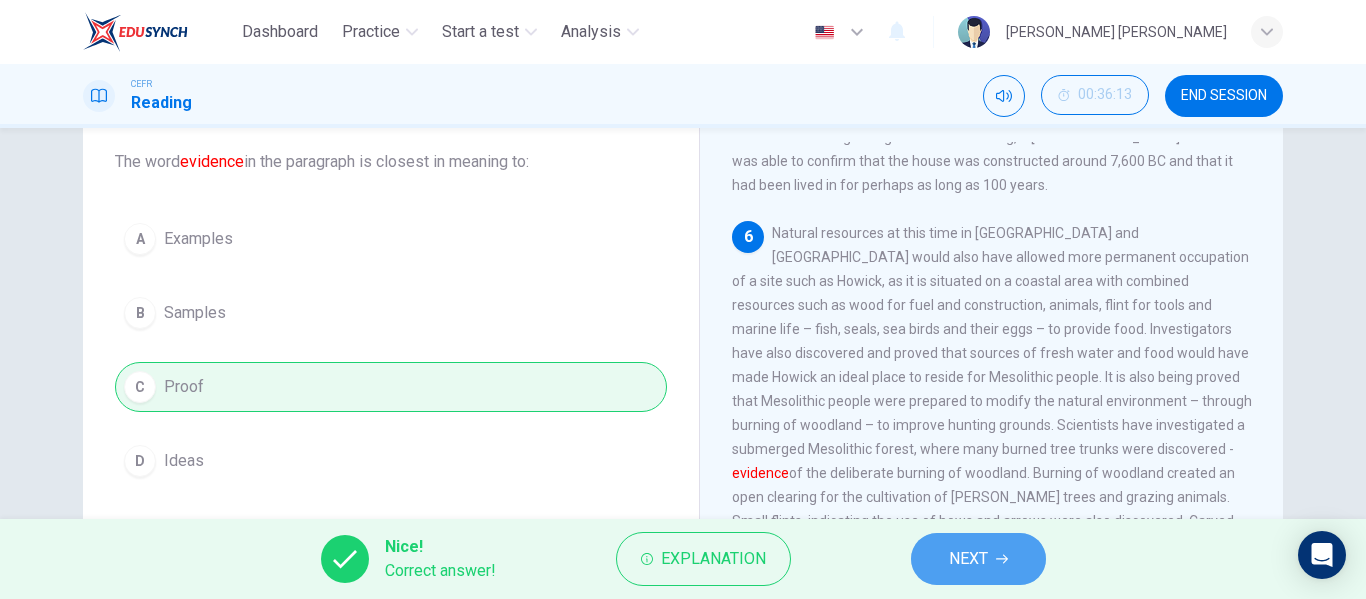 click on "NEXT" at bounding box center [978, 559] 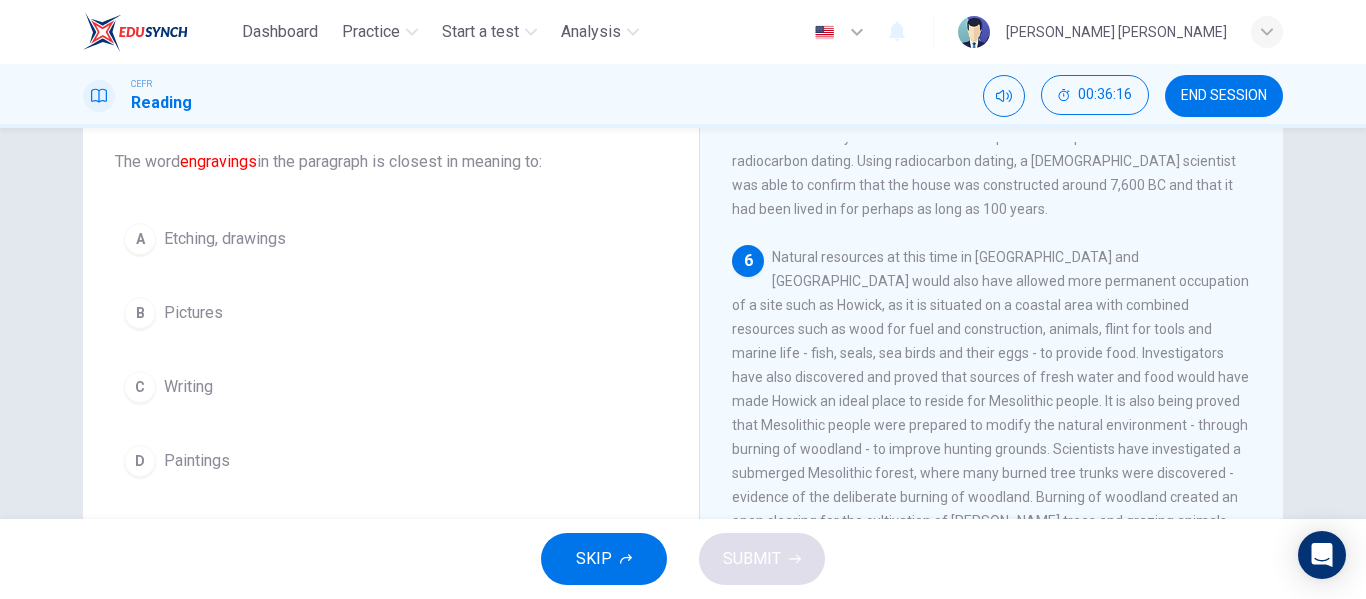 scroll, scrollTop: 961, scrollLeft: 0, axis: vertical 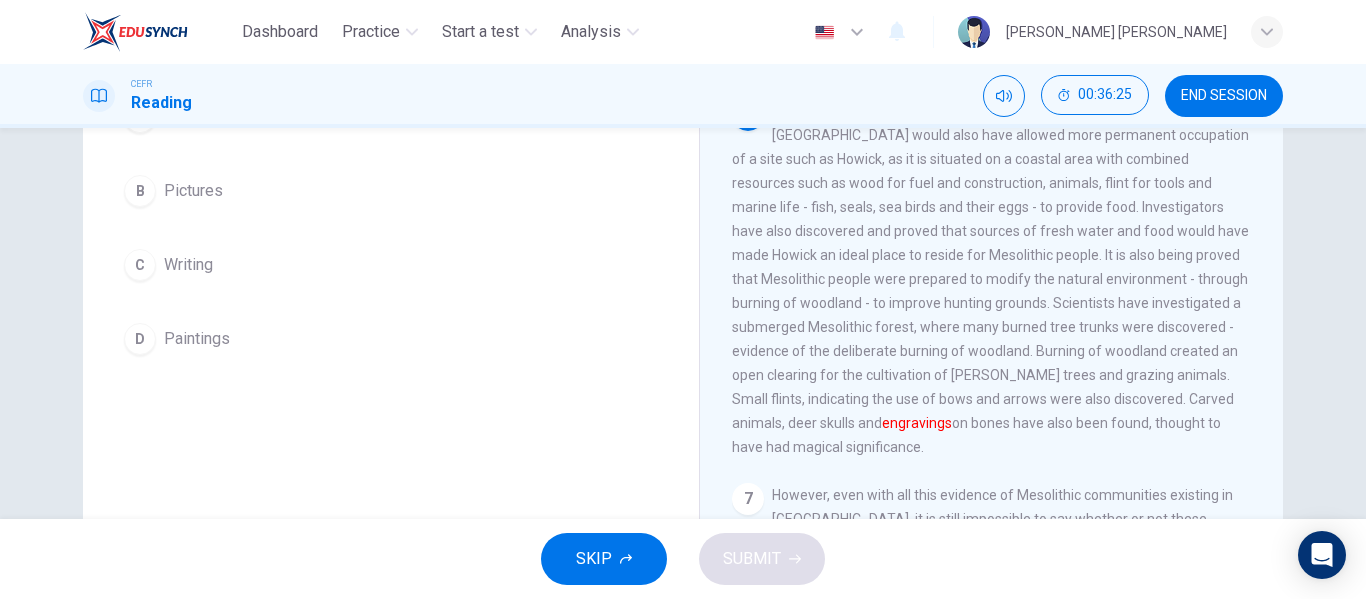 click on "Natural resources at this time in [GEOGRAPHIC_DATA] and [GEOGRAPHIC_DATA] would also have allowed more permanent occupation of a site such as Howick, as it is situated on a coastal area with combined resources such as wood for fuel and construction, animals, flint for tools and marine life - fish, seals, sea birds and their eggs - to provide food. Investigators have also discovered and proved that sources of fresh water and food would have made Howick an ideal place to reside for Mesolithic people. It is also being proved that Mesolithic people were prepared to modify the natural environment - through burning of woodland - to improve hunting grounds. Scientists have investigated a submerged Mesolithic forest, where many burned tree trunks were discovered - evidence of the deliberate burning of woodland. Burning of woodland created an open clearing for the cultivation of [PERSON_NAME] trees and grazing animals. Small flints, indicating the use of bows and arrows were also discovered. Carved animals, deer skulls and  engravings" at bounding box center (990, 279) 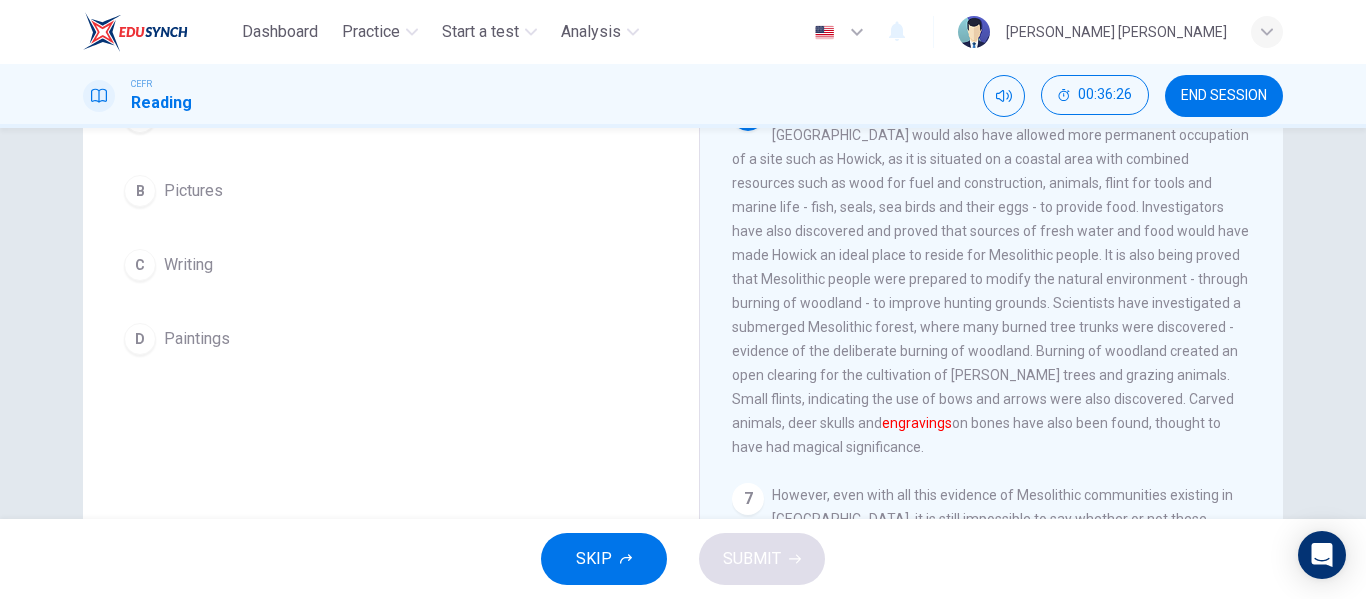scroll, scrollTop: 961, scrollLeft: 0, axis: vertical 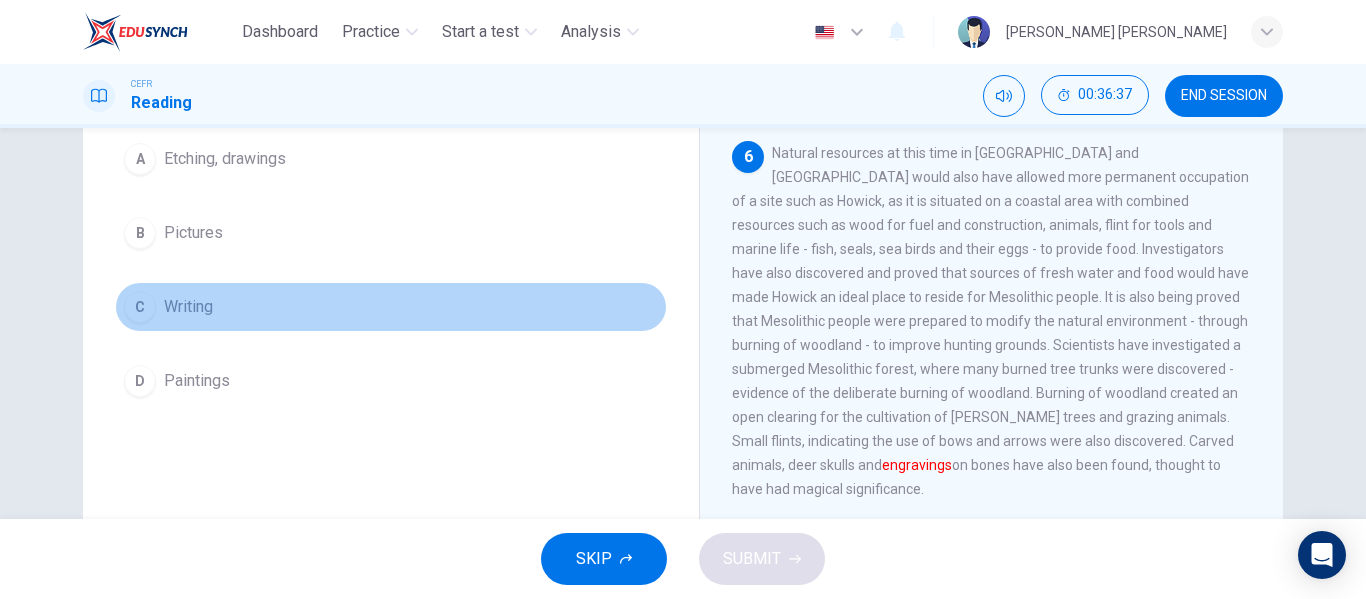 click on "Writing" at bounding box center [188, 307] 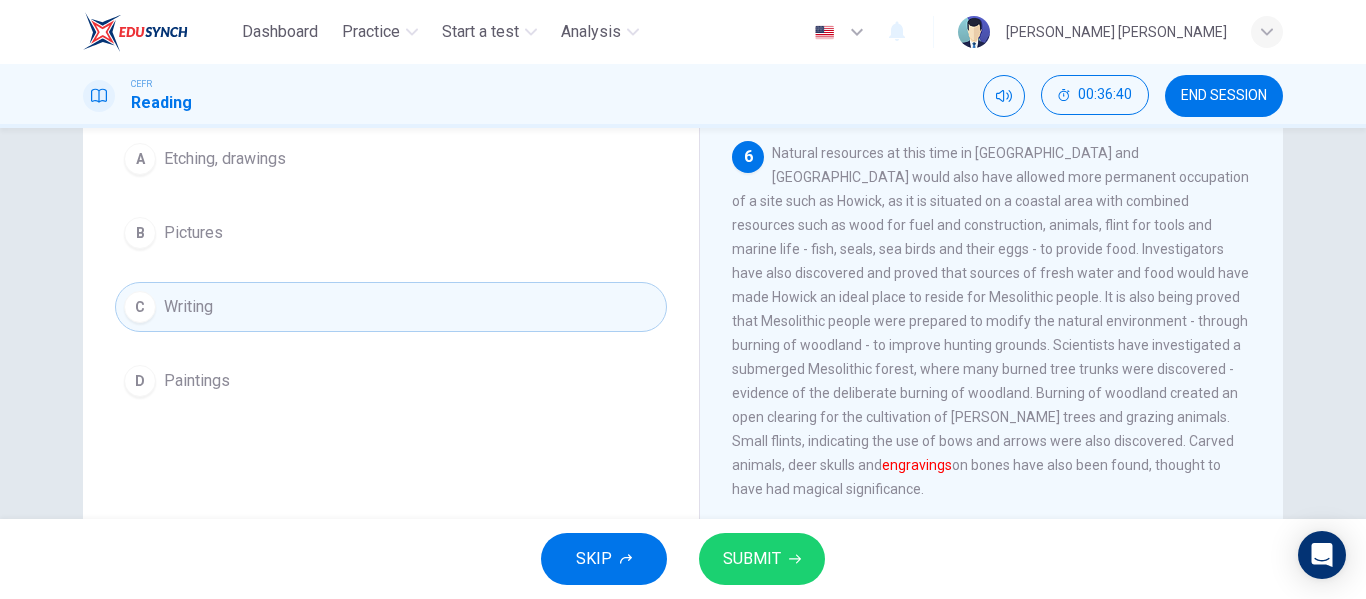 click on "Etching, drawings" at bounding box center (225, 159) 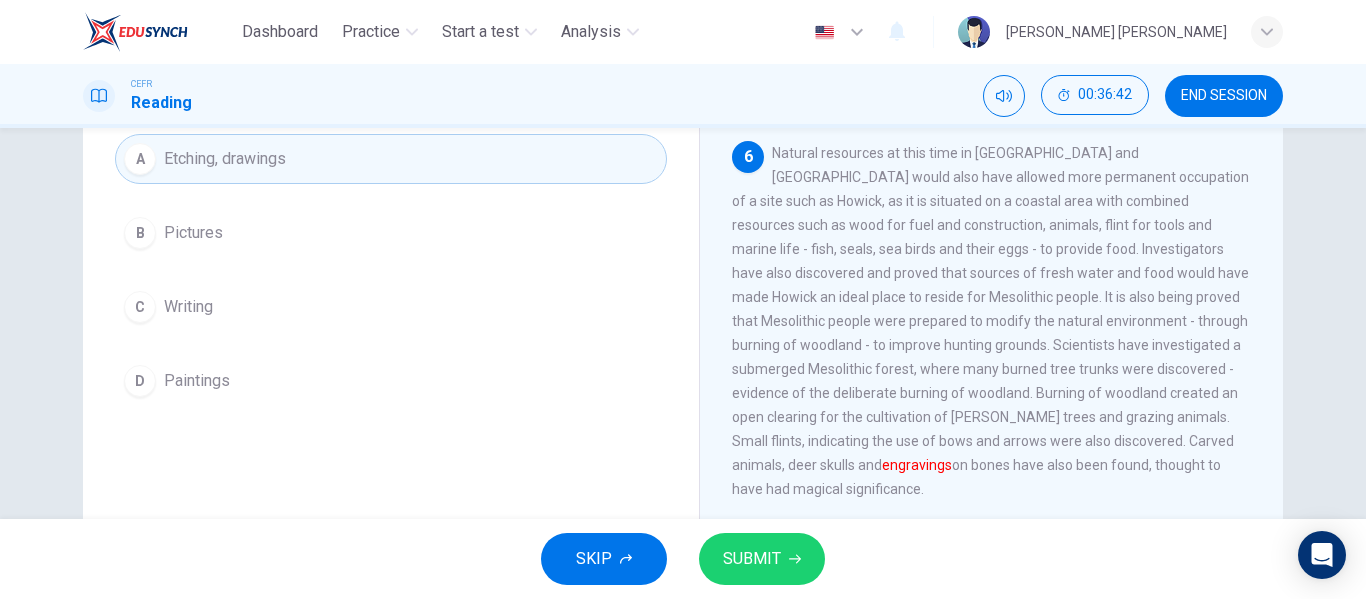 click on "SUBMIT" at bounding box center (752, 559) 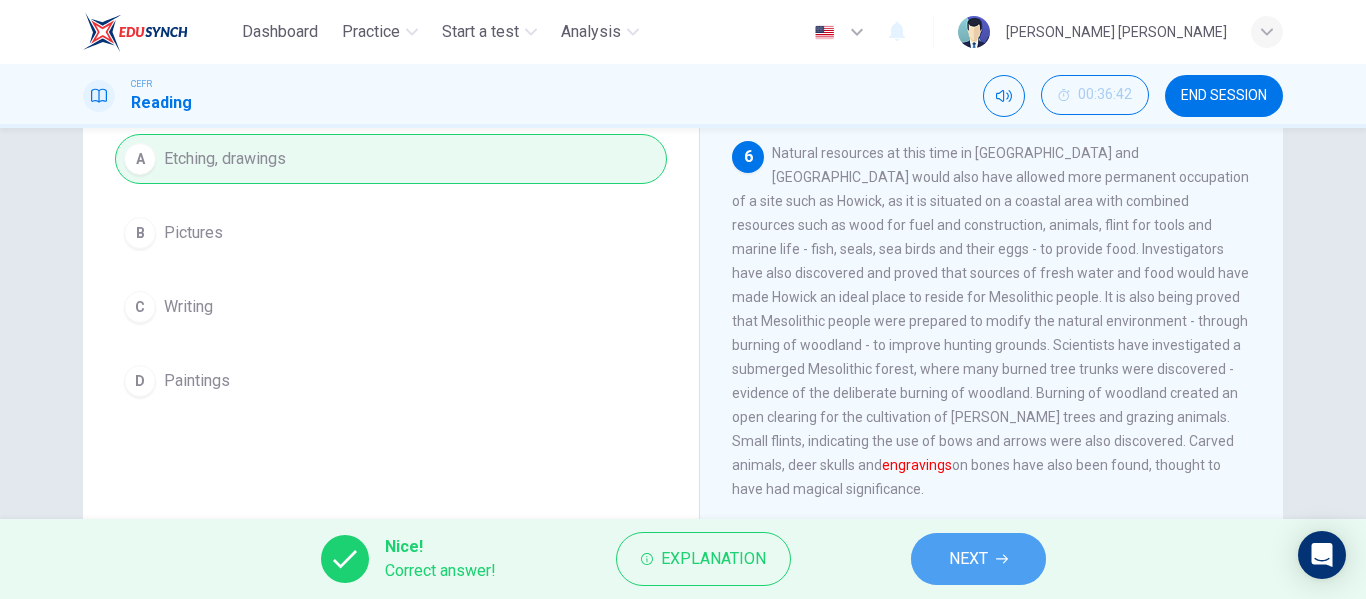 click on "NEXT" at bounding box center [978, 559] 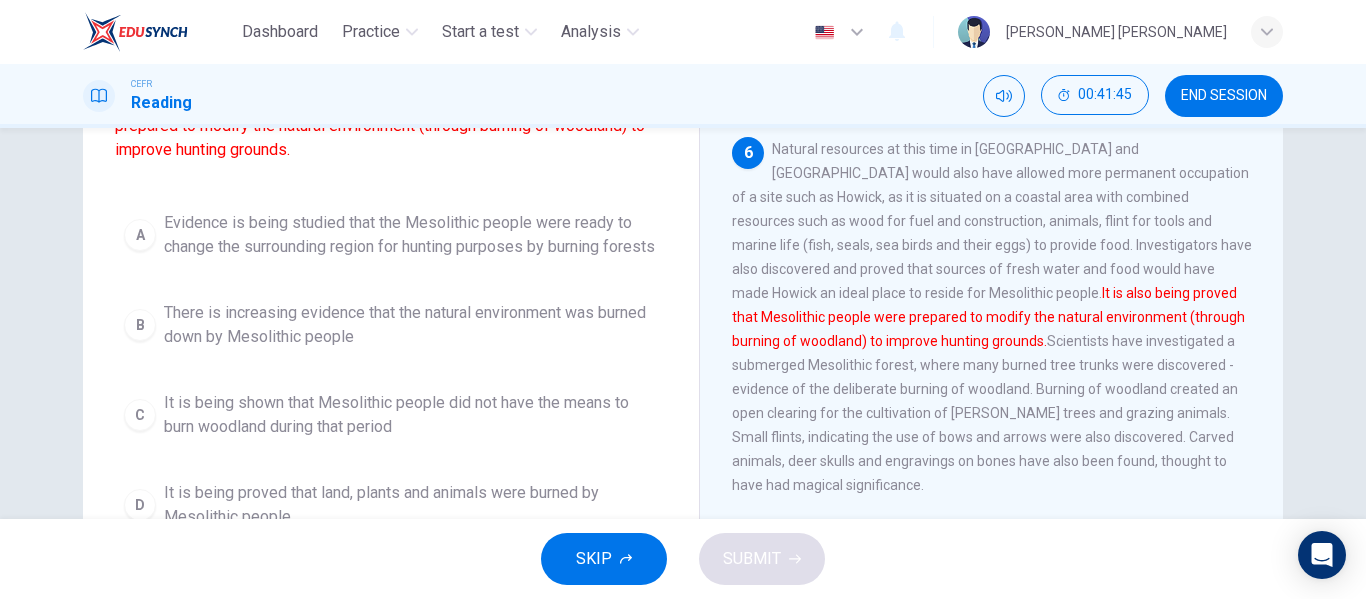 scroll, scrollTop: 197, scrollLeft: 0, axis: vertical 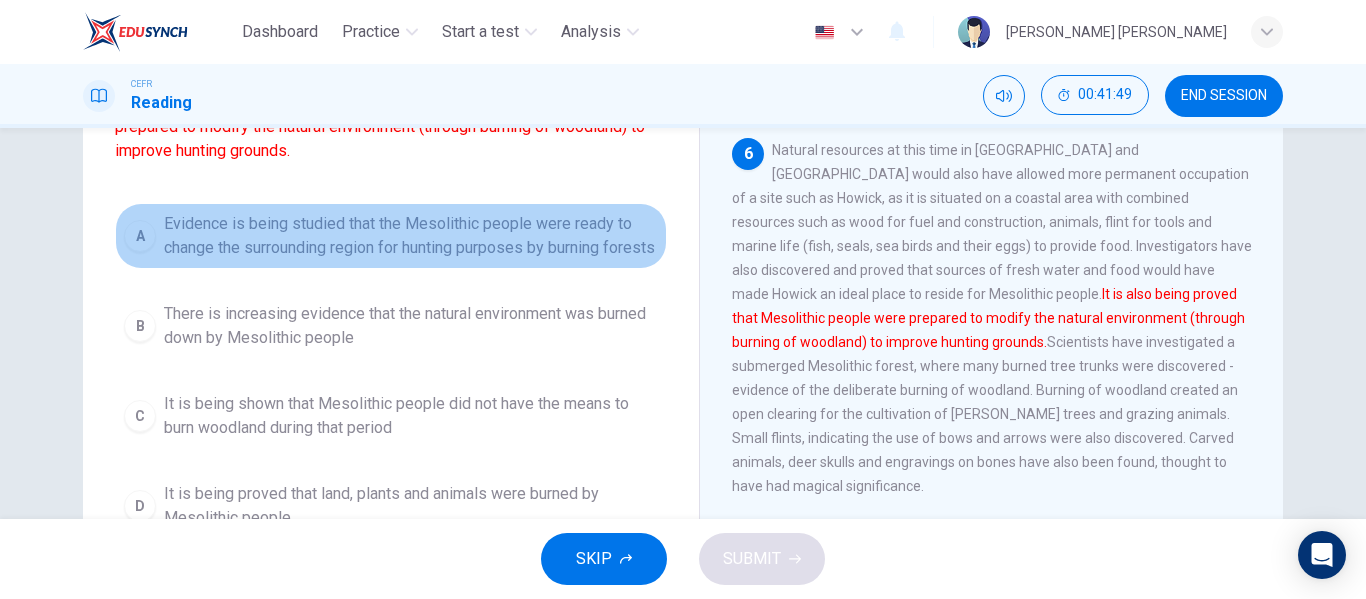 click on "Evidence is being studied that the Mesolithic people were ready to change the surrounding region for hunting purposes by burning forests" at bounding box center (411, 236) 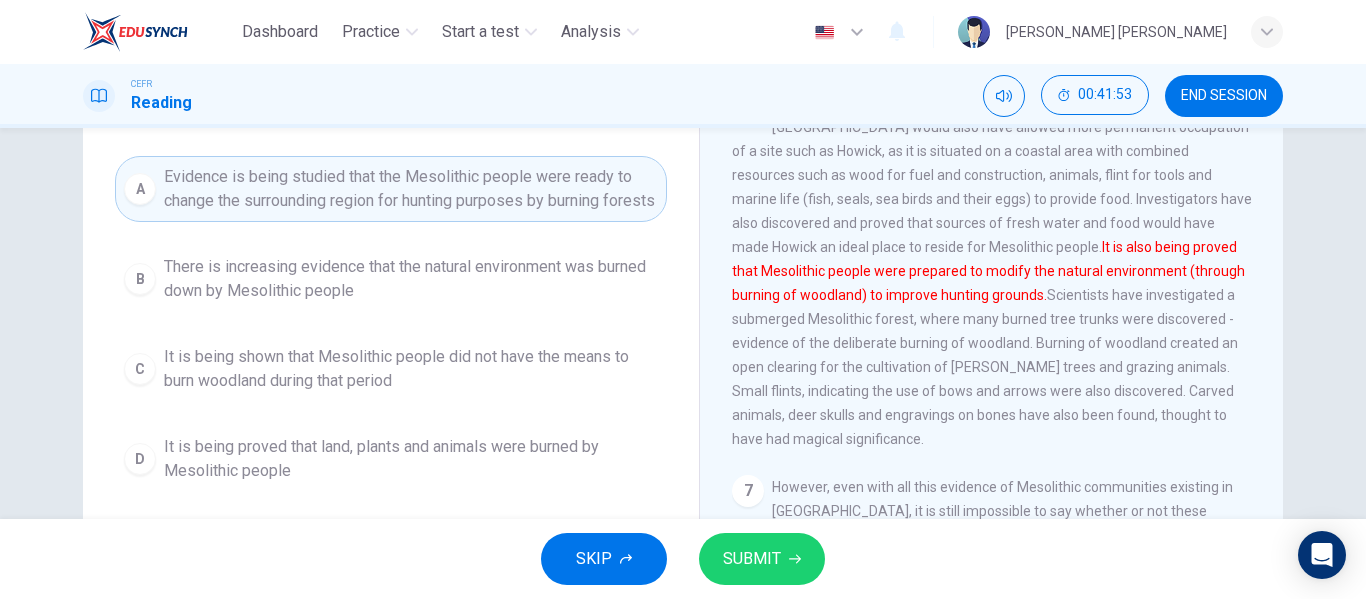 scroll, scrollTop: 245, scrollLeft: 0, axis: vertical 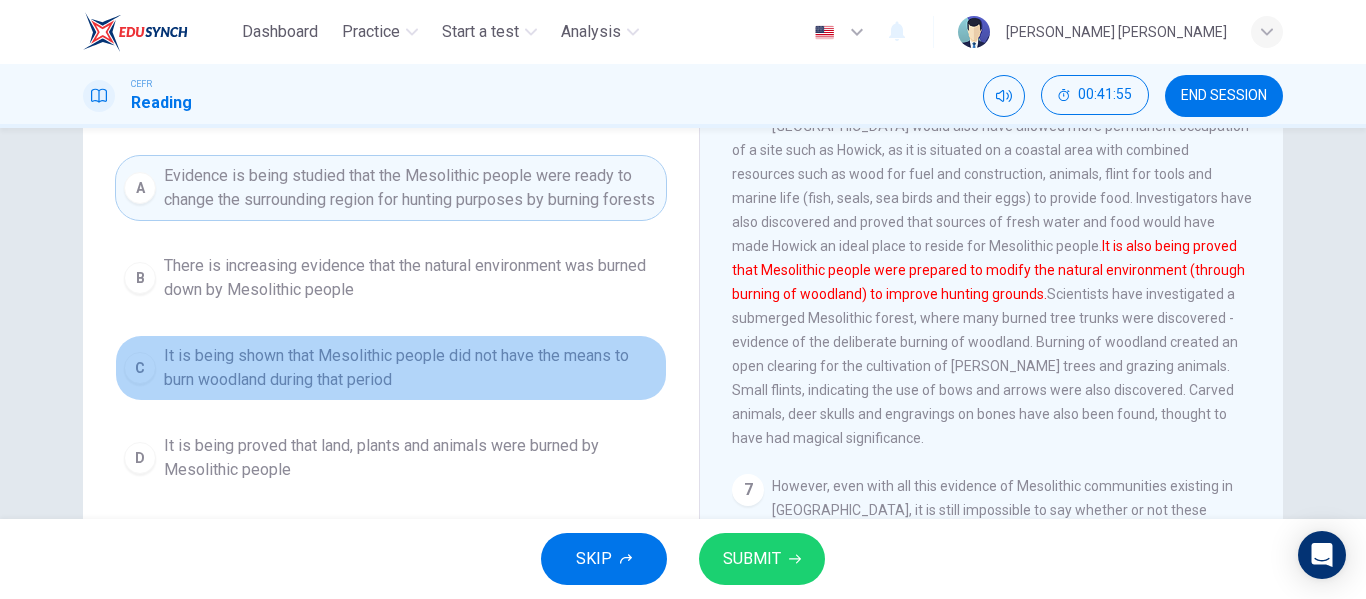 click on "It is being shown that Mesolithic people did not have the means to burn woodland during that period" at bounding box center (411, 368) 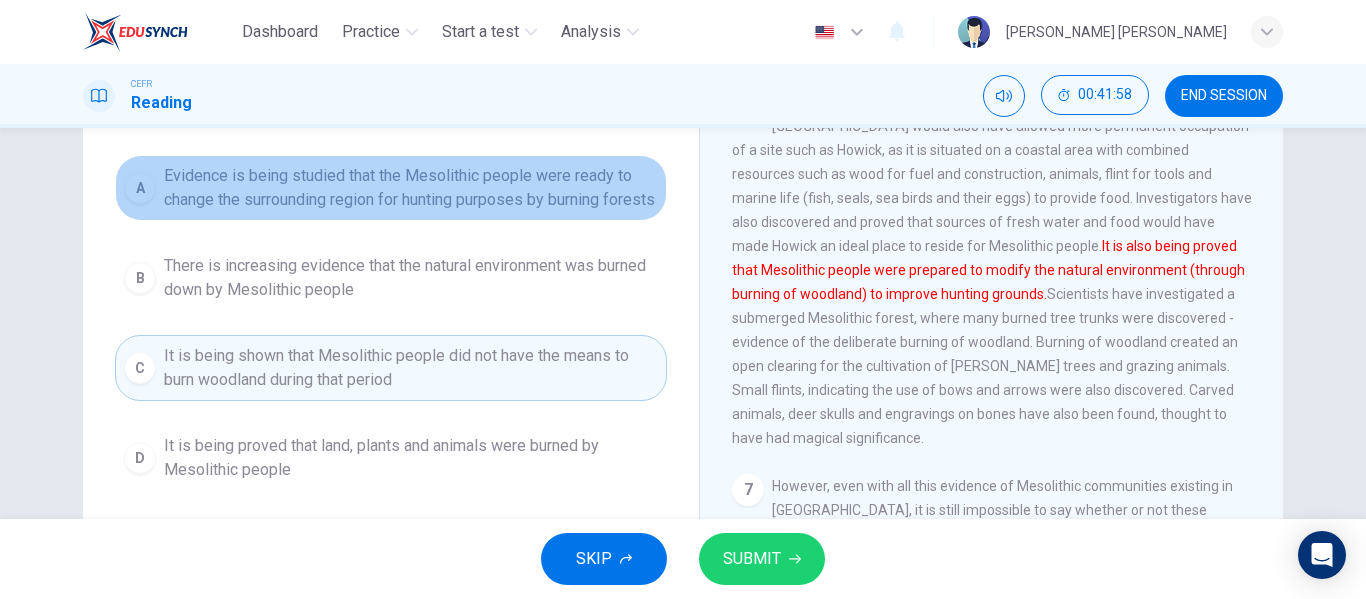 click on "Evidence is being studied that the Mesolithic people were ready to change the surrounding region for hunting purposes by burning forests" at bounding box center [411, 188] 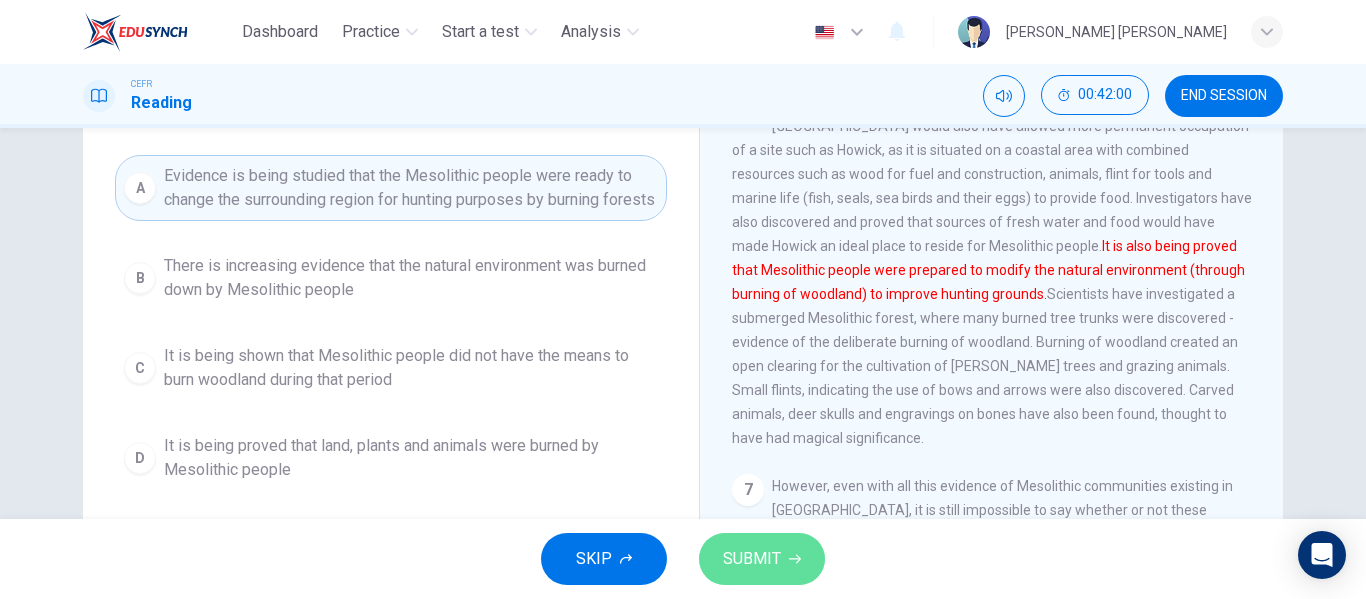 click on "SUBMIT" at bounding box center [752, 559] 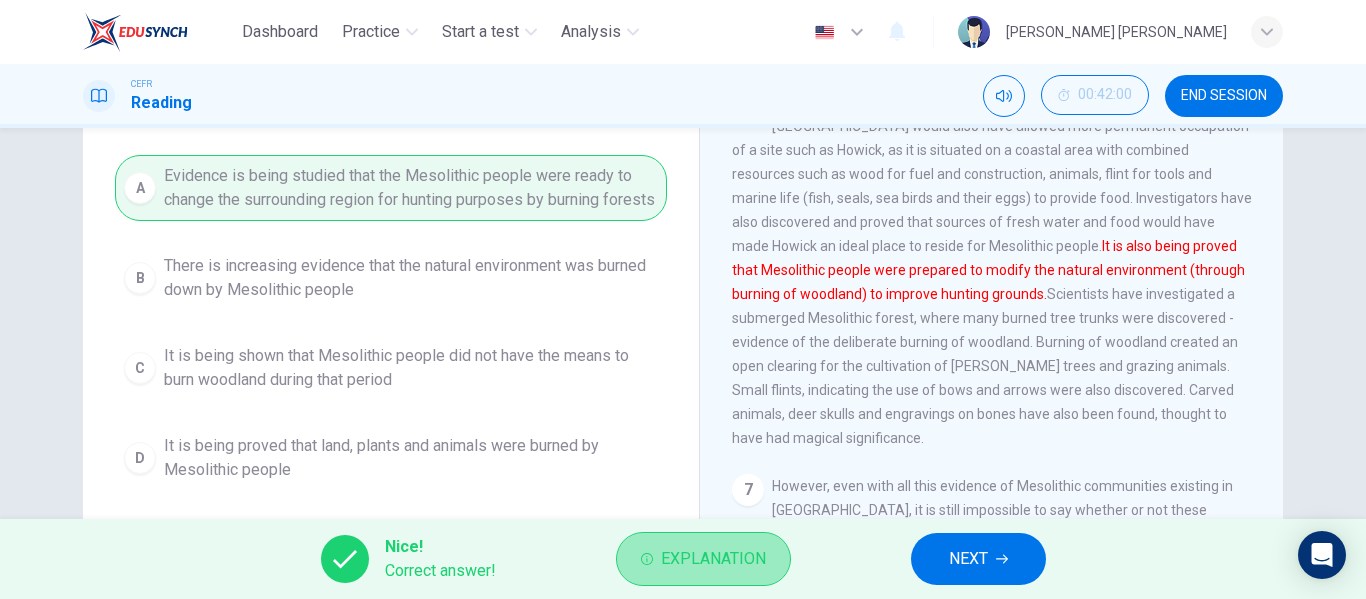 click on "Explanation" at bounding box center [713, 559] 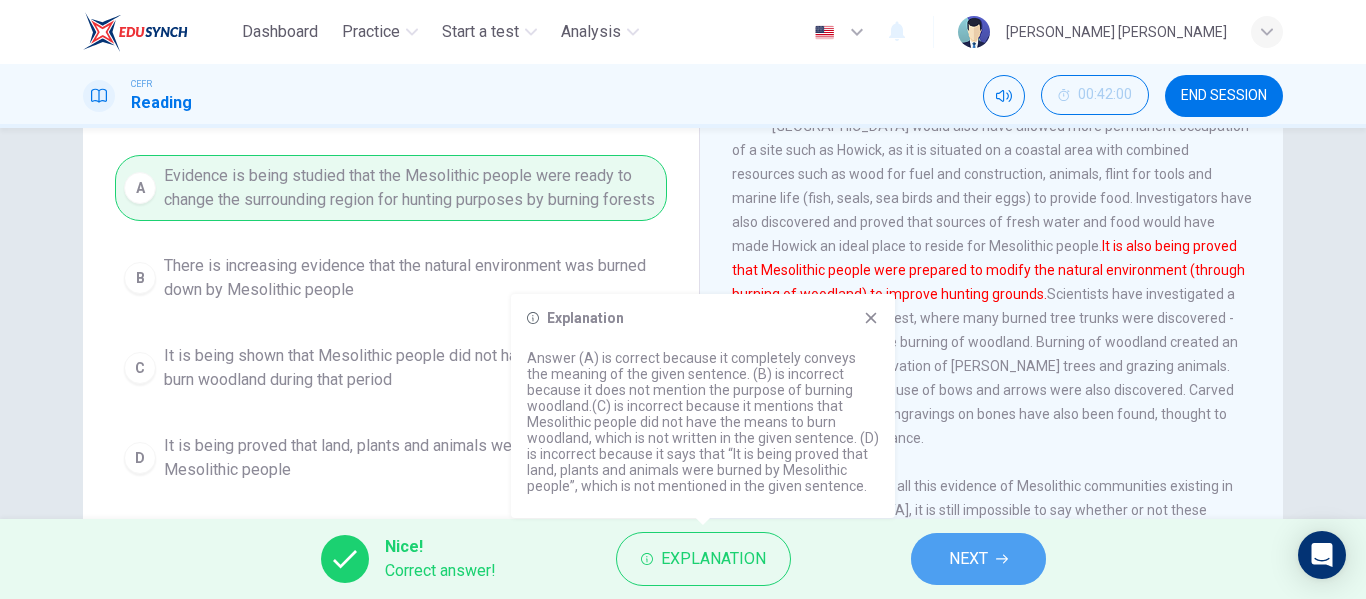 click on "NEXT" at bounding box center (968, 559) 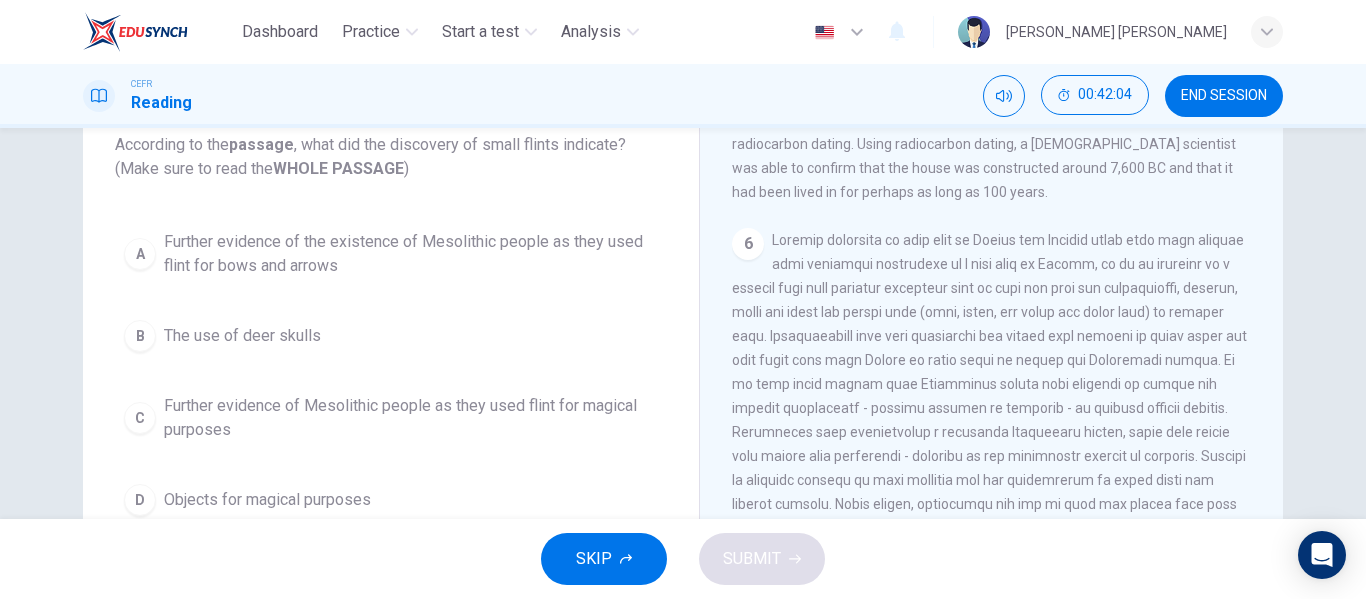 scroll, scrollTop: 131, scrollLeft: 0, axis: vertical 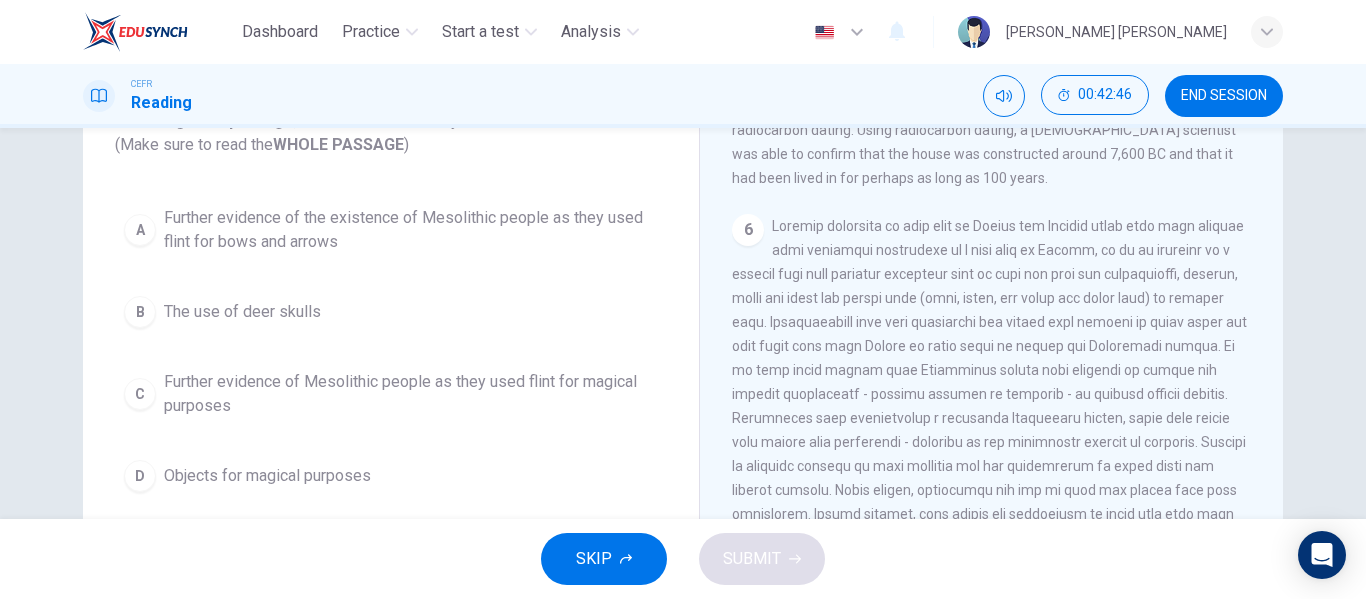 click on "Further evidence of the existence of Mesolithic people as they used flint for bows and arrows" at bounding box center [411, 230] 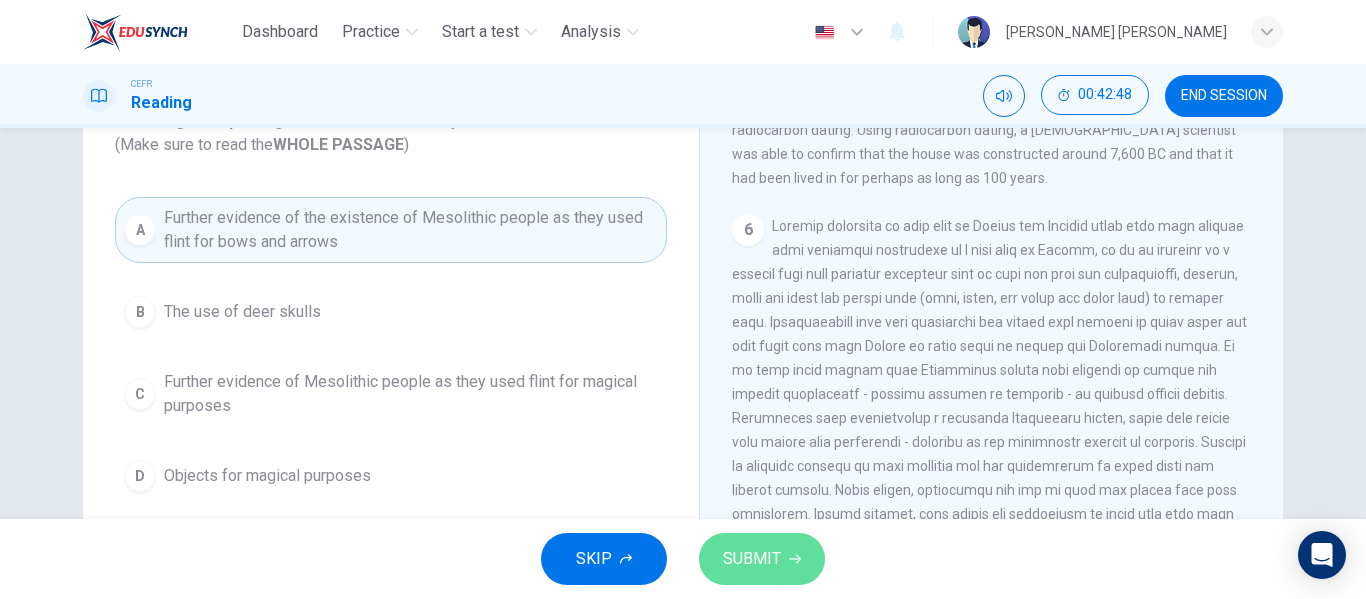 click on "SUBMIT" at bounding box center (752, 559) 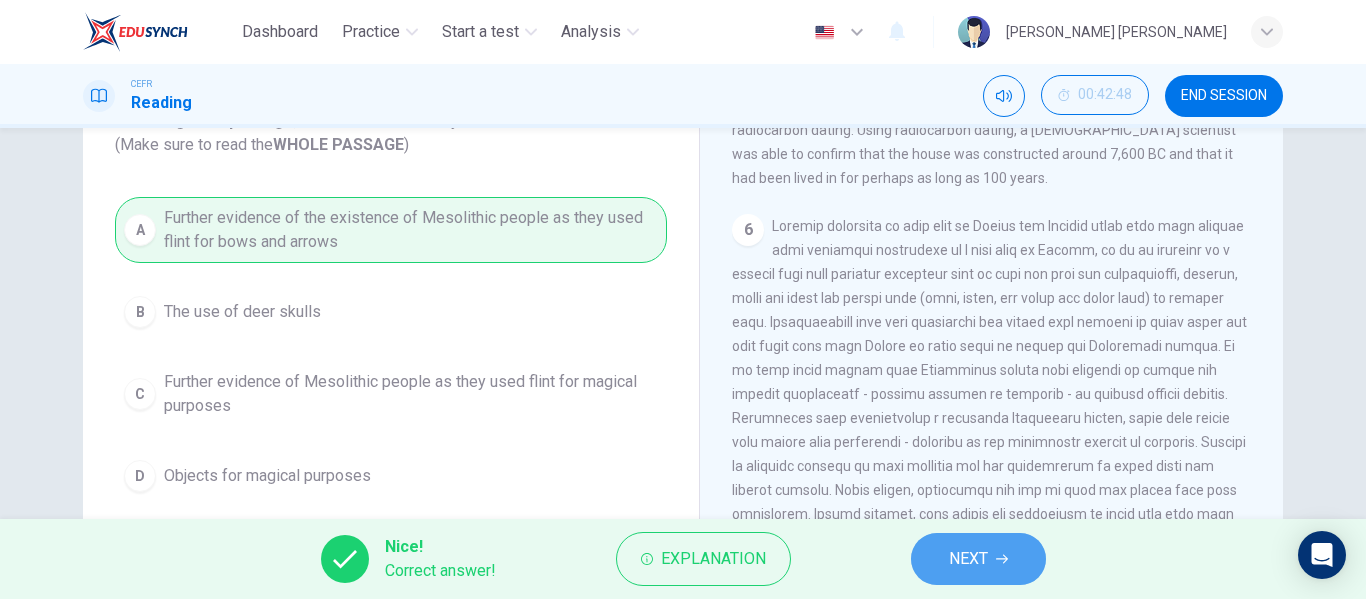 click on "NEXT" at bounding box center (978, 559) 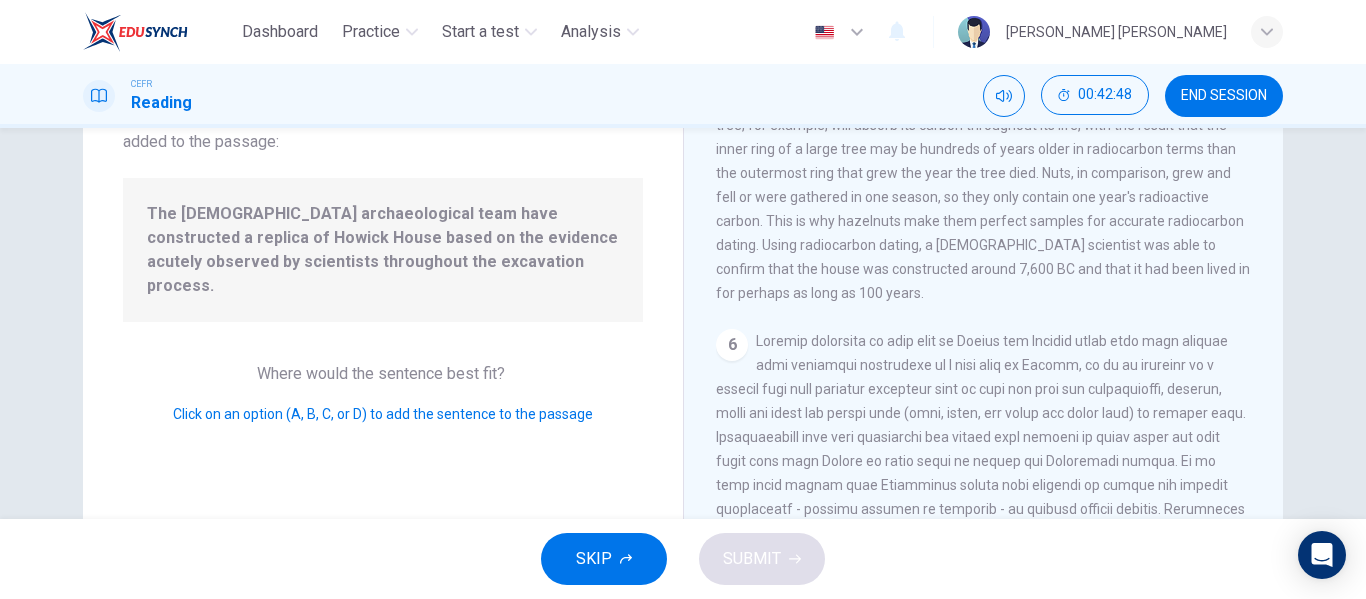scroll, scrollTop: 970, scrollLeft: 0, axis: vertical 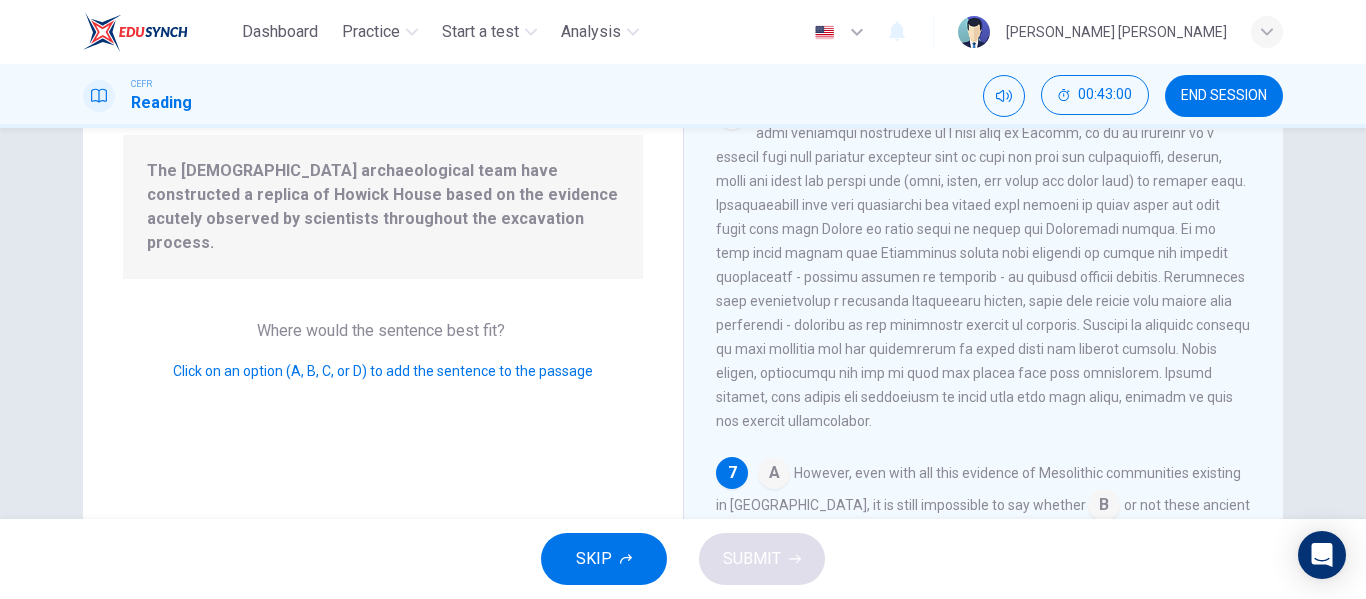 click on "A  However, even with all this evidence of Mesolithic communities existing in [GEOGRAPHIC_DATA], it is still impossible to say whether  B  or not these ancient people settled permanently, [DATE].  C  Archaeologists conclude that the Mesolithic Age was not simply a nomadic period although there is not sufficient evidence to prove otherwise.  D" at bounding box center [984, 533] 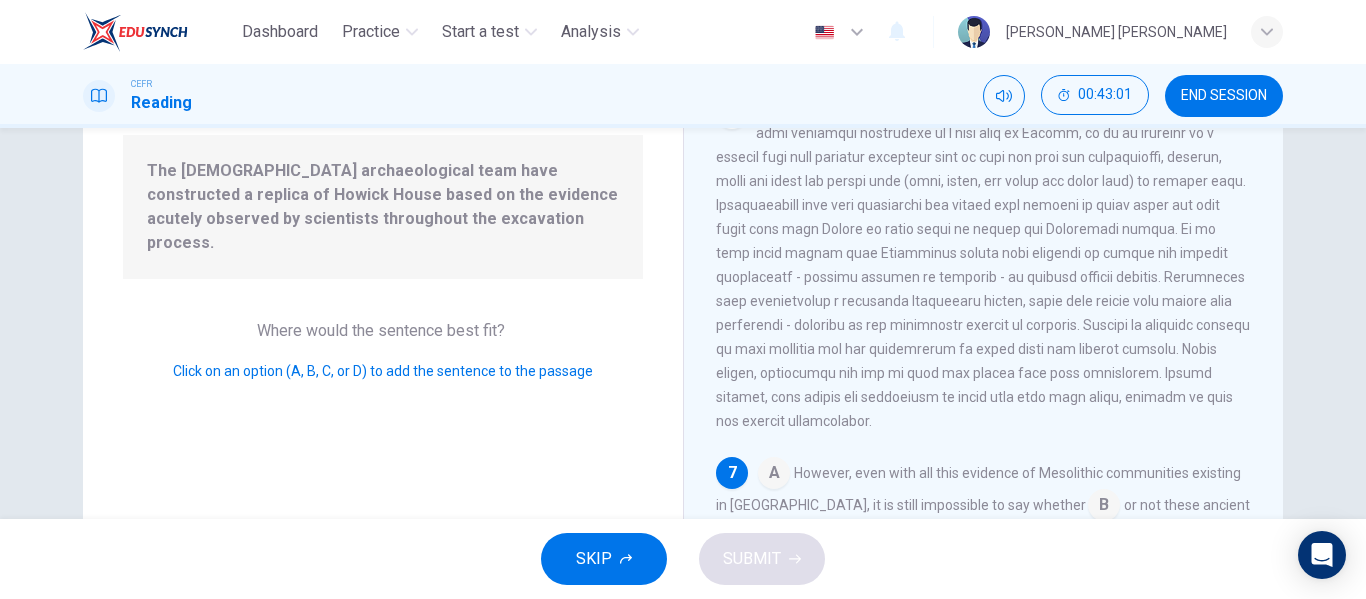 click at bounding box center [774, 475] 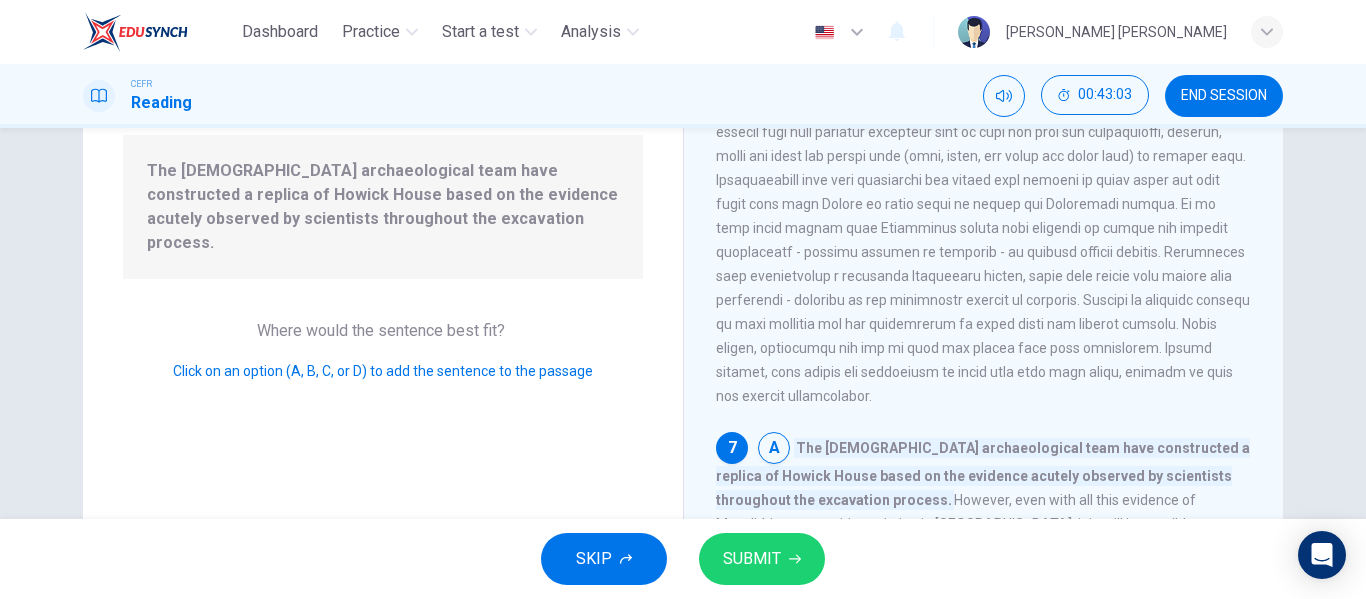scroll, scrollTop: 1018, scrollLeft: 0, axis: vertical 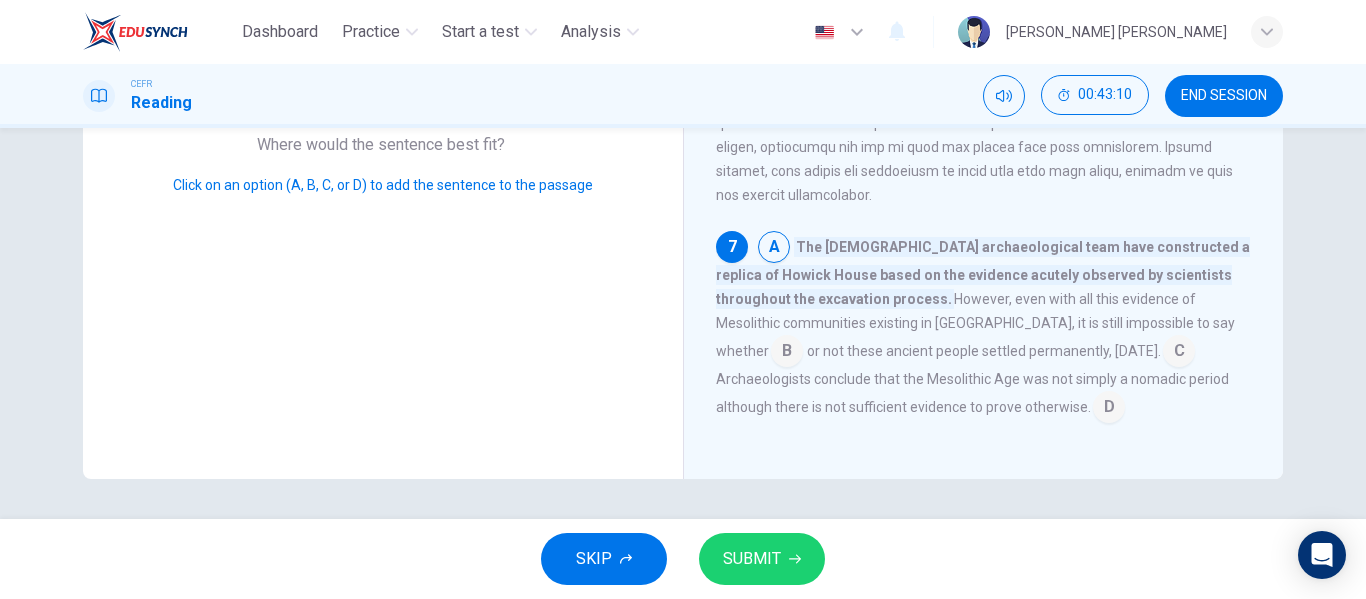click at bounding box center [787, 353] 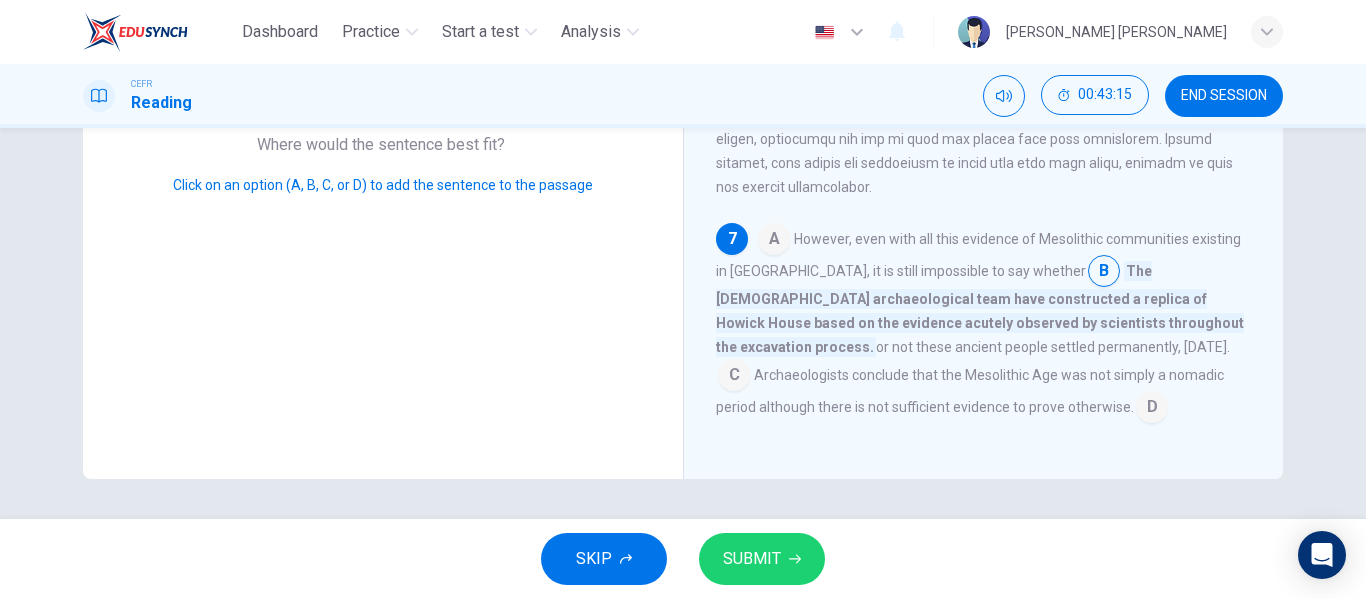 click at bounding box center (1104, 273) 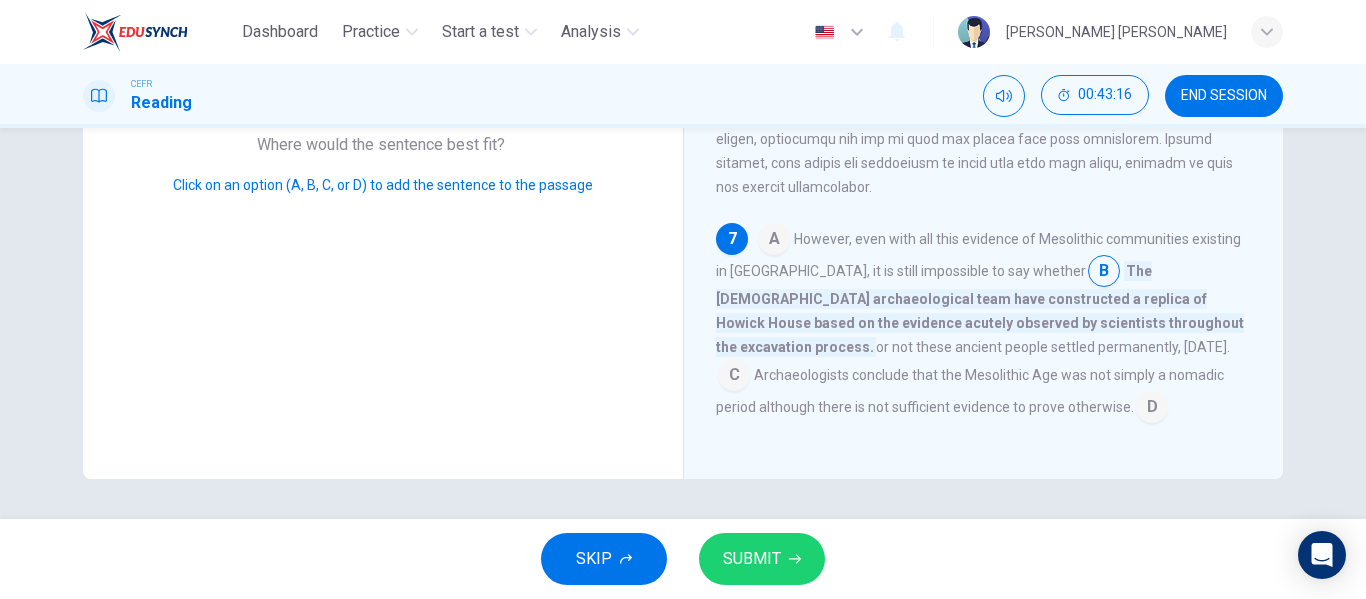 click at bounding box center (1104, 273) 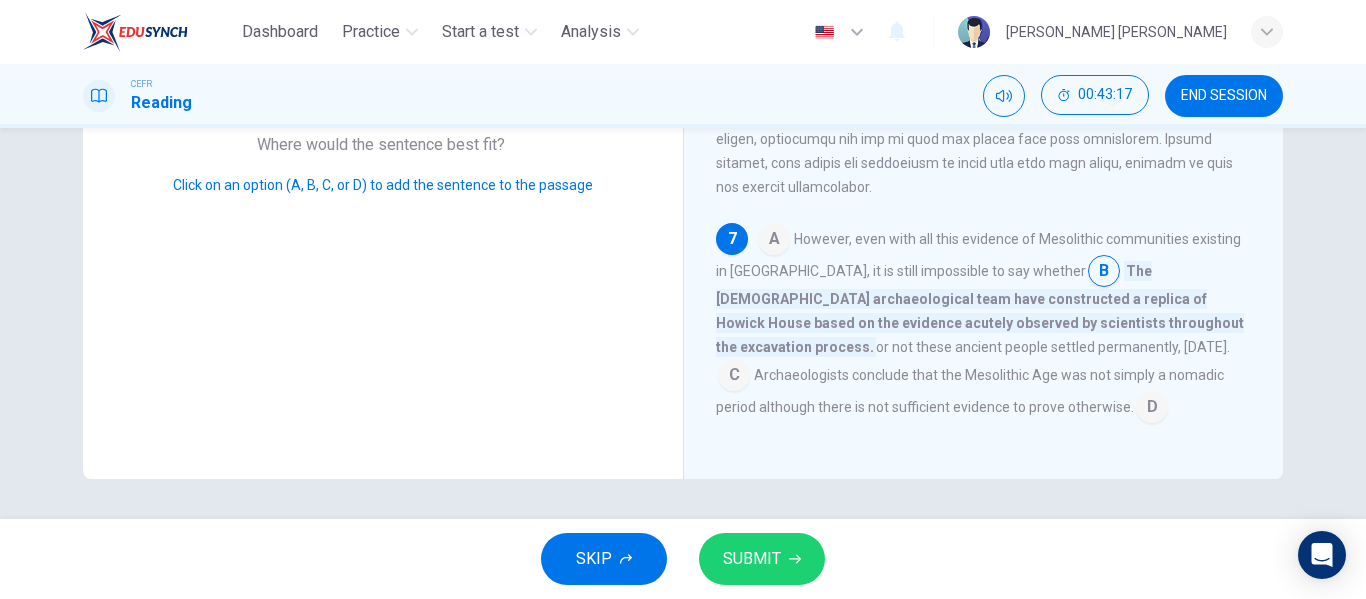 click at bounding box center (734, 377) 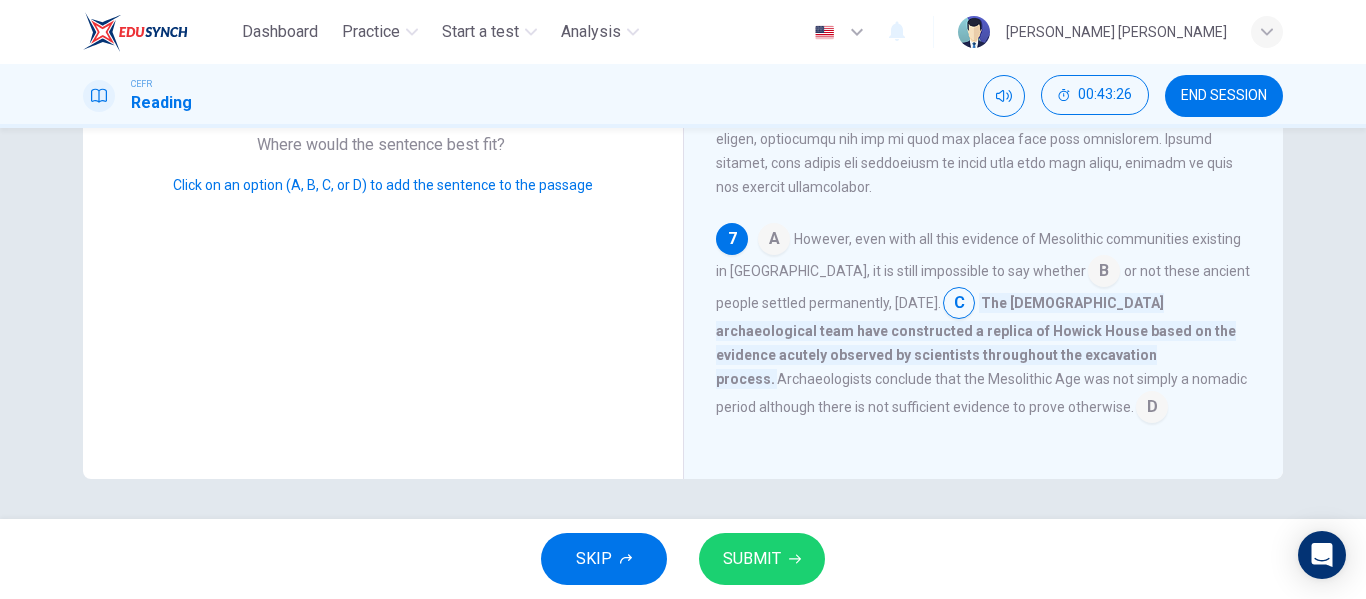 click at bounding box center [1104, 273] 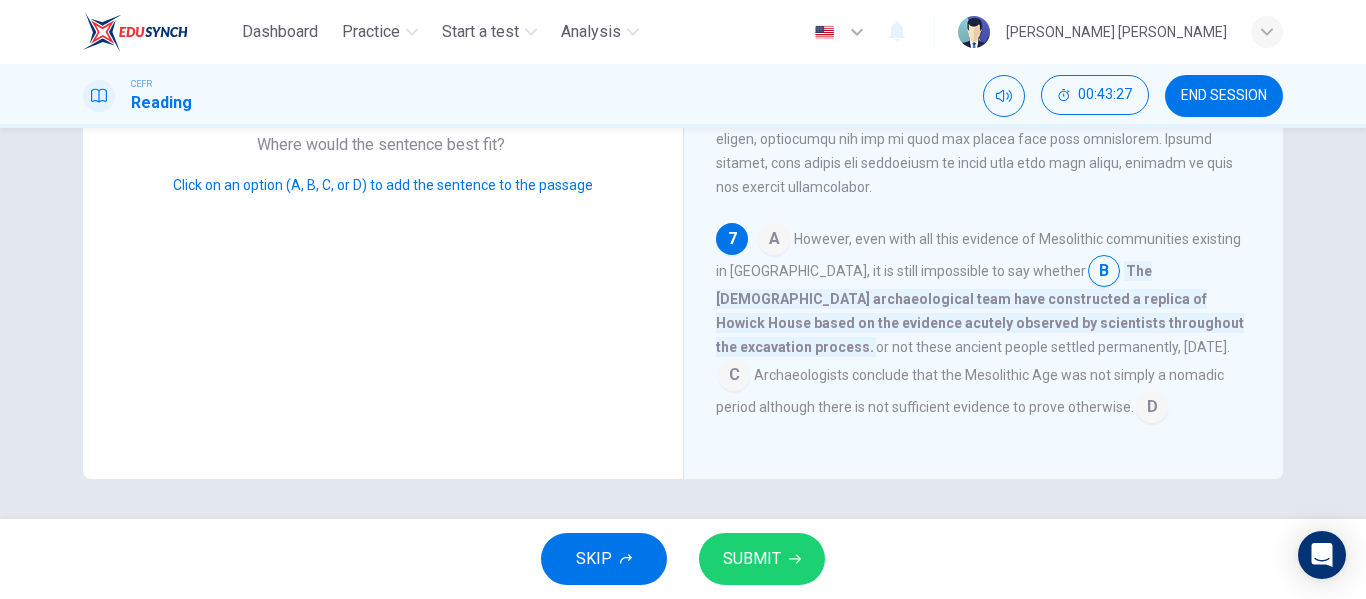 click at bounding box center (1152, 409) 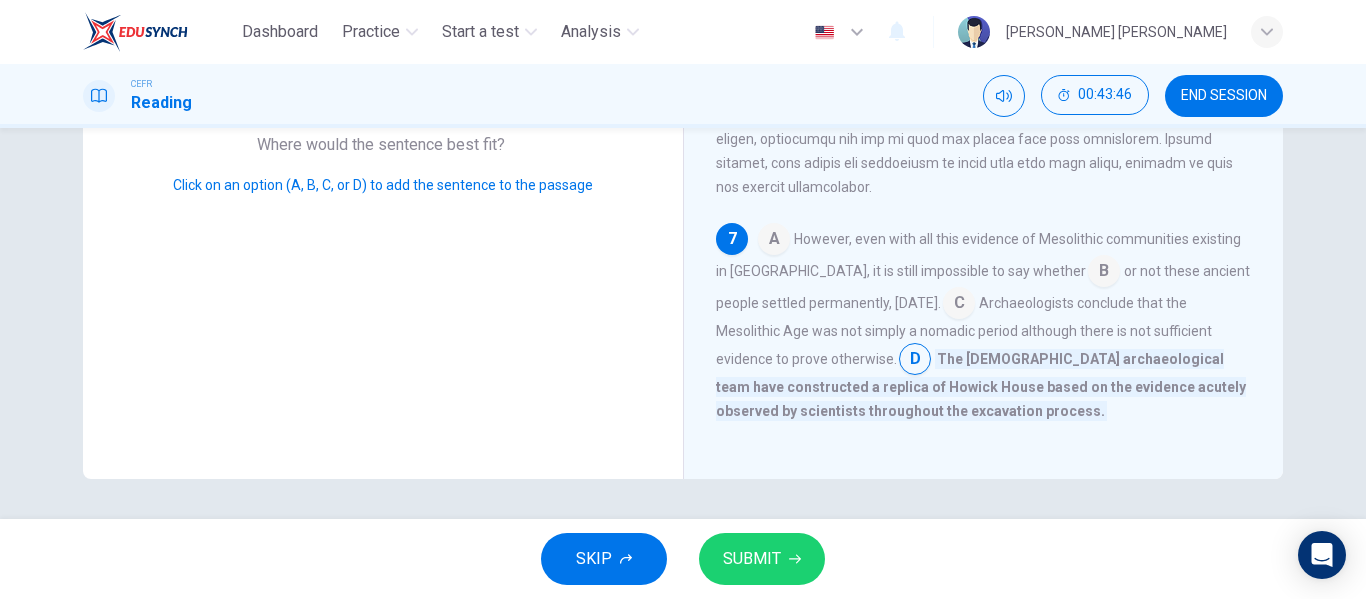 click at bounding box center (959, 305) 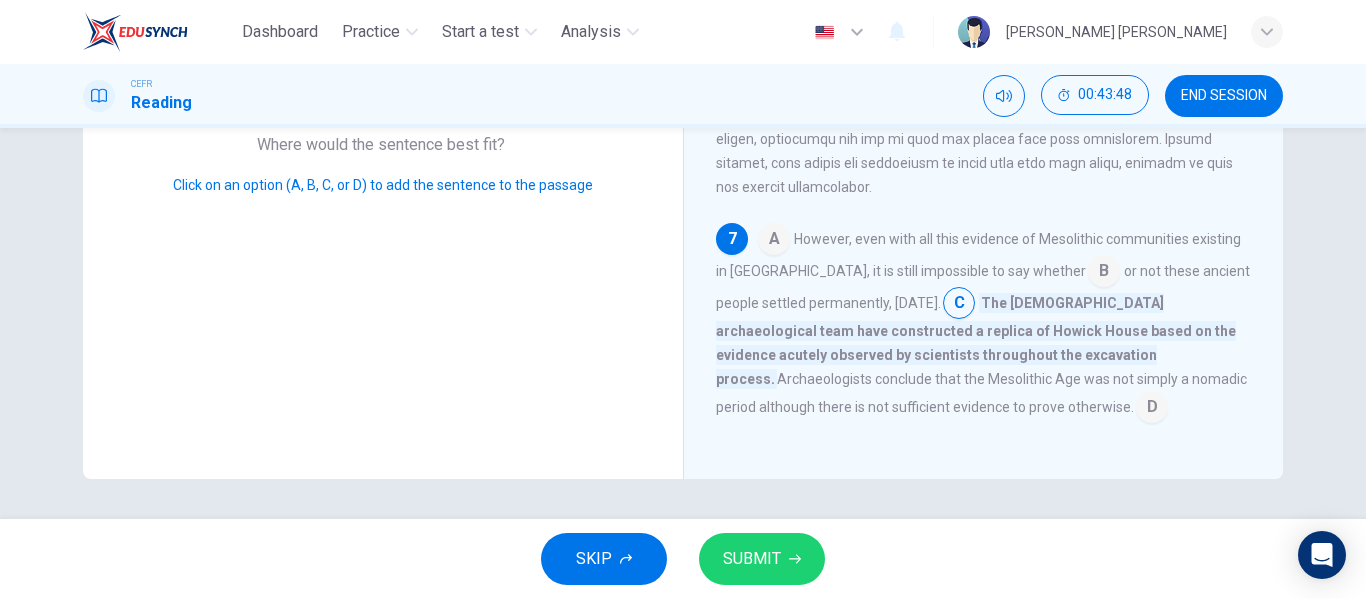 click at bounding box center (1104, 273) 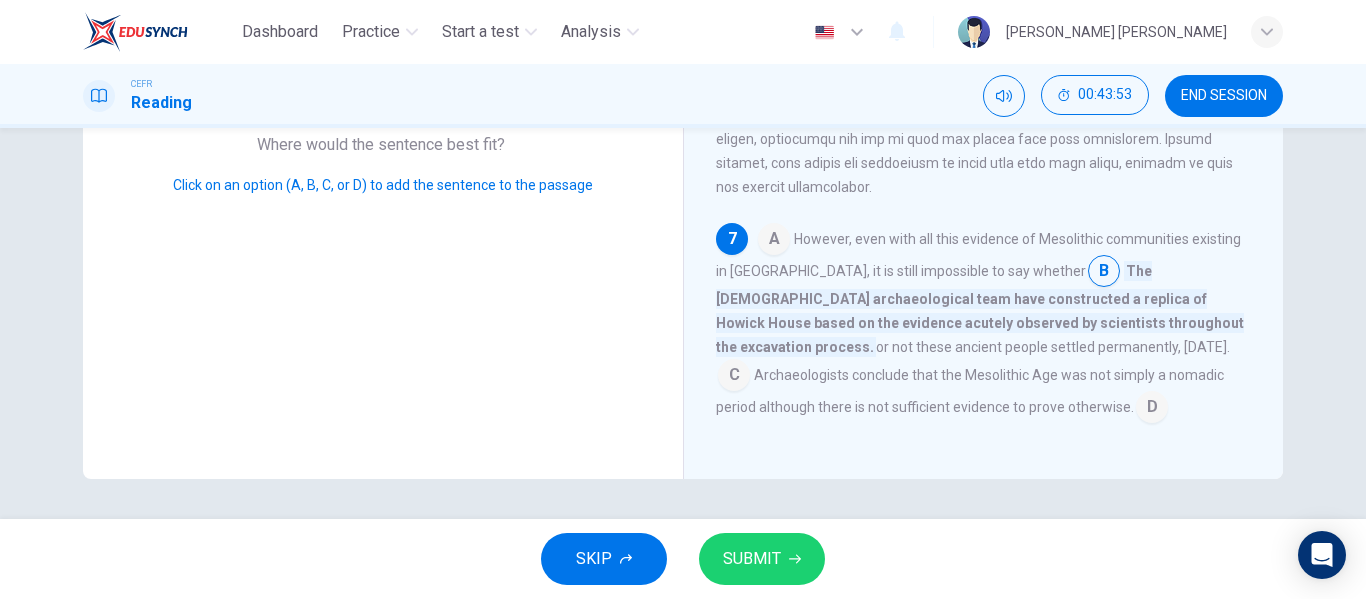 click at bounding box center [1104, 273] 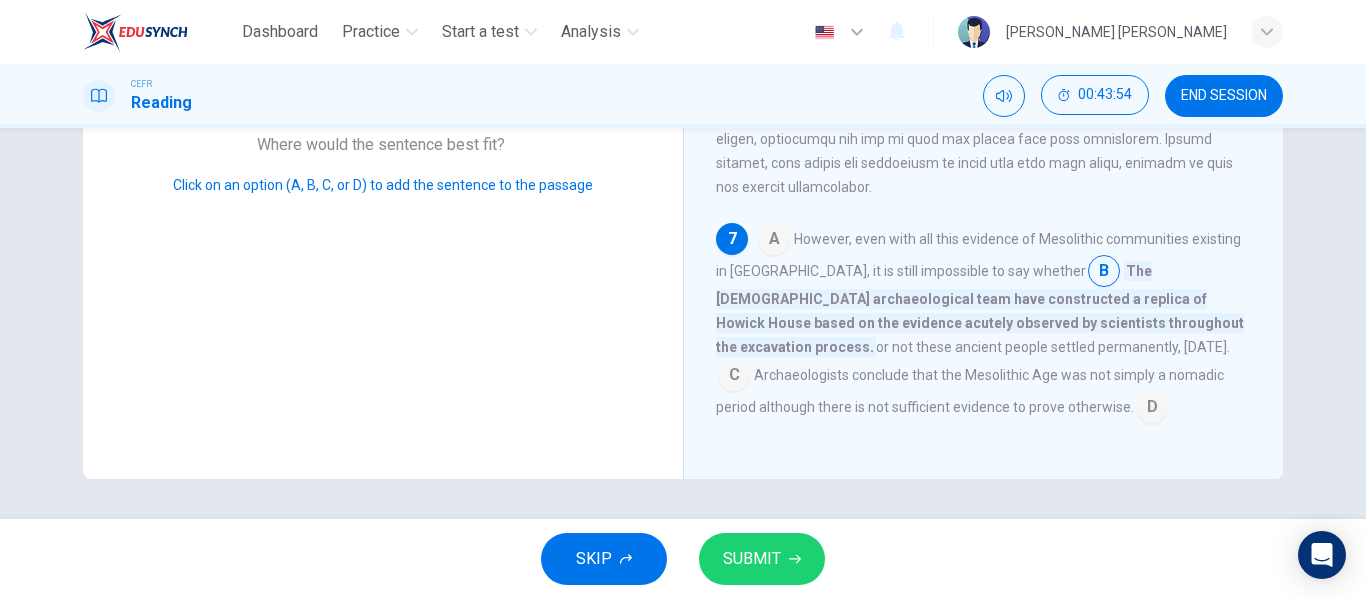 click at bounding box center (734, 377) 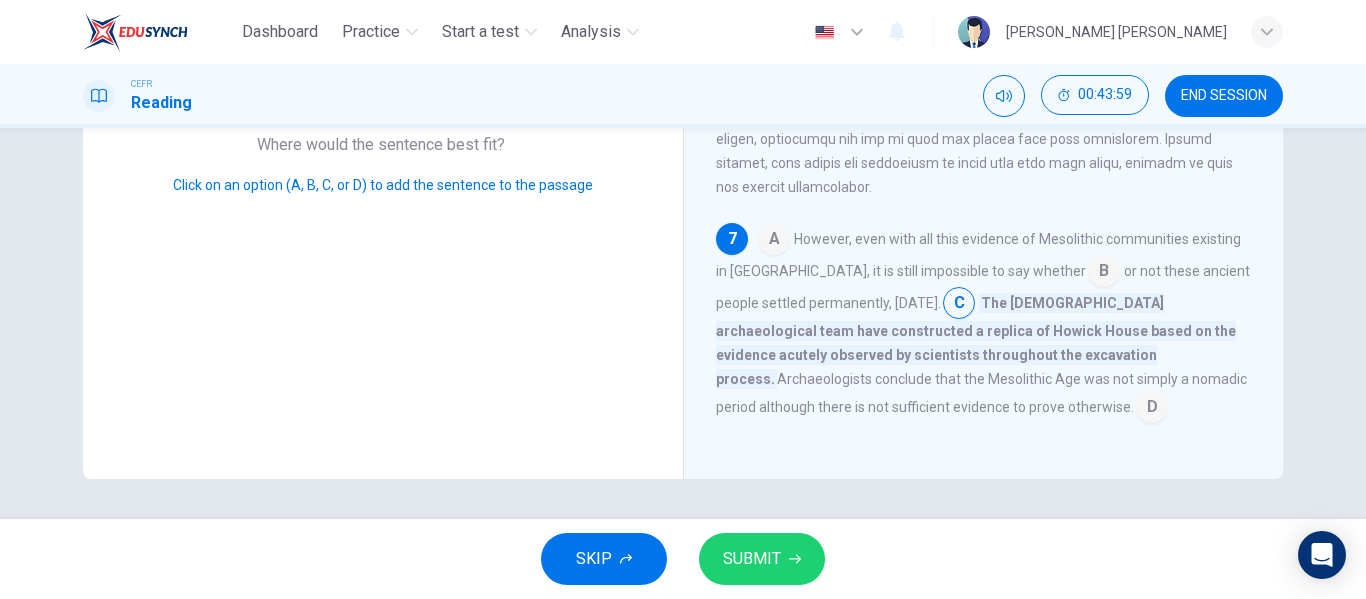click at bounding box center [1104, 273] 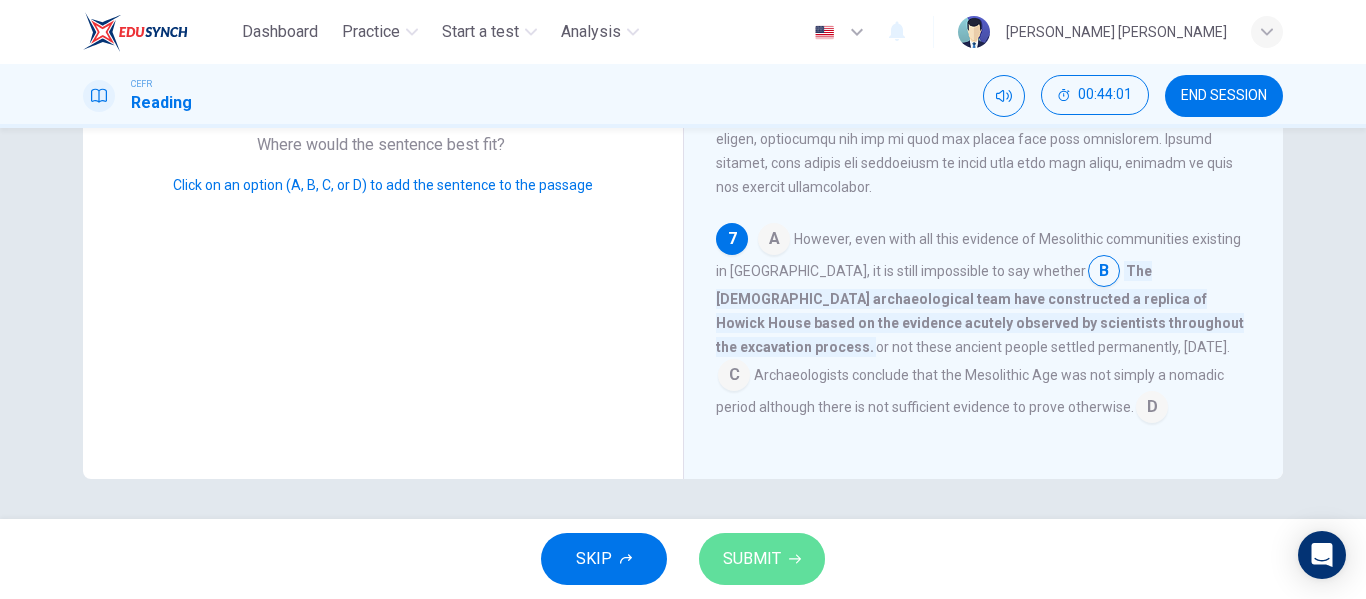 click 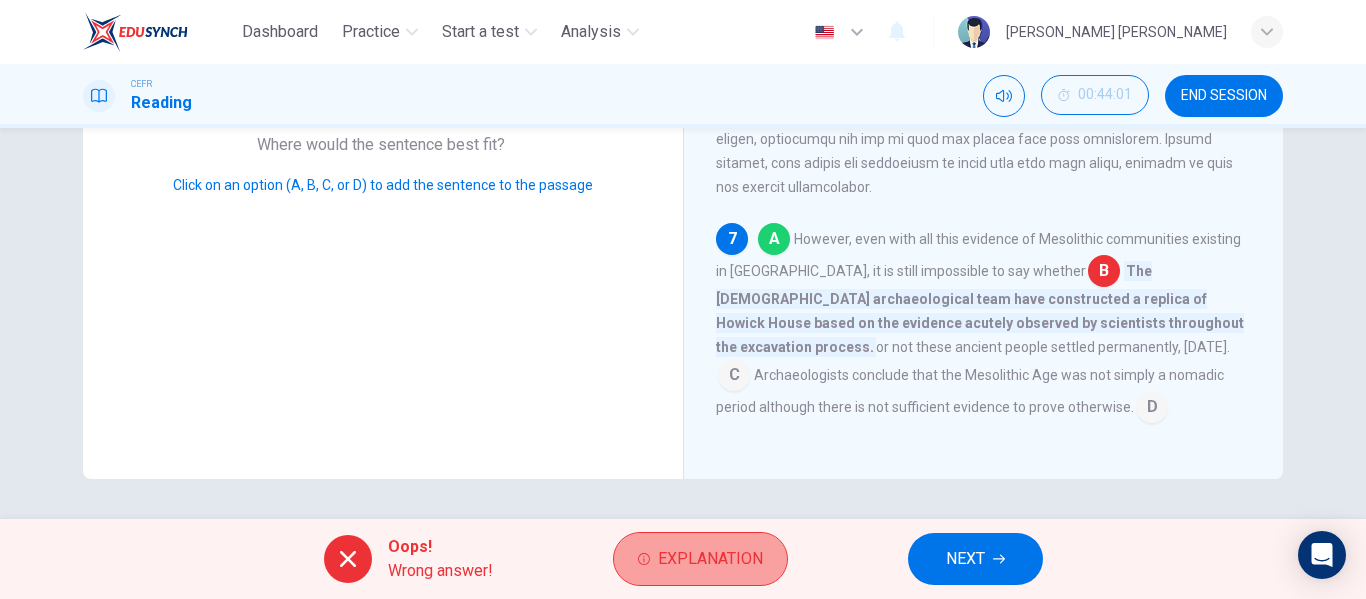click on "Explanation" at bounding box center (700, 559) 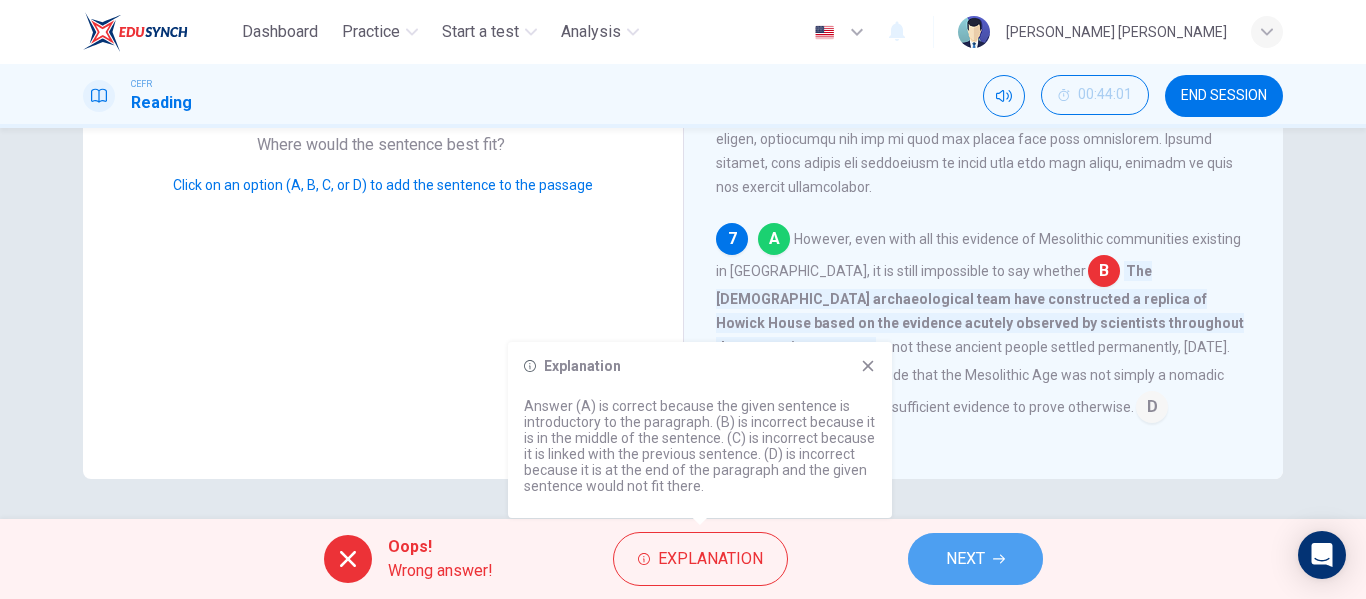 click on "NEXT" at bounding box center (965, 559) 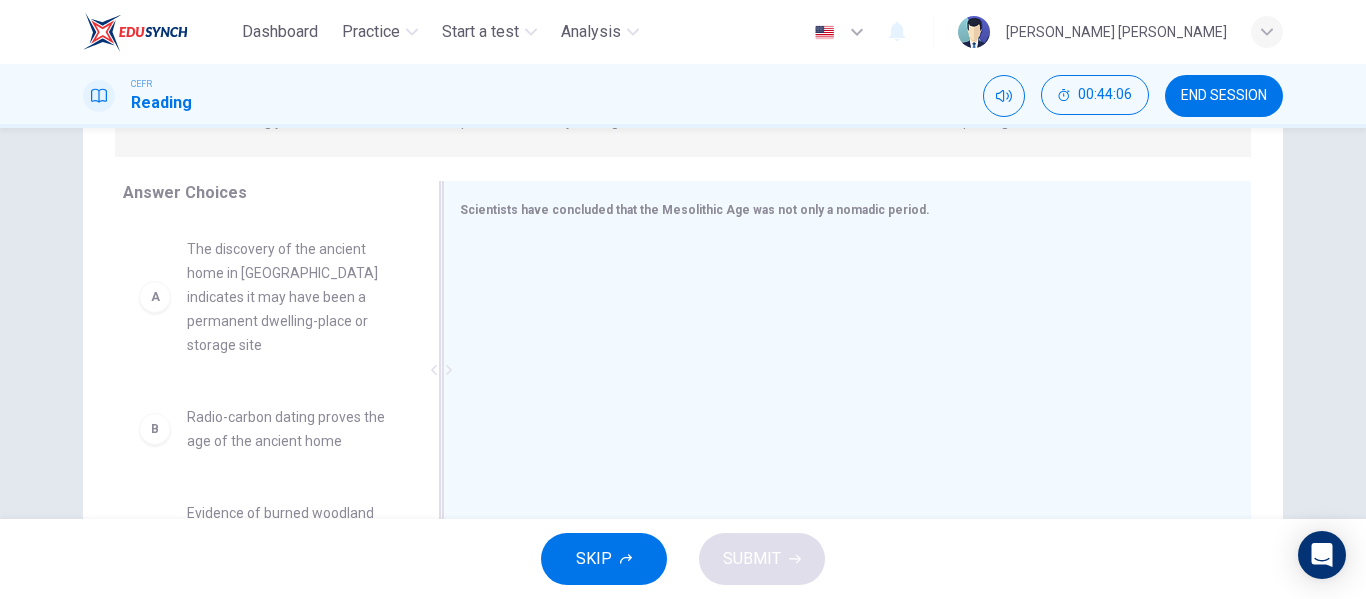 scroll, scrollTop: 293, scrollLeft: 0, axis: vertical 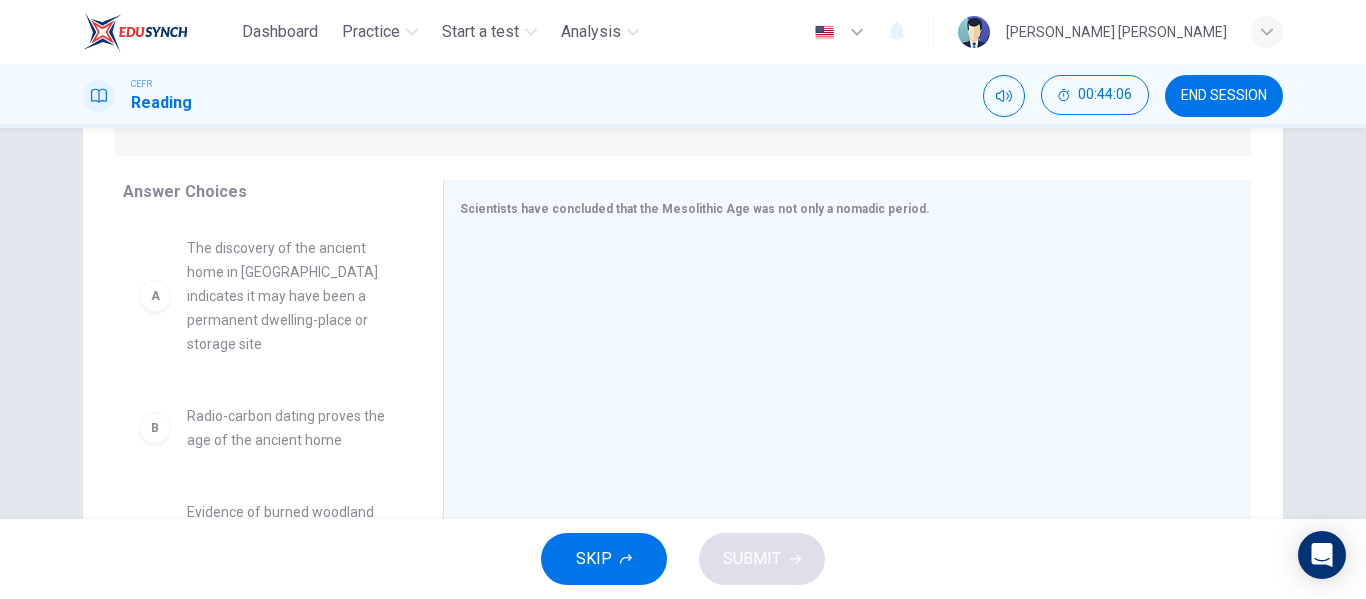 drag, startPoint x: 563, startPoint y: 272, endPoint x: 300, endPoint y: 281, distance: 263.15396 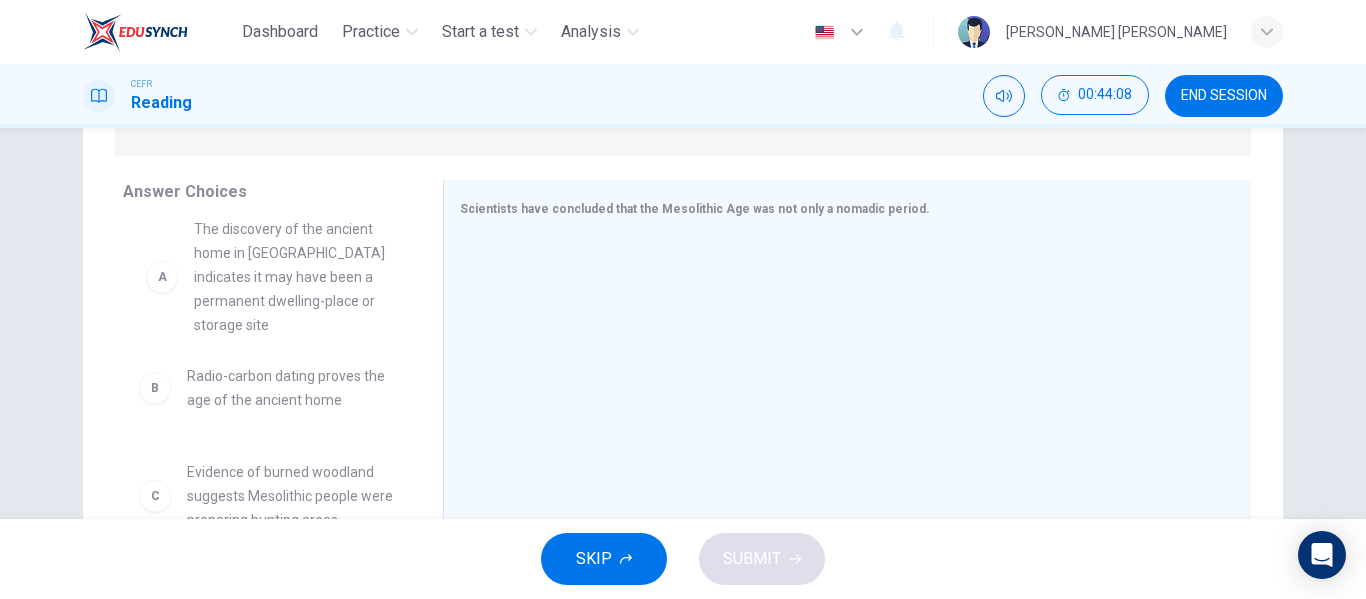 drag, startPoint x: 300, startPoint y: 281, endPoint x: 325, endPoint y: 265, distance: 29.681644 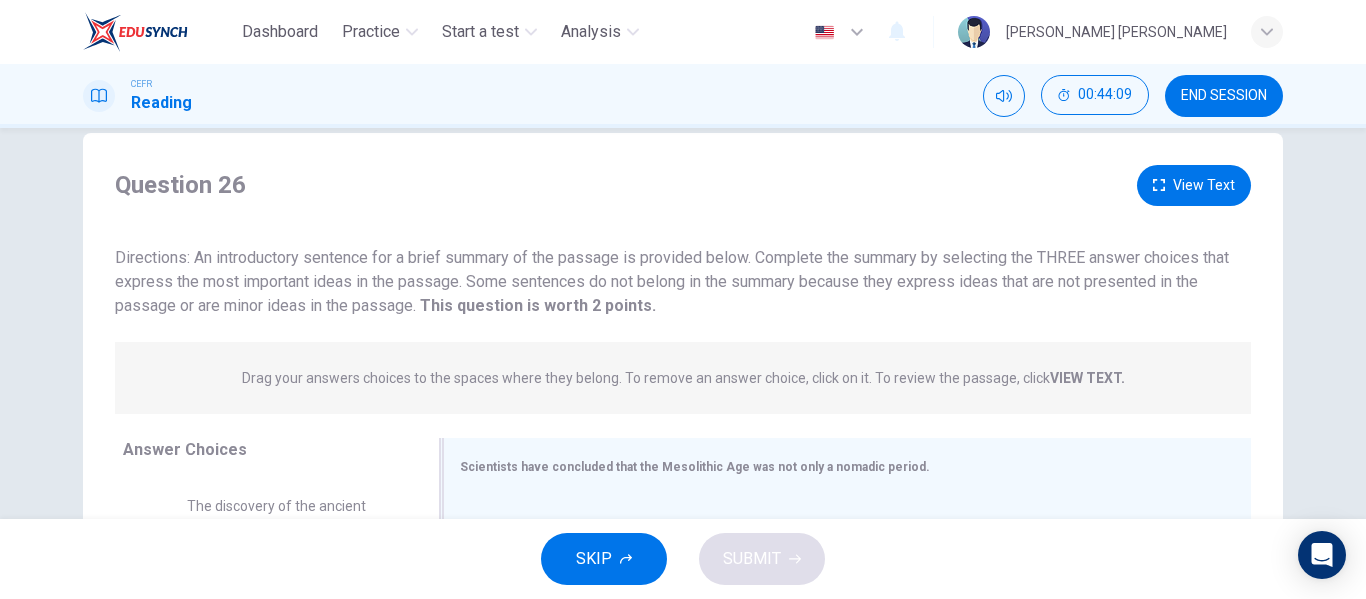 scroll, scrollTop: 0, scrollLeft: 0, axis: both 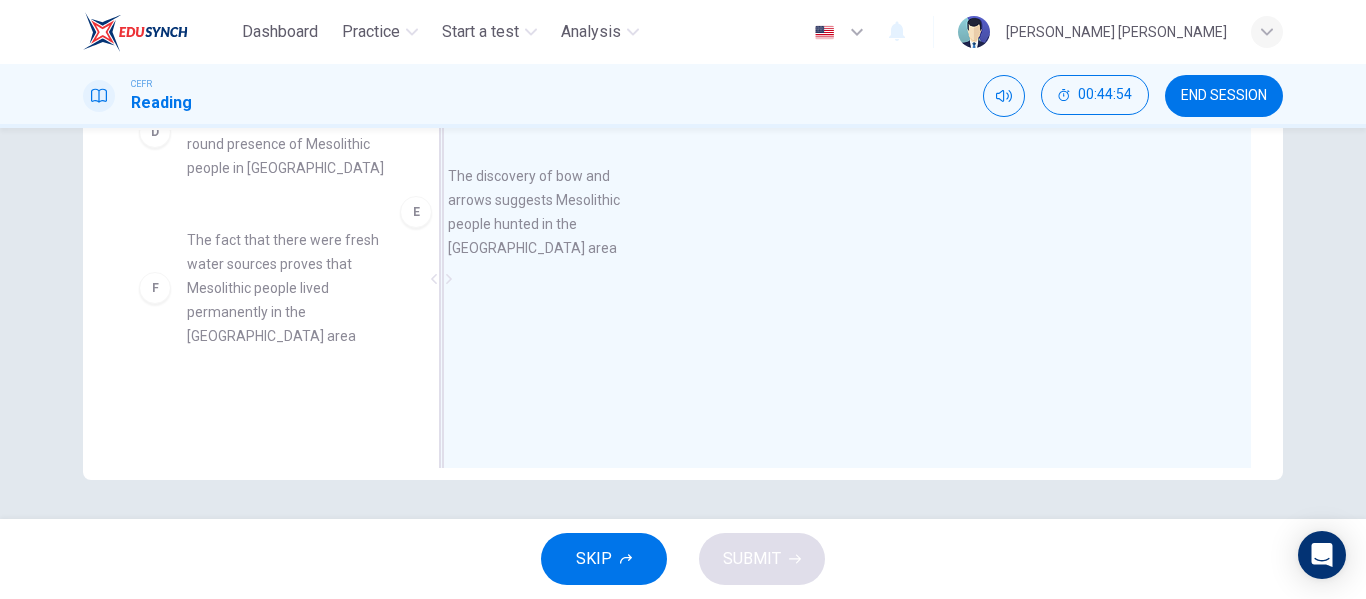 drag, startPoint x: 271, startPoint y: 250, endPoint x: 689, endPoint y: 208, distance: 420.10474 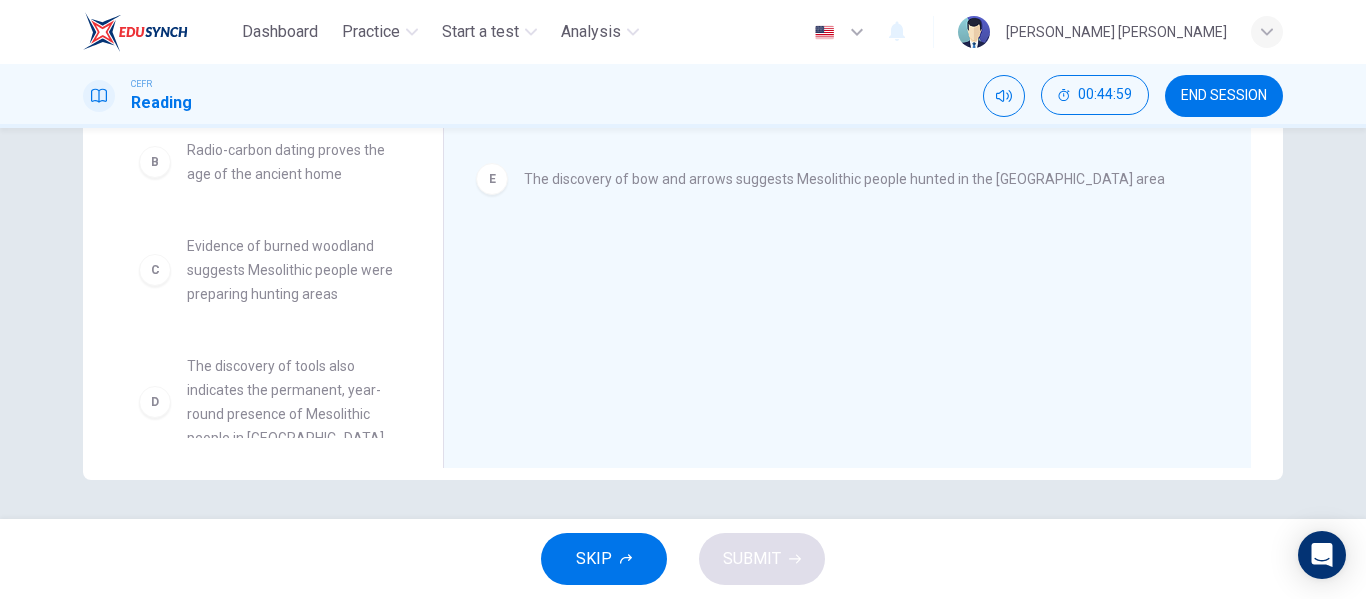 scroll, scrollTop: 172, scrollLeft: 0, axis: vertical 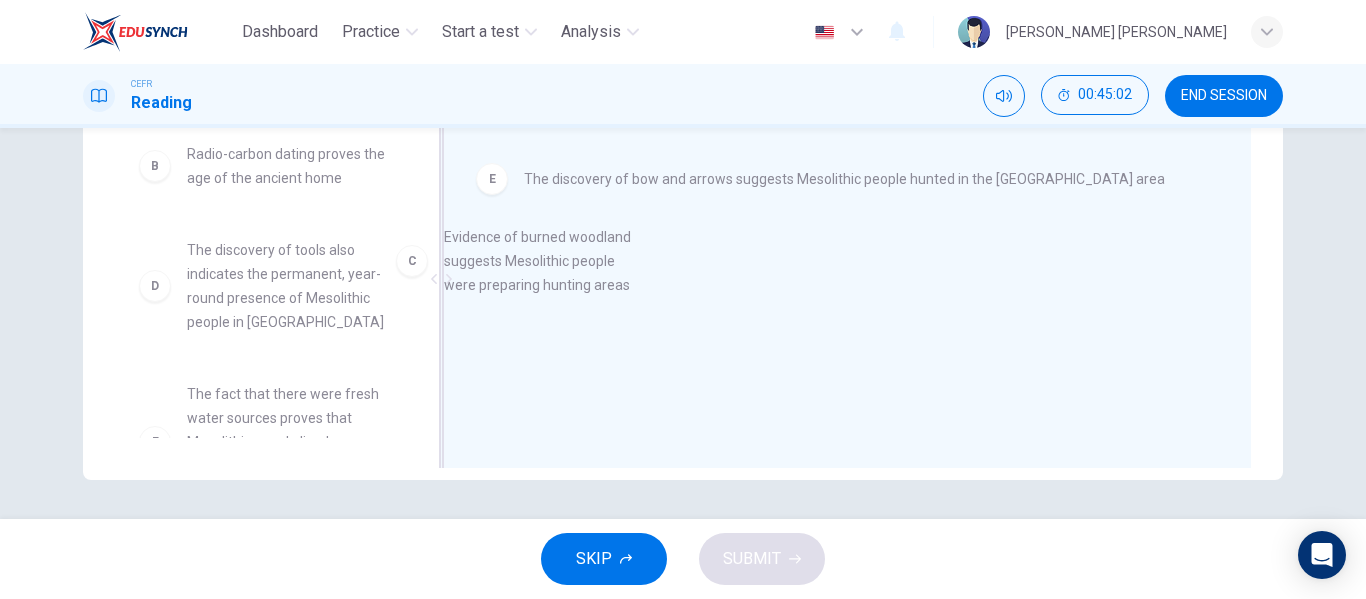 drag, startPoint x: 327, startPoint y: 252, endPoint x: 600, endPoint y: 255, distance: 273.01648 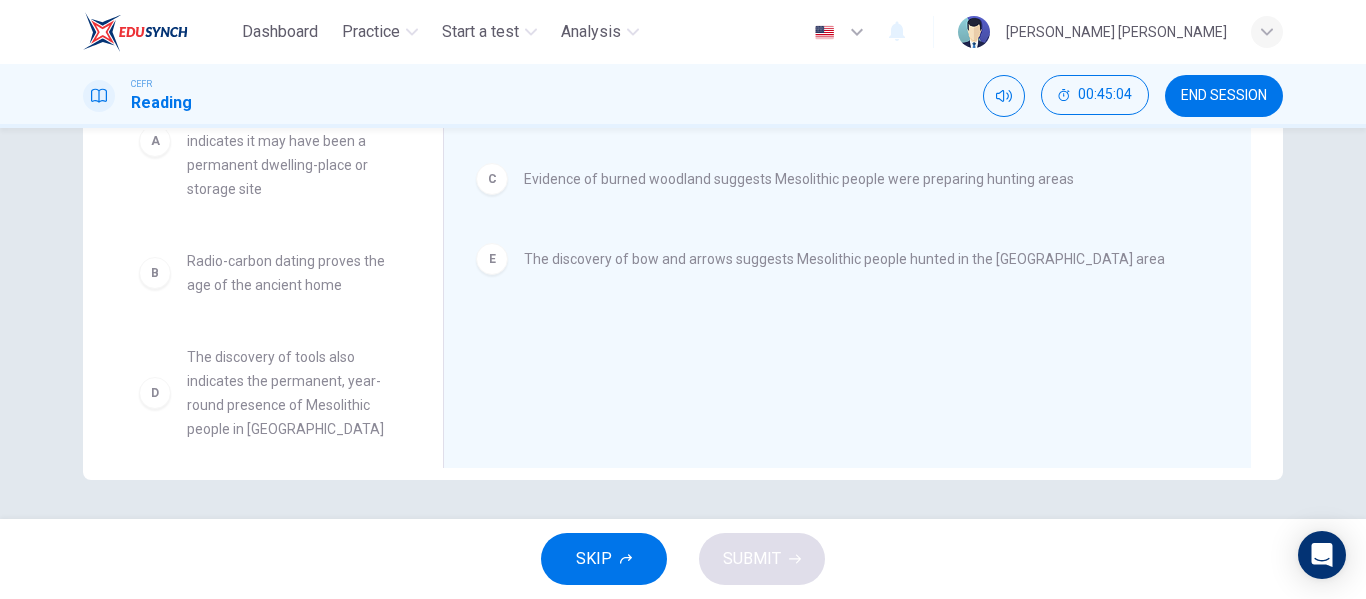 scroll, scrollTop: 58, scrollLeft: 0, axis: vertical 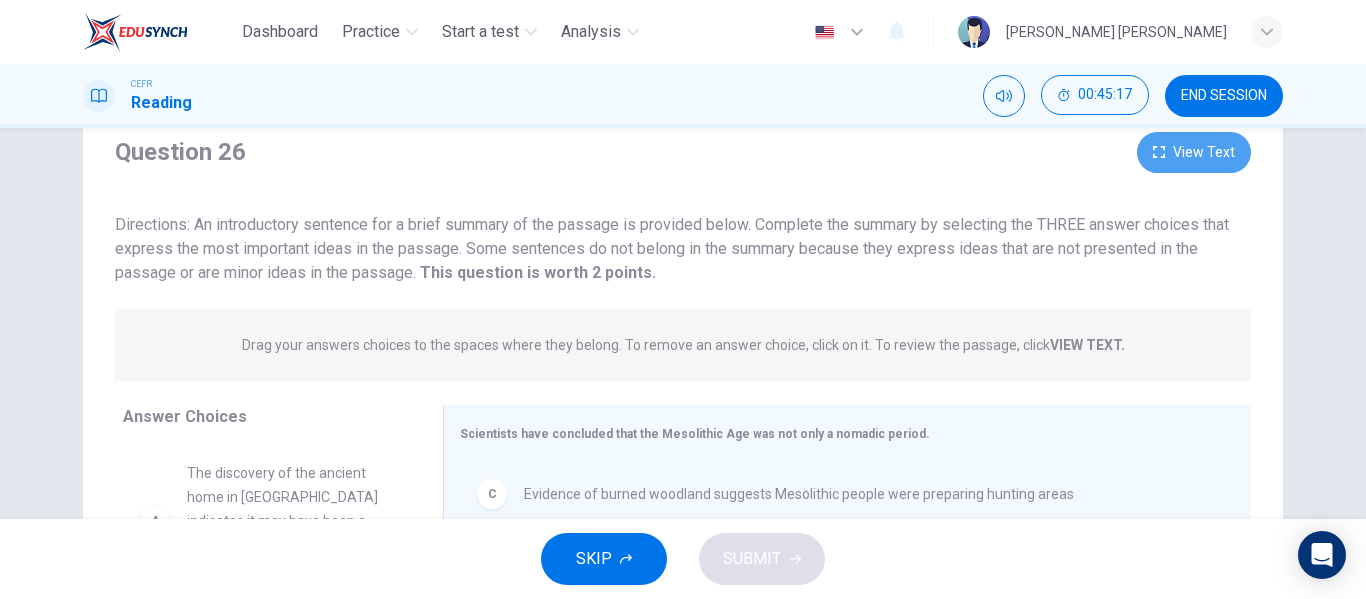 click on "View Text" at bounding box center (1194, 152) 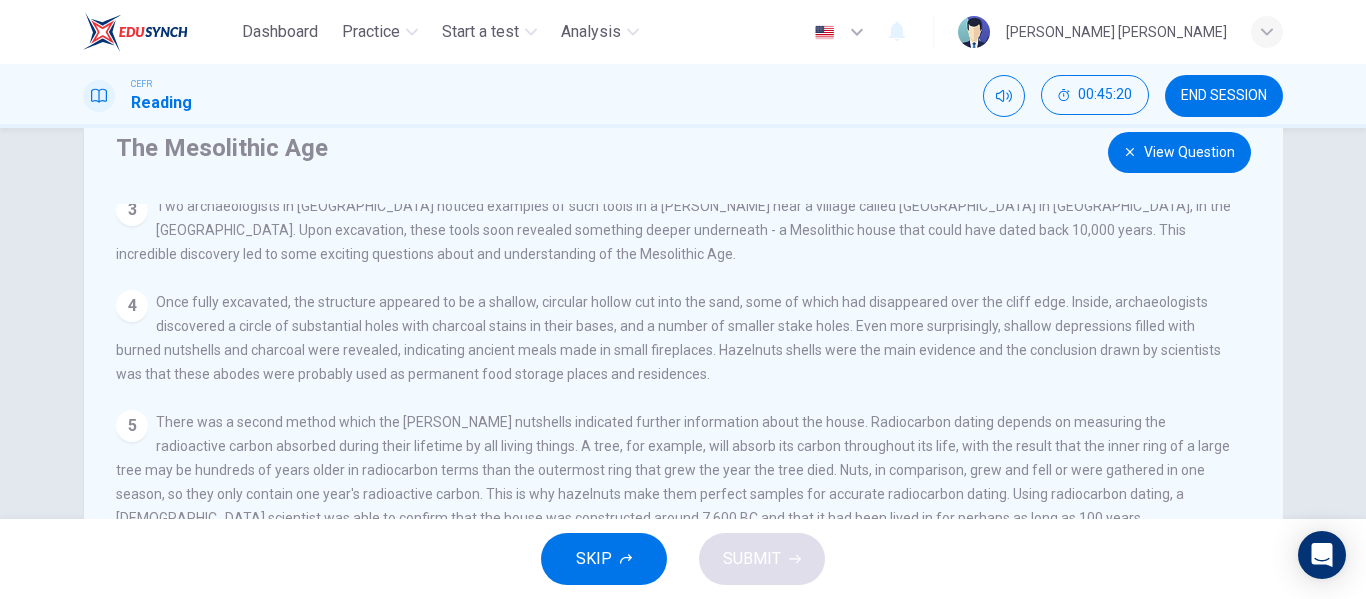 scroll, scrollTop: 268, scrollLeft: 0, axis: vertical 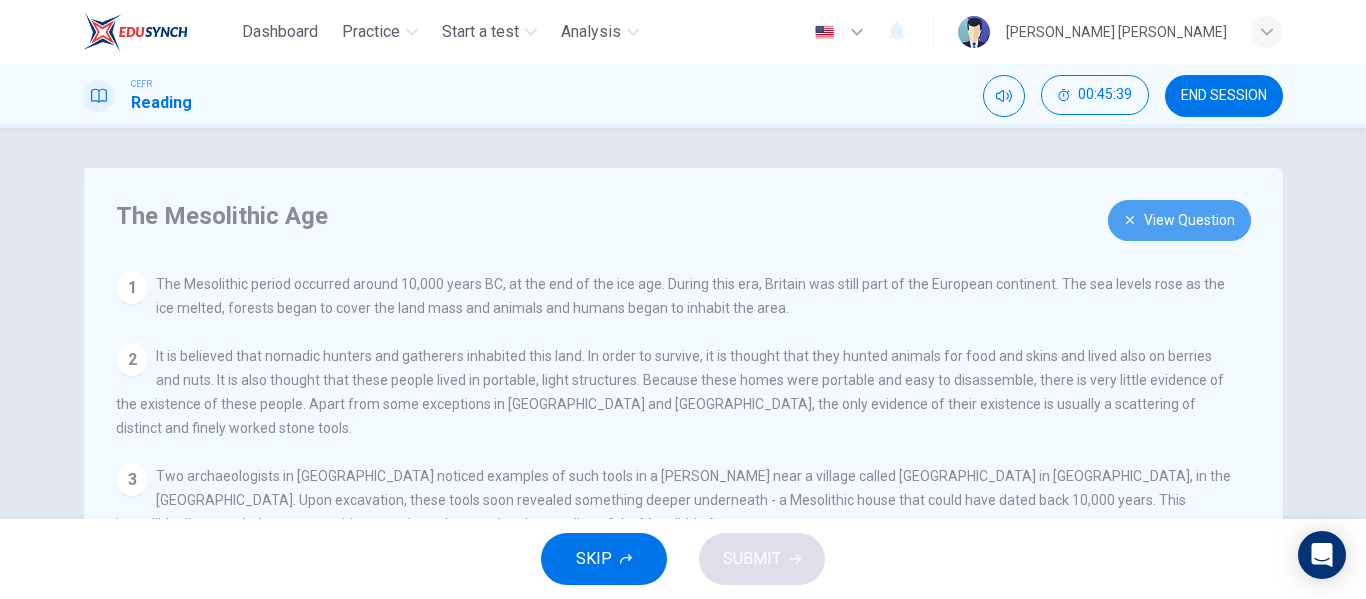 click on "View Question" at bounding box center (1179, 220) 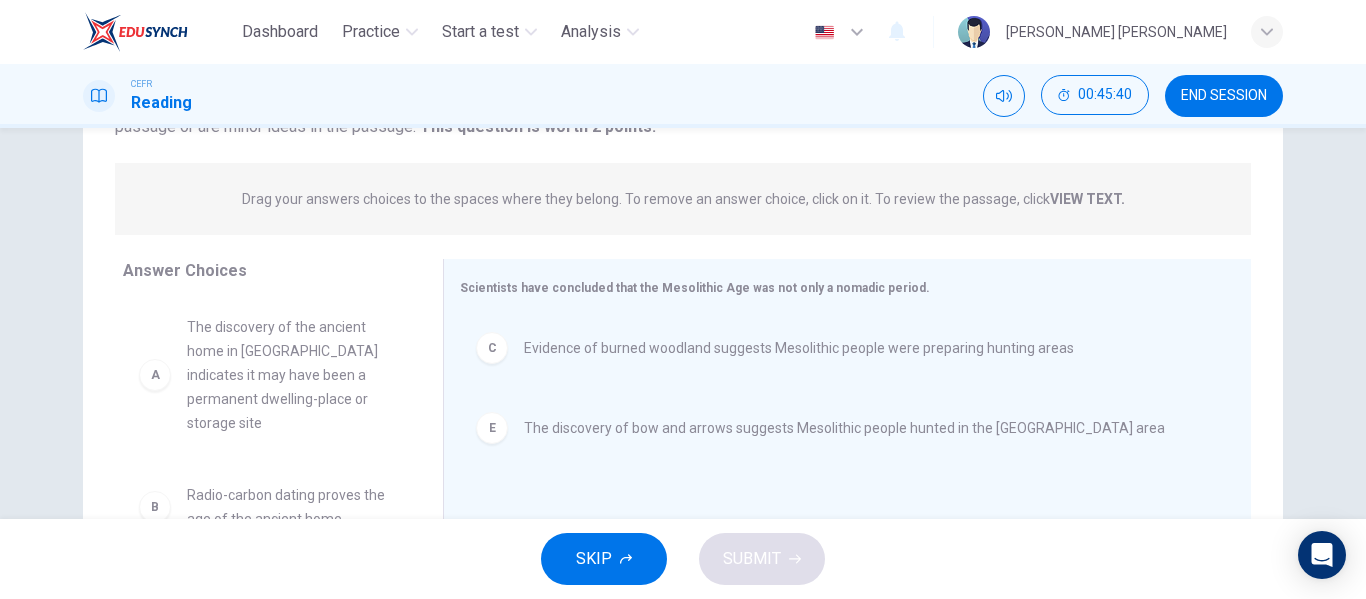 scroll, scrollTop: 215, scrollLeft: 0, axis: vertical 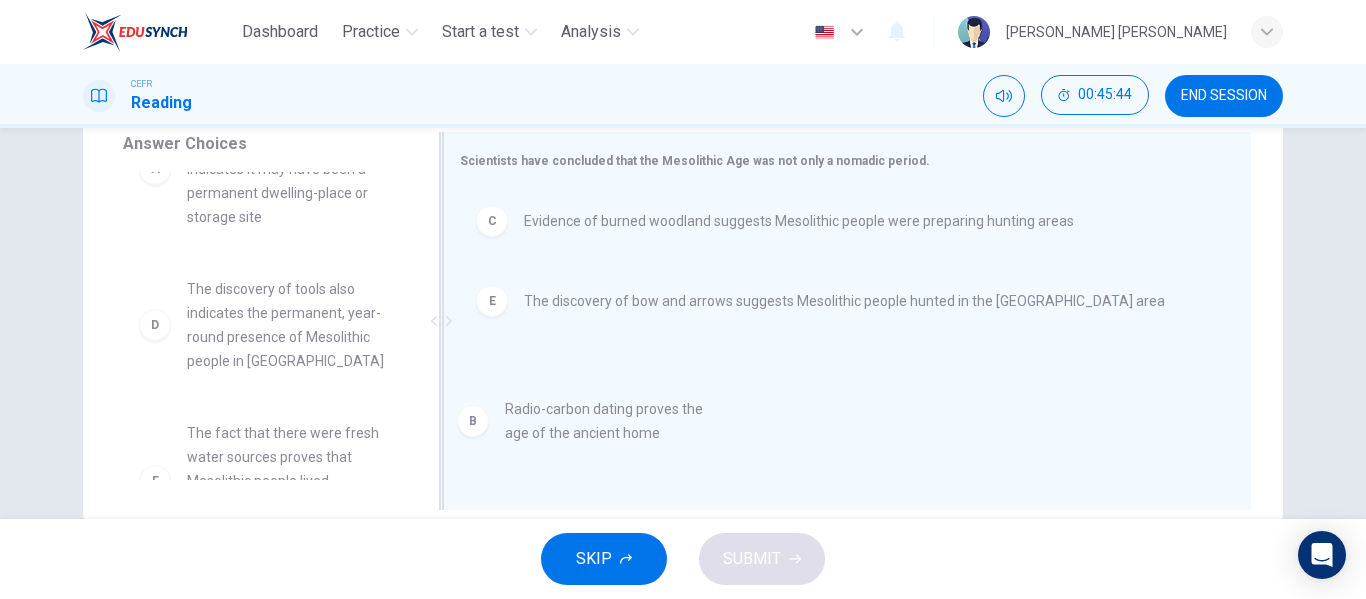 drag, startPoint x: 307, startPoint y: 283, endPoint x: 656, endPoint y: 425, distance: 376.78244 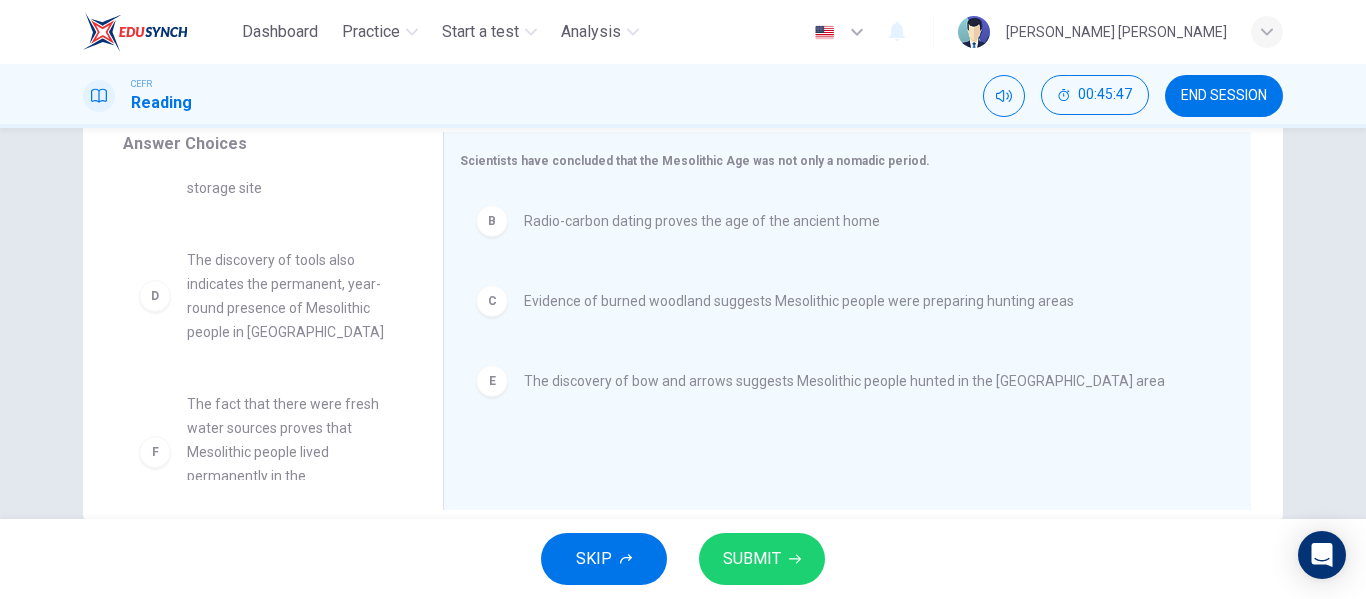 scroll, scrollTop: 0, scrollLeft: 0, axis: both 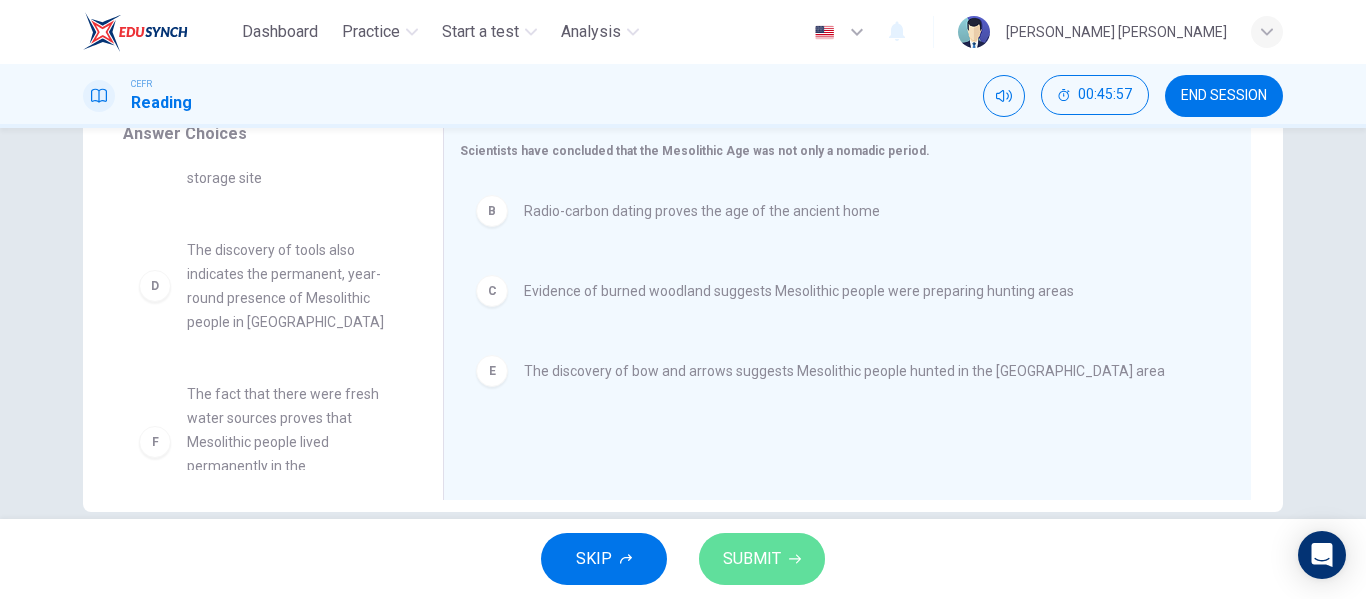 click on "SUBMIT" at bounding box center [752, 559] 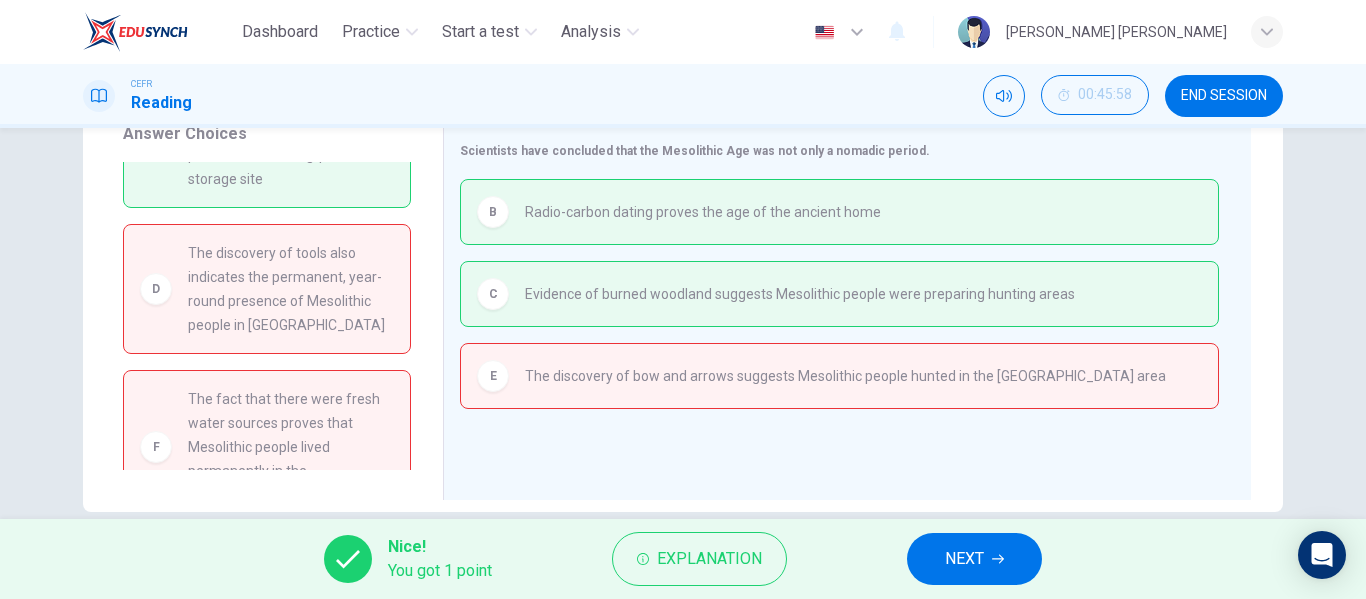 scroll, scrollTop: 0, scrollLeft: 0, axis: both 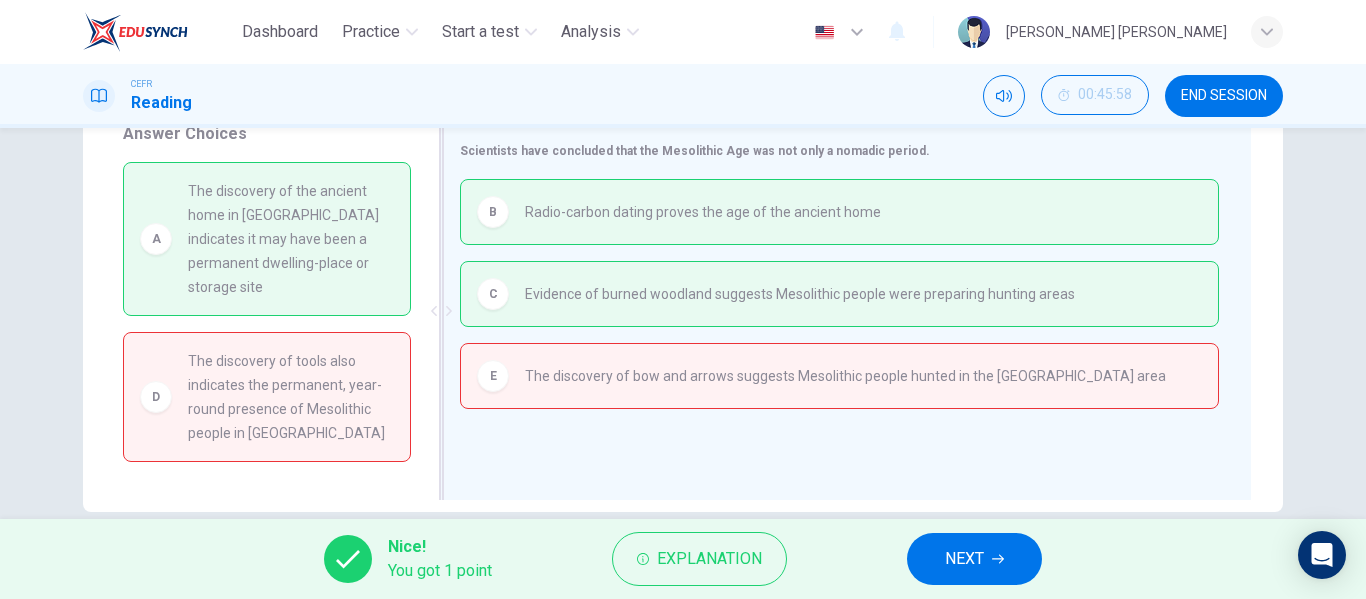 click on "The discovery of bow and arrows suggests Mesolithic people hunted in the [GEOGRAPHIC_DATA] area" at bounding box center [845, 376] 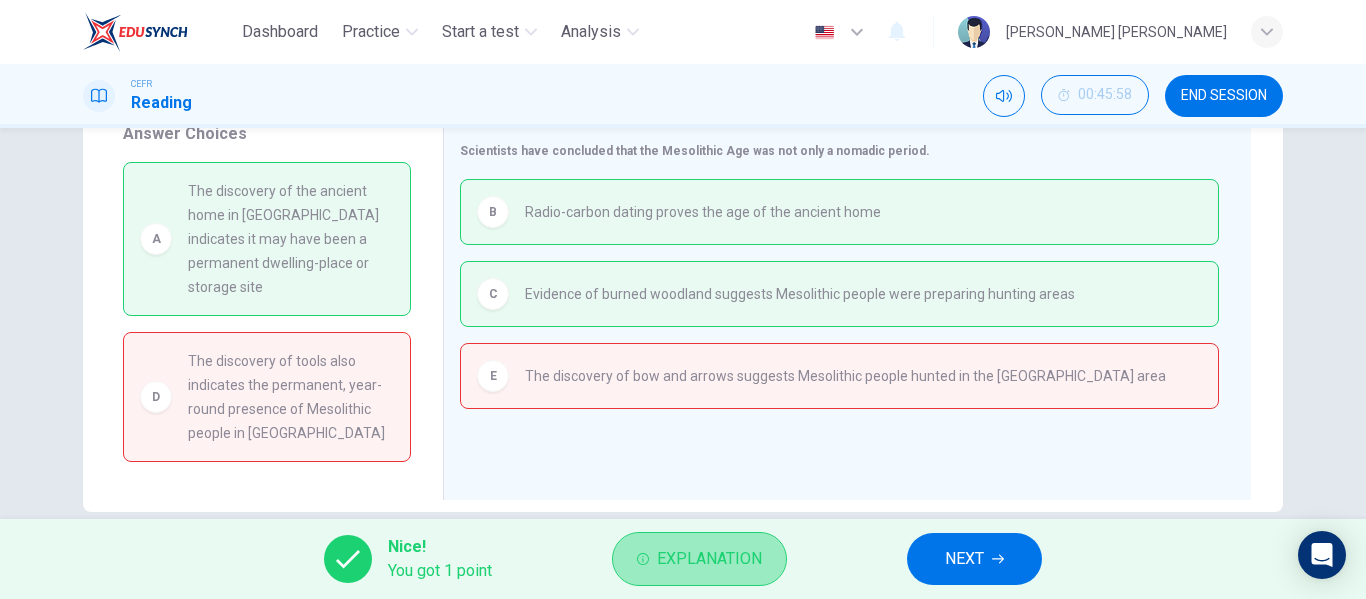 click on "Explanation" at bounding box center (699, 559) 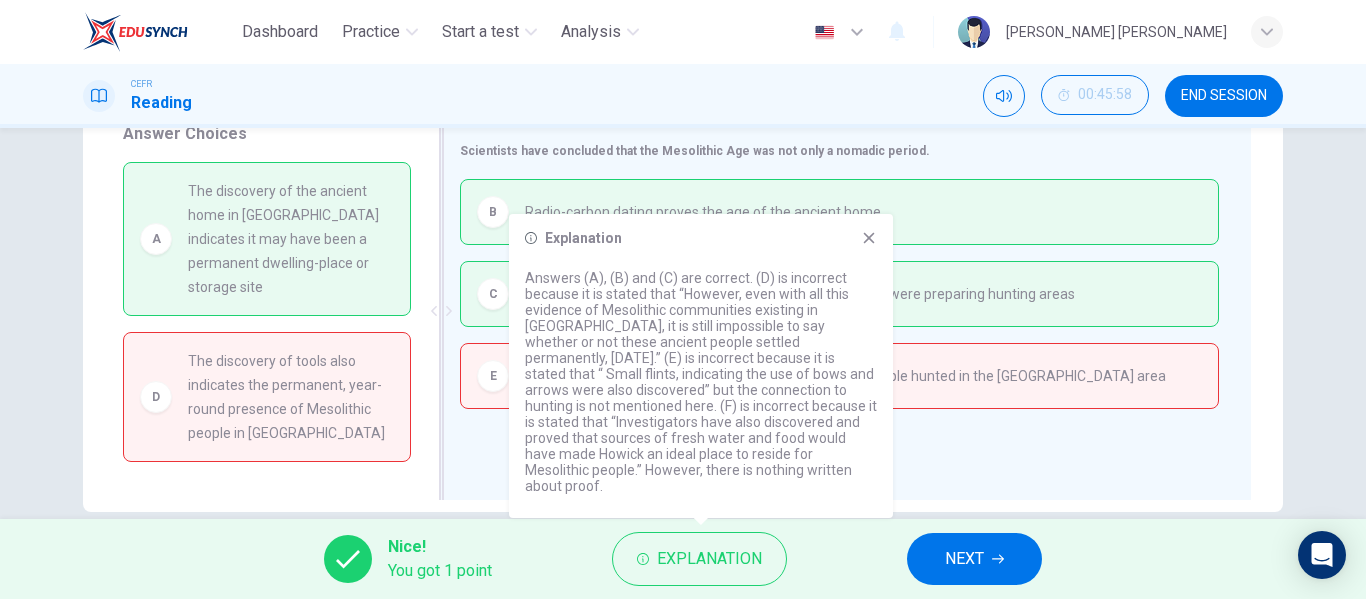 click on "Scientists have concluded that the Mesolithic Age was not only a nomadic period. B Radio-carbon dating proves the age of the ancient home C Evidence of burned woodland suggests Mesolithic people were preparing hunting areas E The discovery of bow and arrows suggests Mesolithic people hunted in the Howick area" at bounding box center [847, 311] 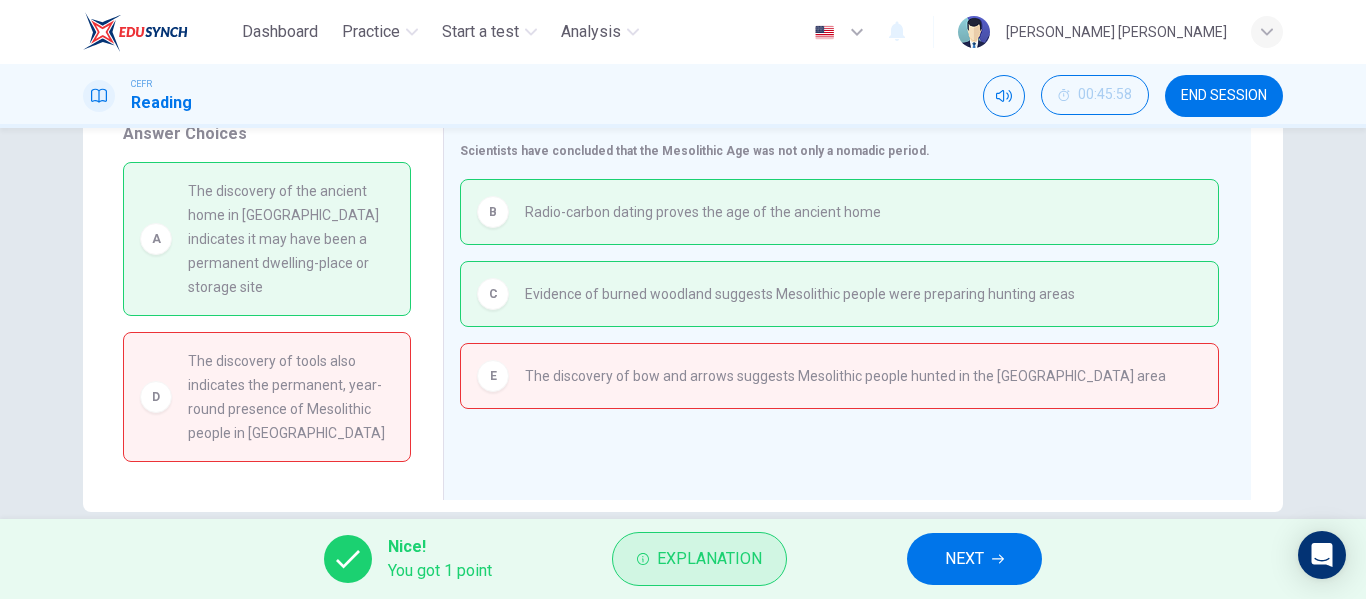 click on "Explanation" at bounding box center (709, 559) 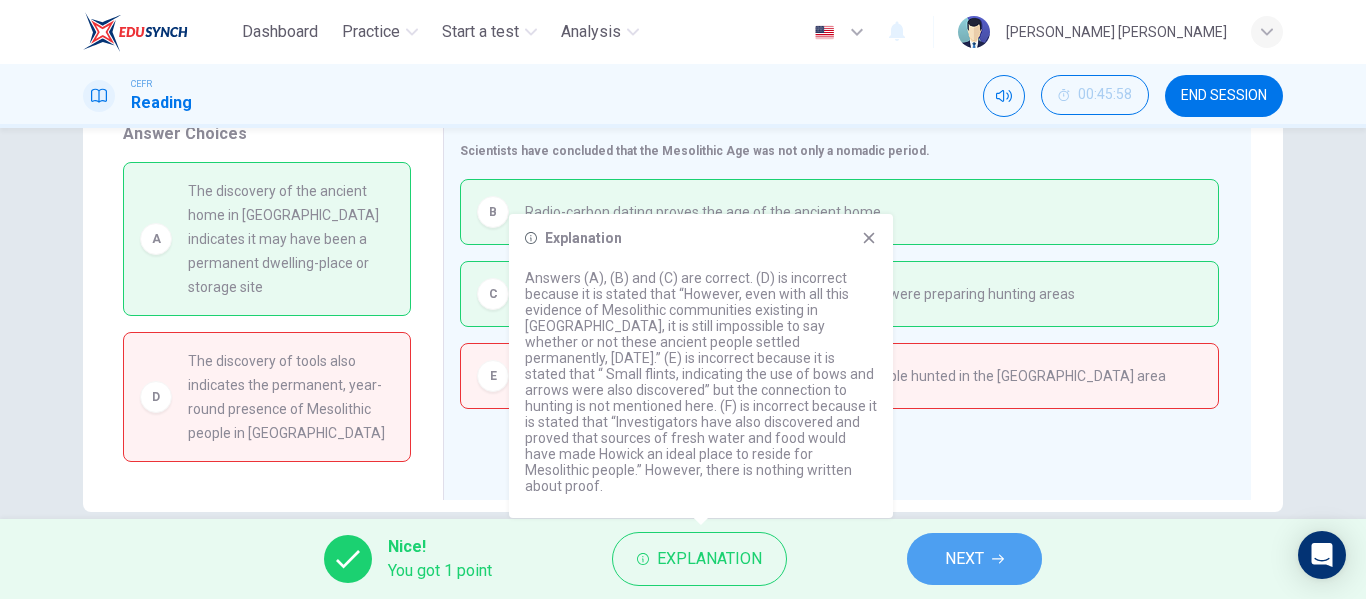 click on "NEXT" at bounding box center [964, 559] 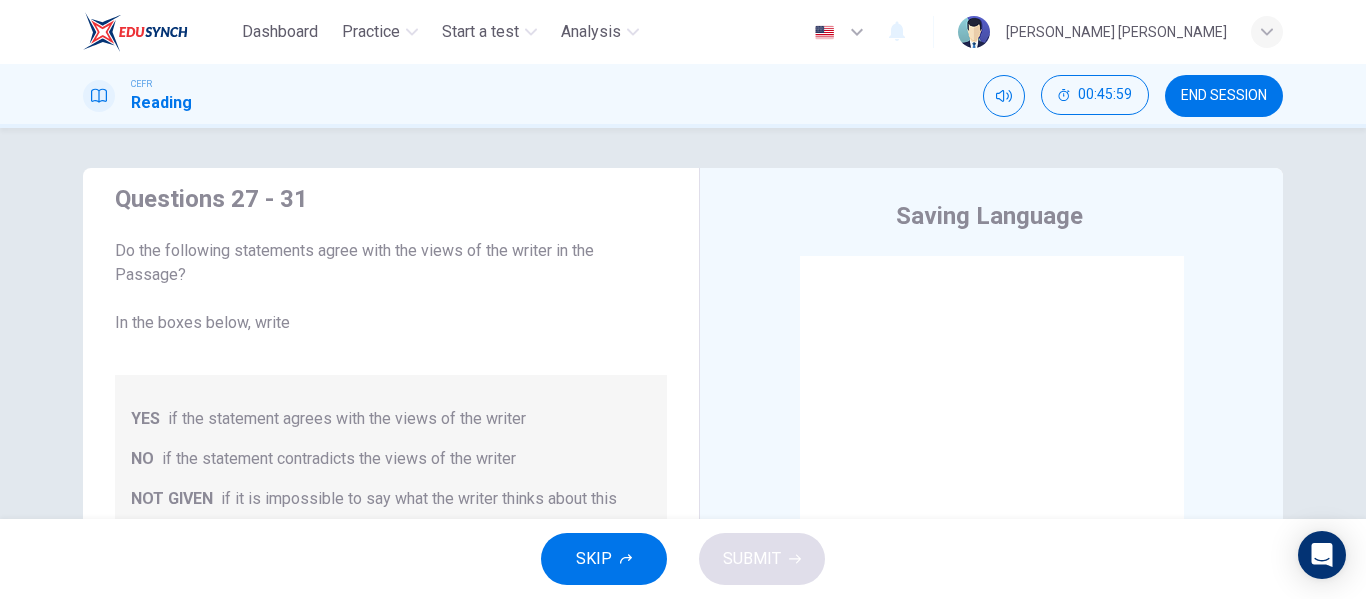 scroll, scrollTop: 25, scrollLeft: 0, axis: vertical 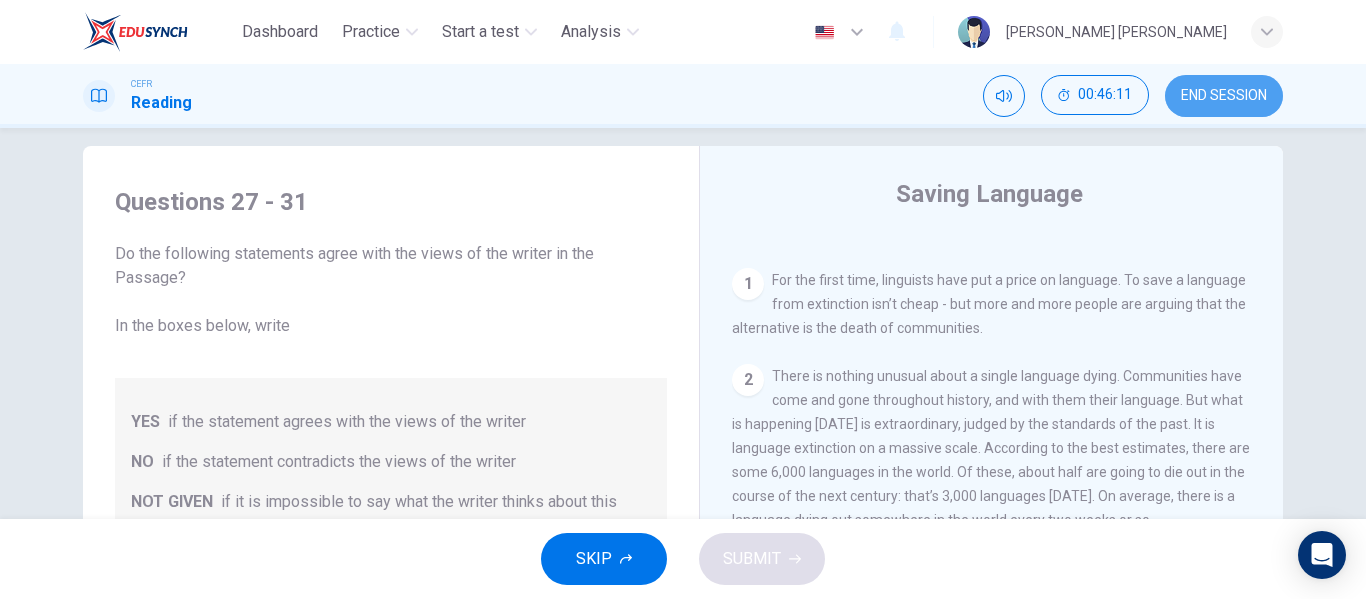 click on "END SESSION" at bounding box center (1224, 96) 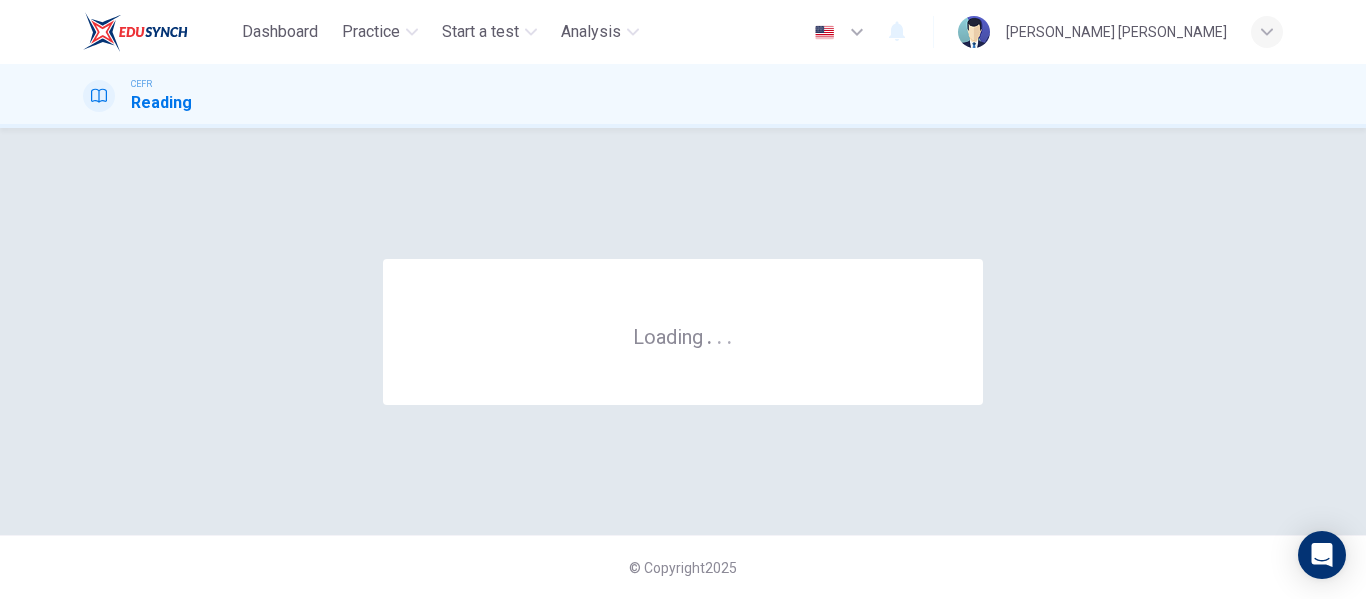 scroll, scrollTop: 0, scrollLeft: 0, axis: both 